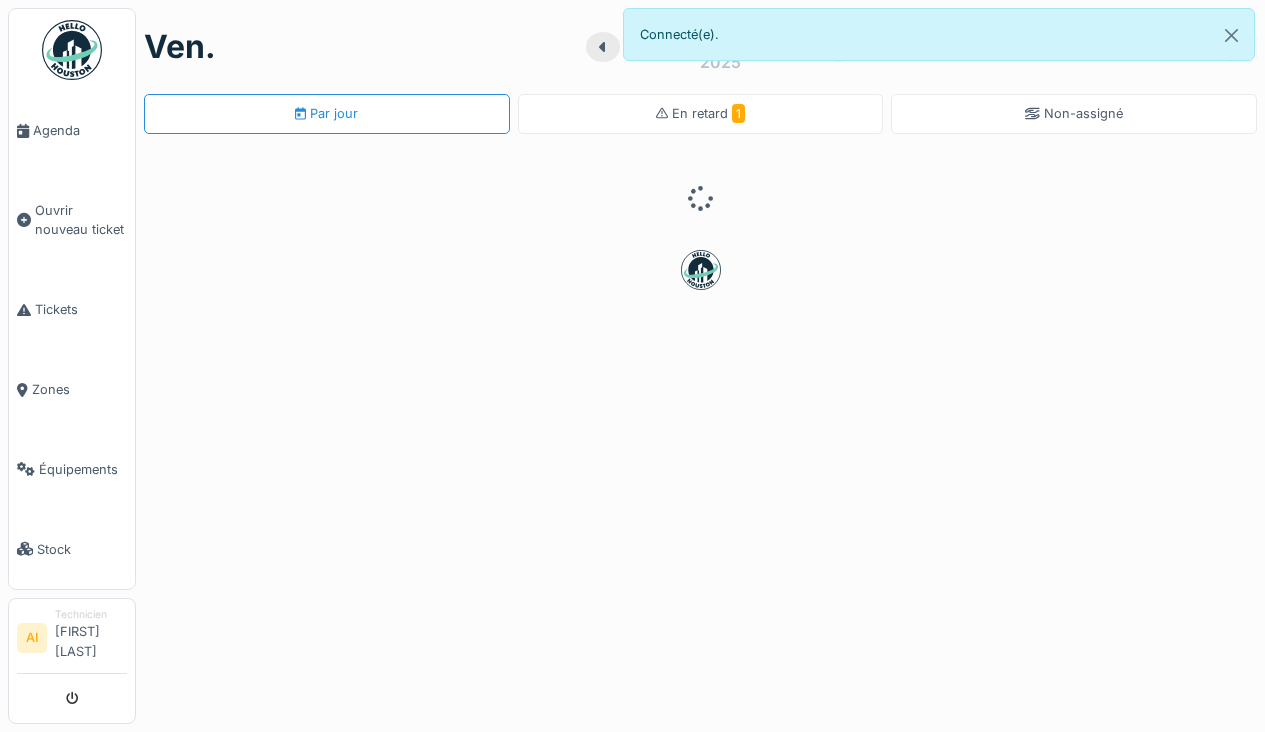 scroll, scrollTop: 0, scrollLeft: 0, axis: both 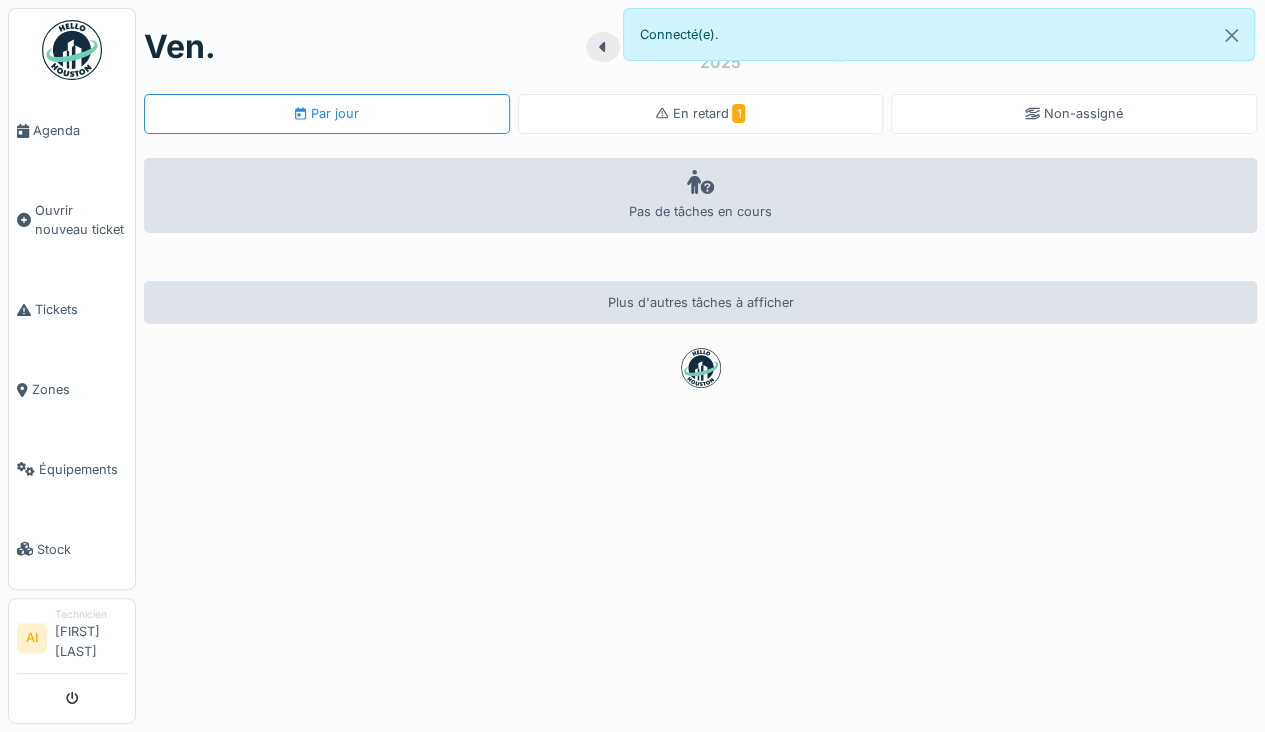 click on "Équipements" at bounding box center (83, 469) 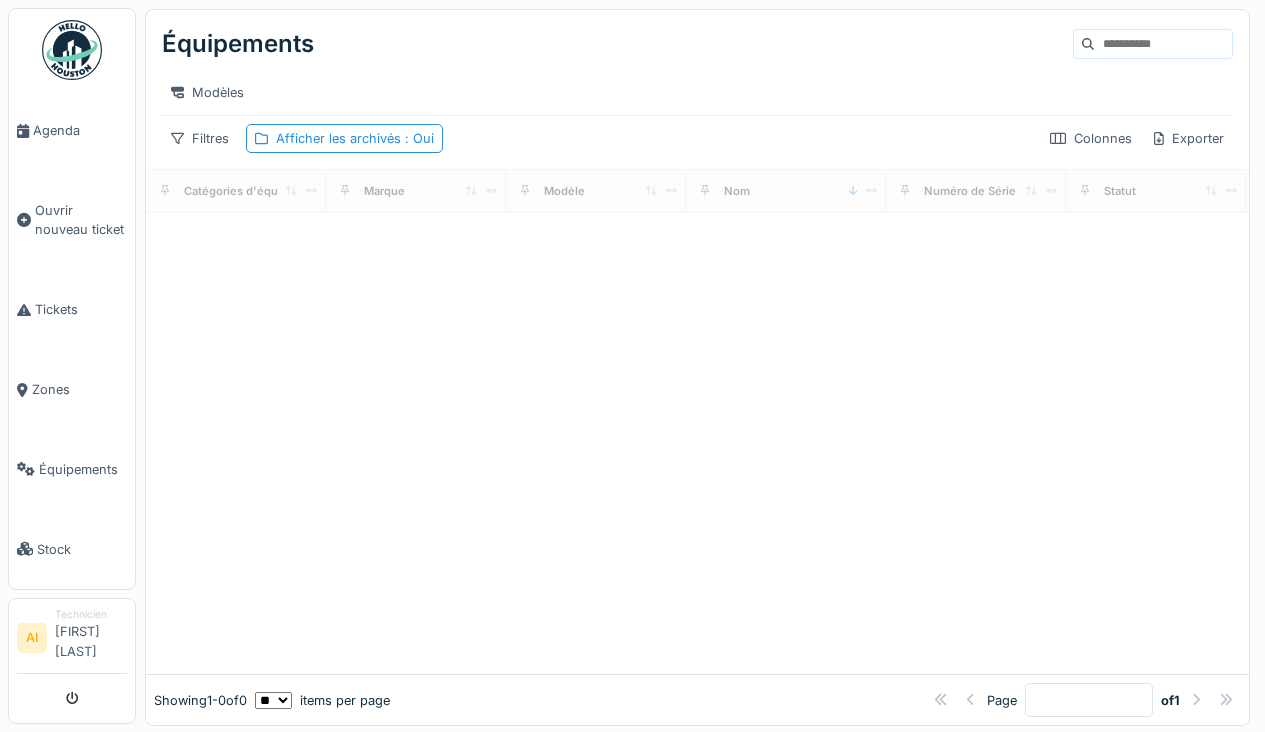 scroll, scrollTop: 0, scrollLeft: 0, axis: both 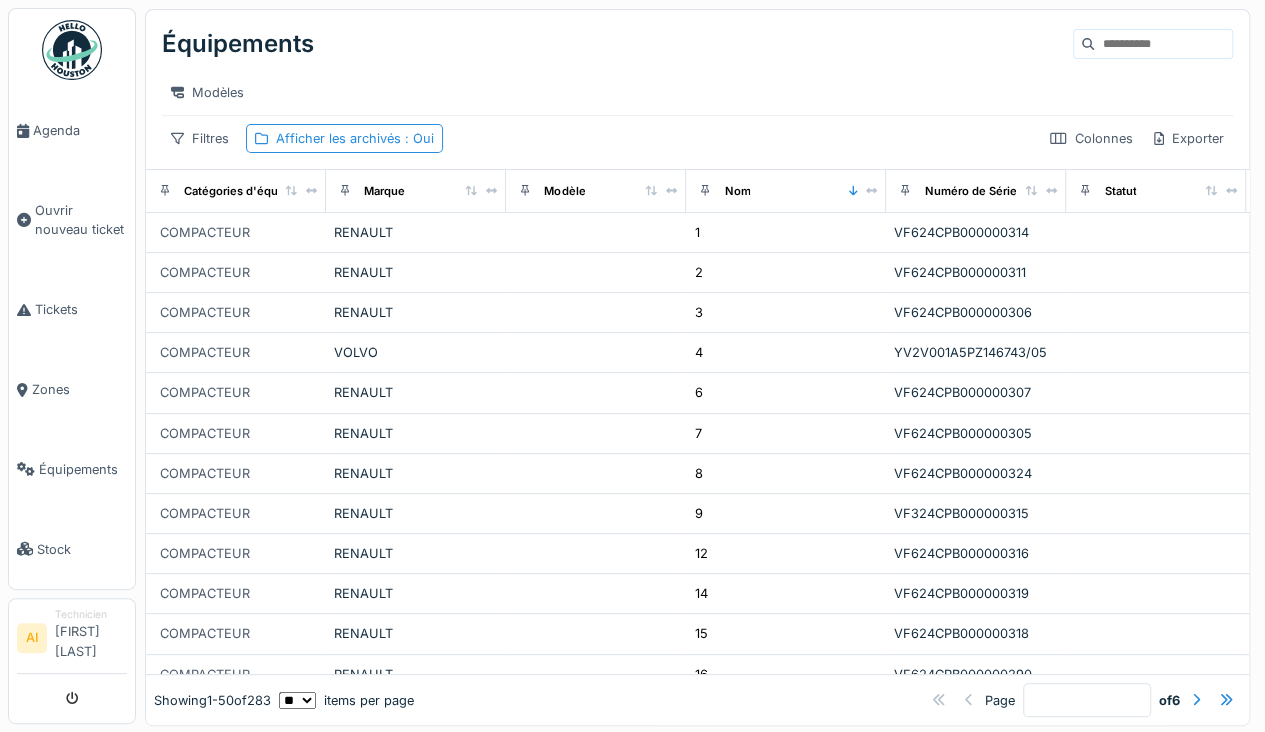 click on "3" at bounding box center (786, 312) 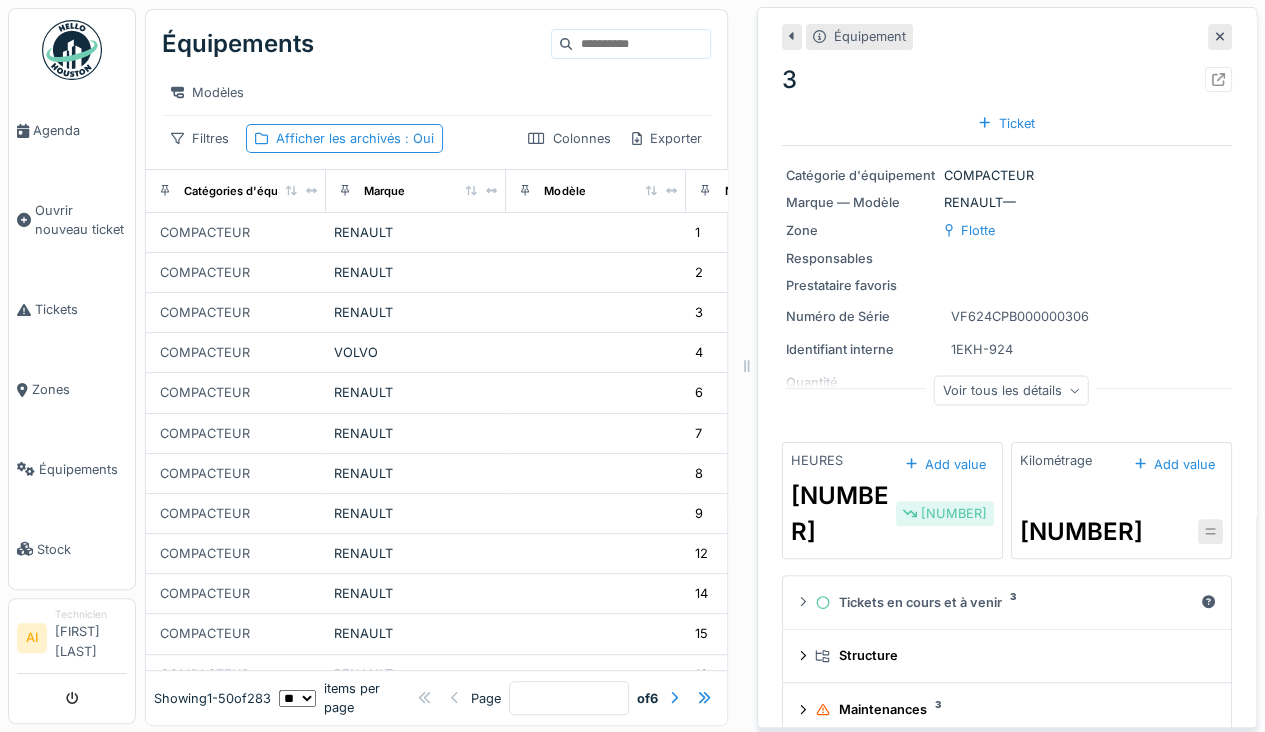 click on "Ticket" at bounding box center [1006, 123] 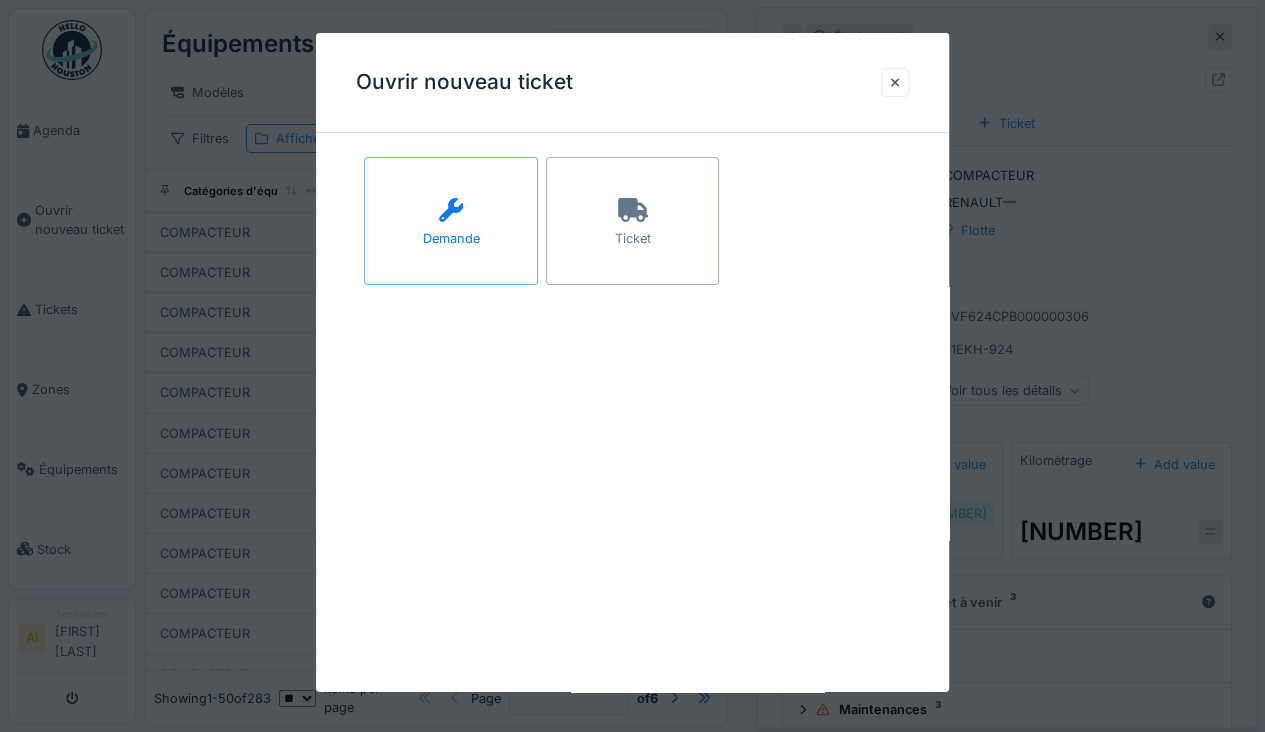 click on "Ticket" at bounding box center (633, 221) 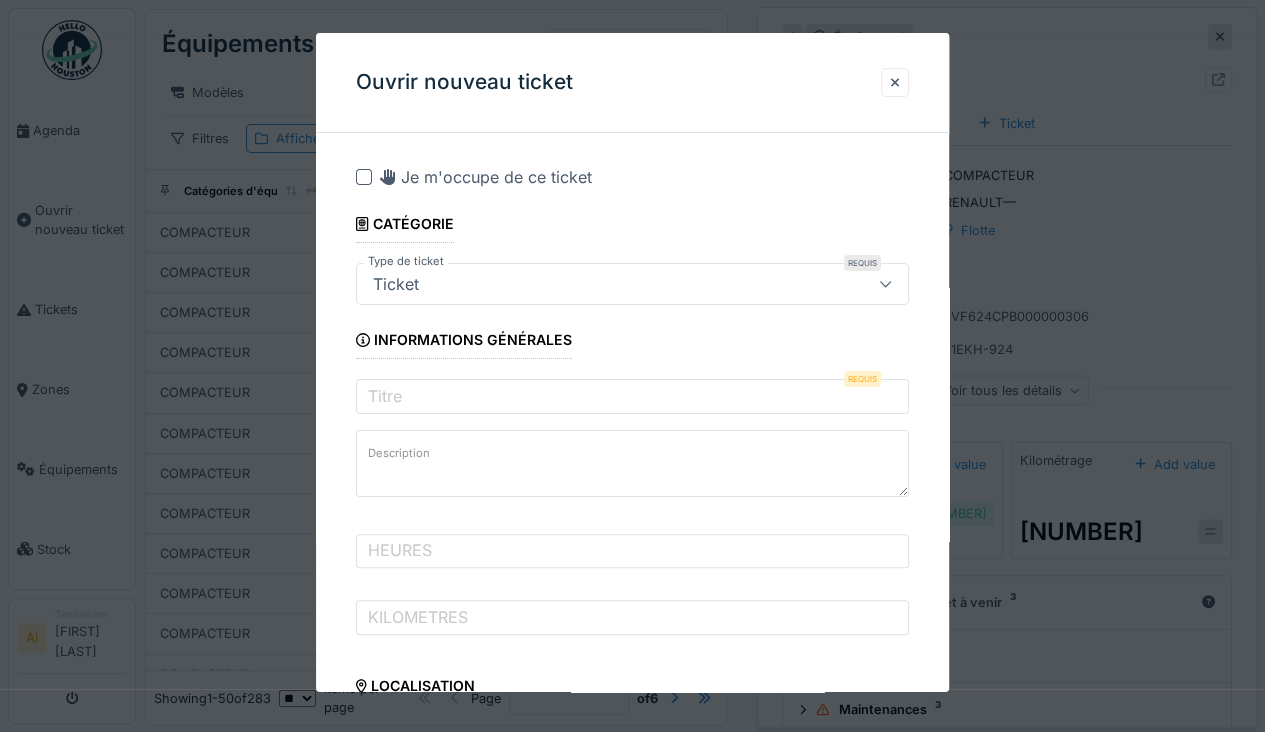 click on "**********" at bounding box center [632, 893] 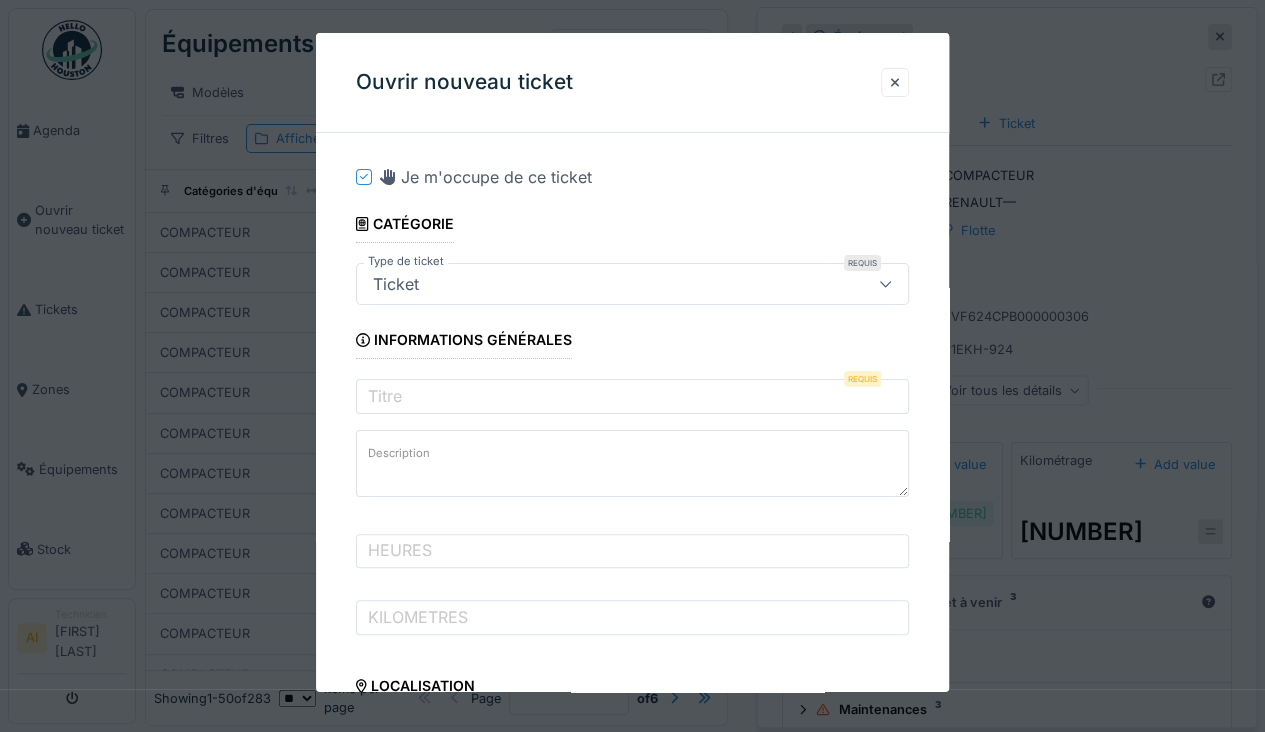 click on "Ticket" at bounding box center [604, 284] 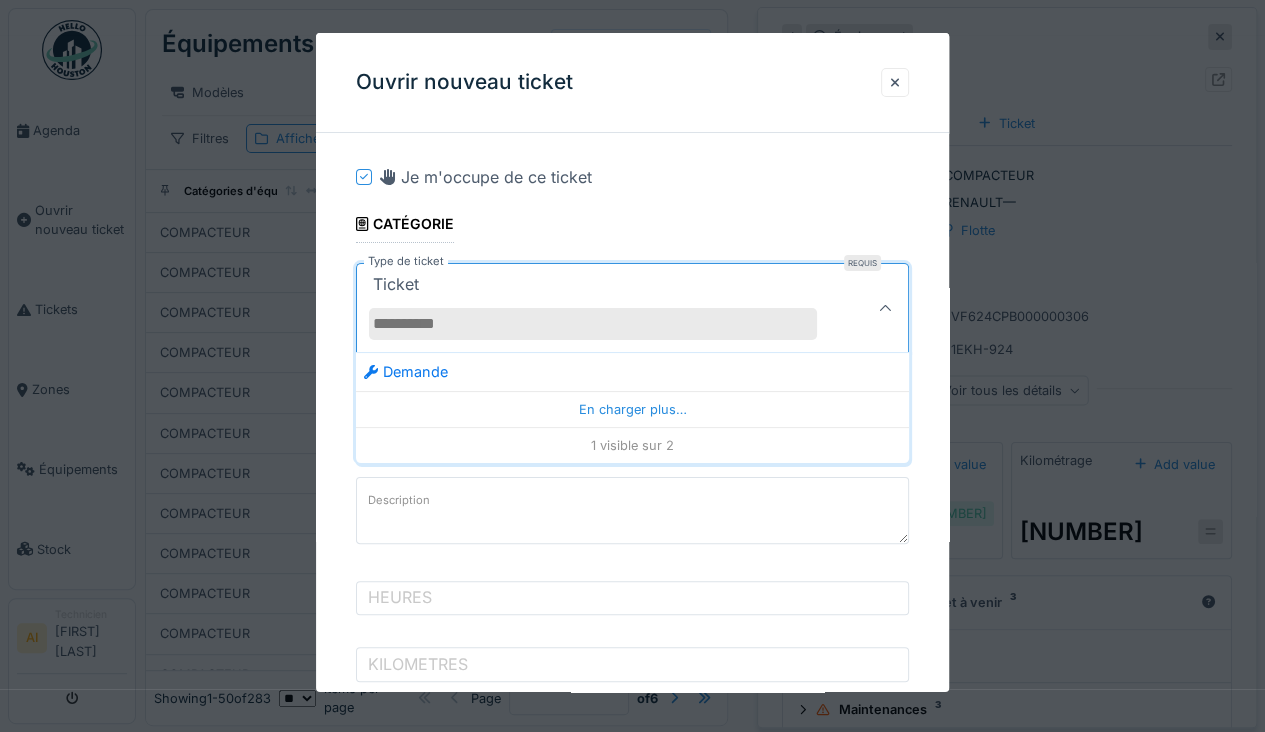 click 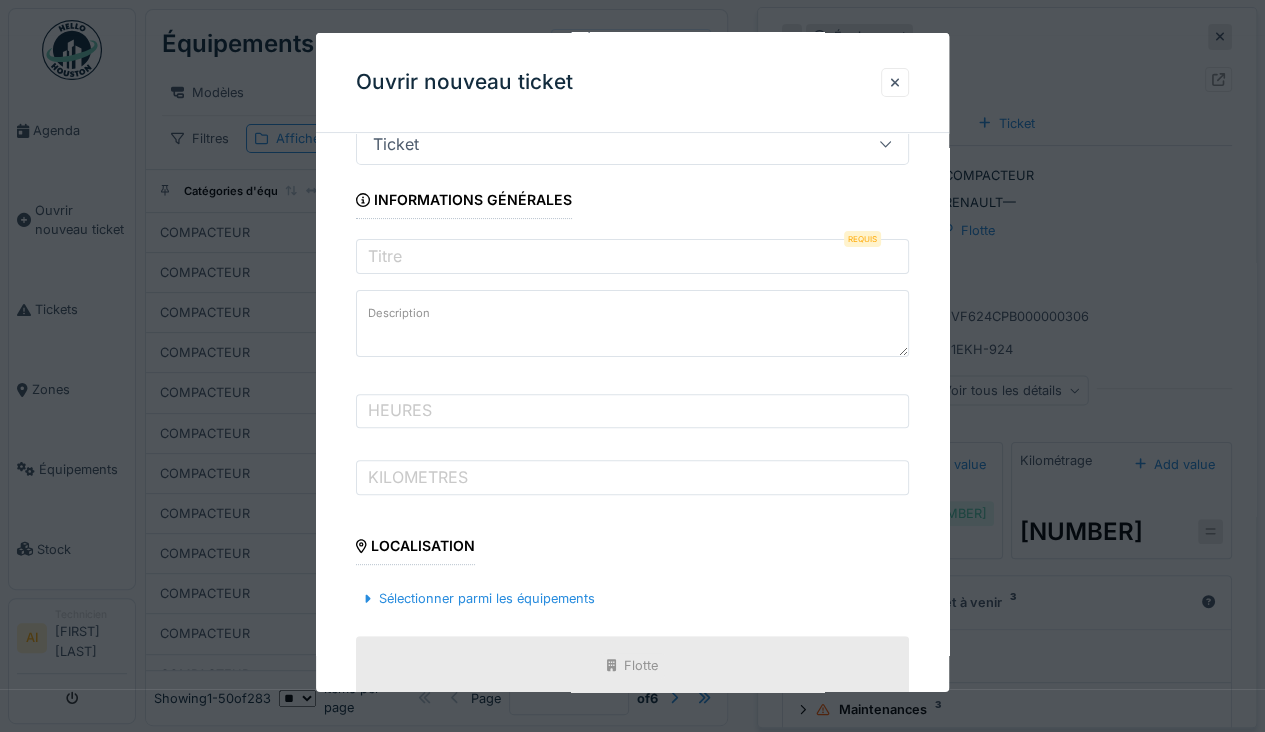 scroll, scrollTop: 140, scrollLeft: 0, axis: vertical 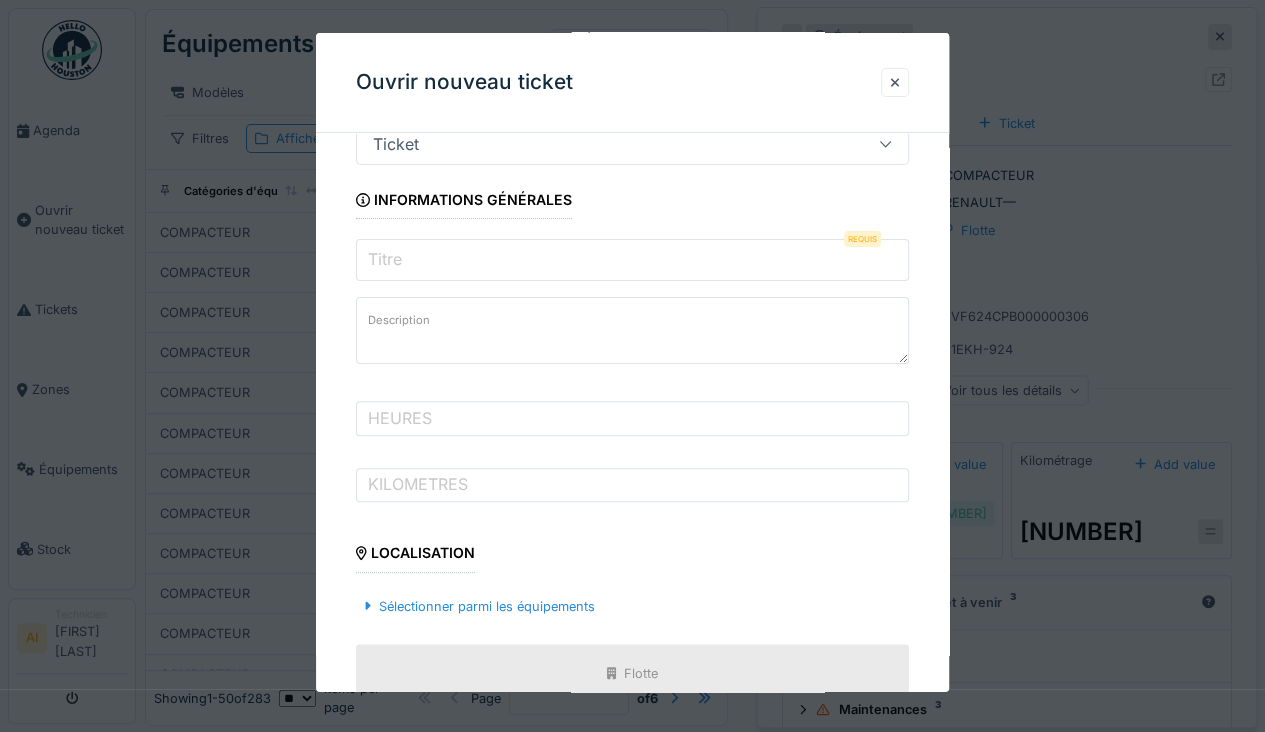 click on "Titre" at bounding box center [632, 260] 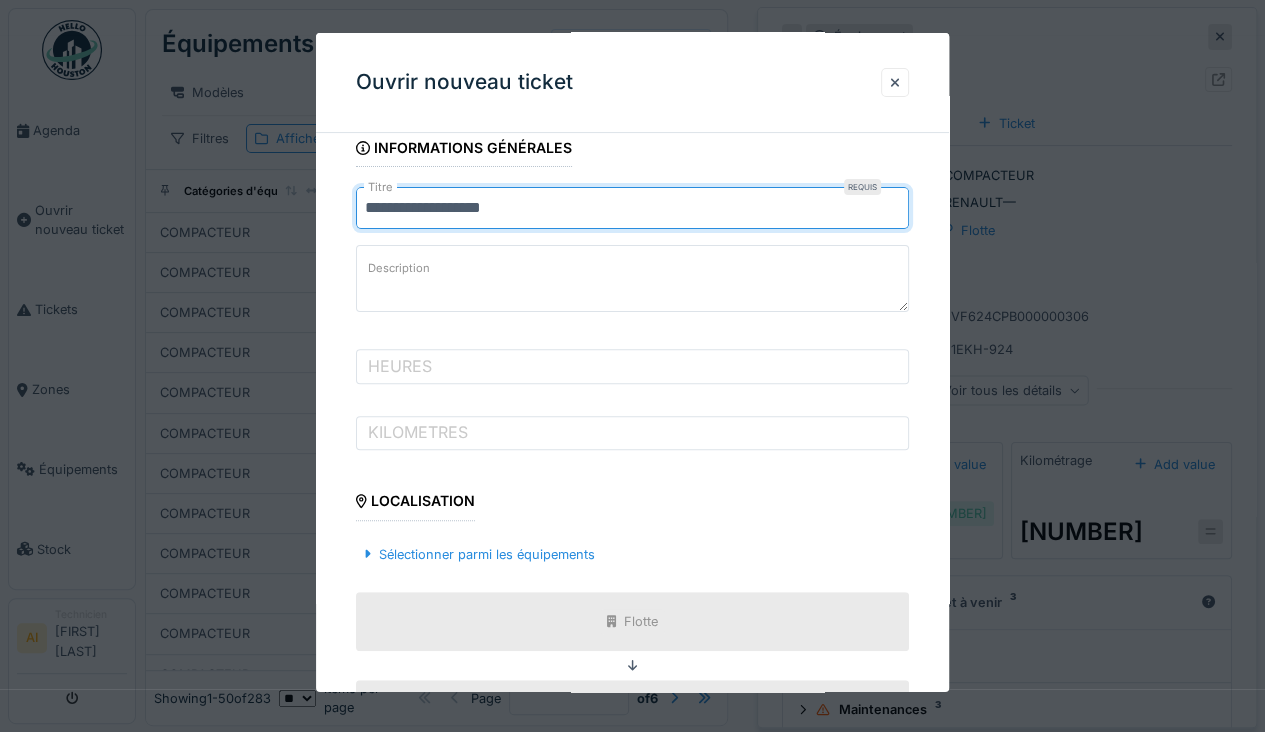 scroll, scrollTop: 224, scrollLeft: 0, axis: vertical 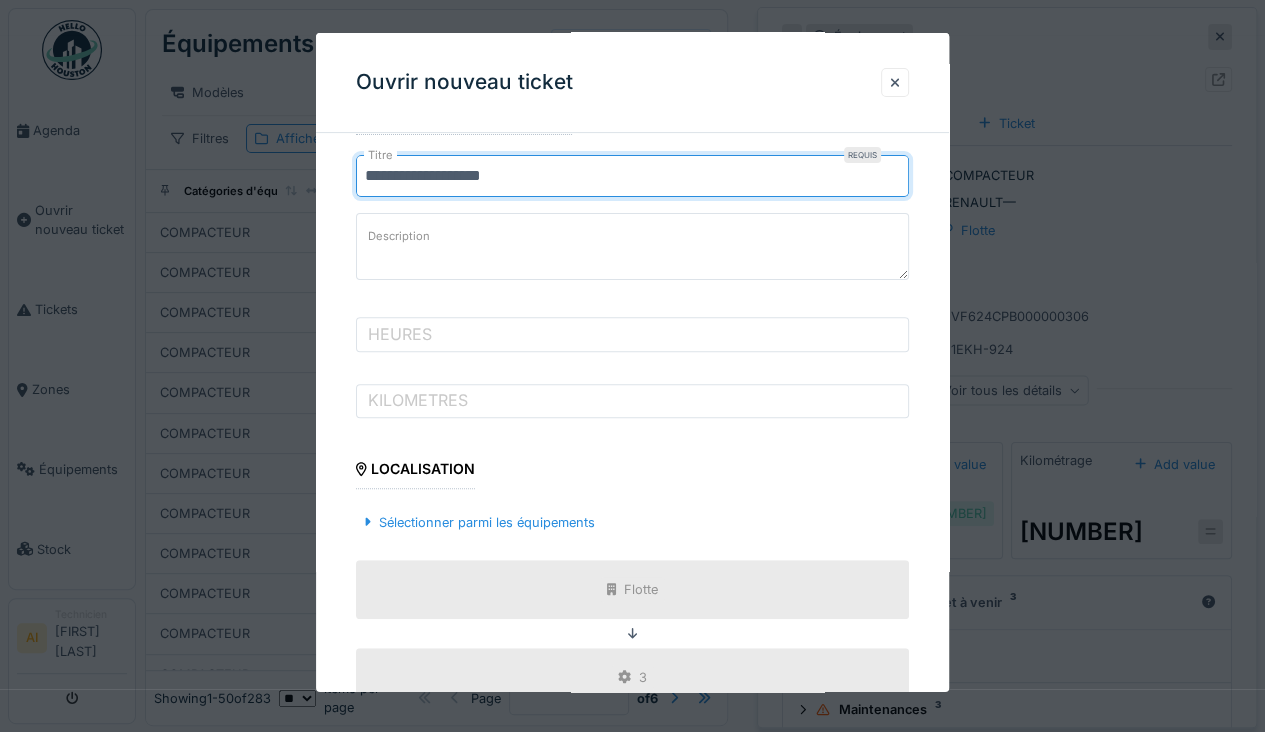 type on "**********" 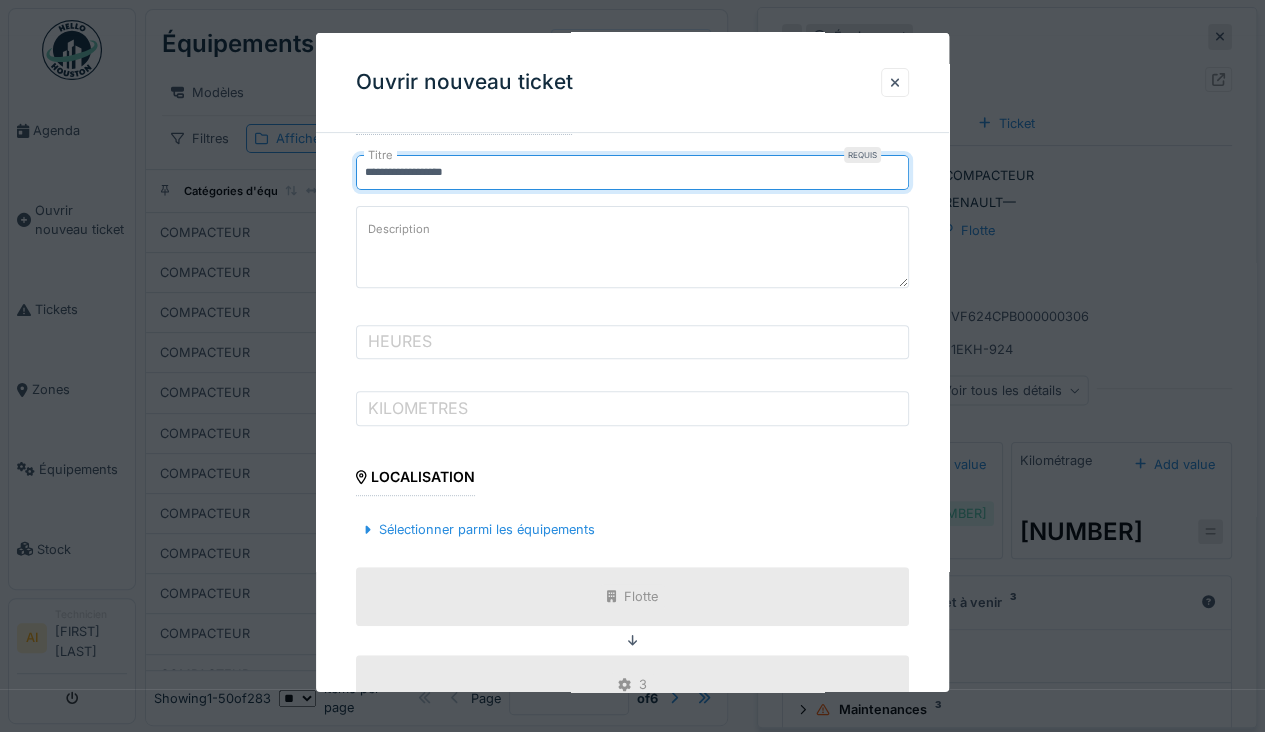 click on "Description" at bounding box center (632, 247) 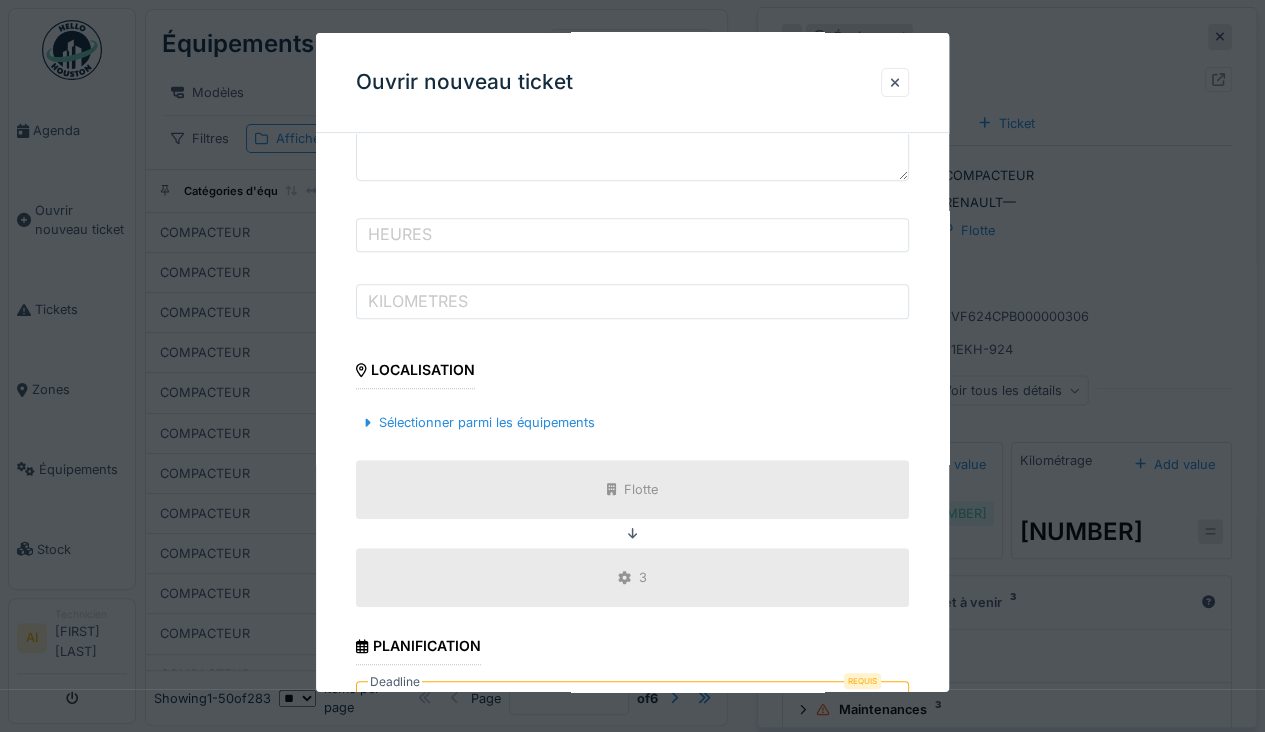 scroll, scrollTop: 335, scrollLeft: 0, axis: vertical 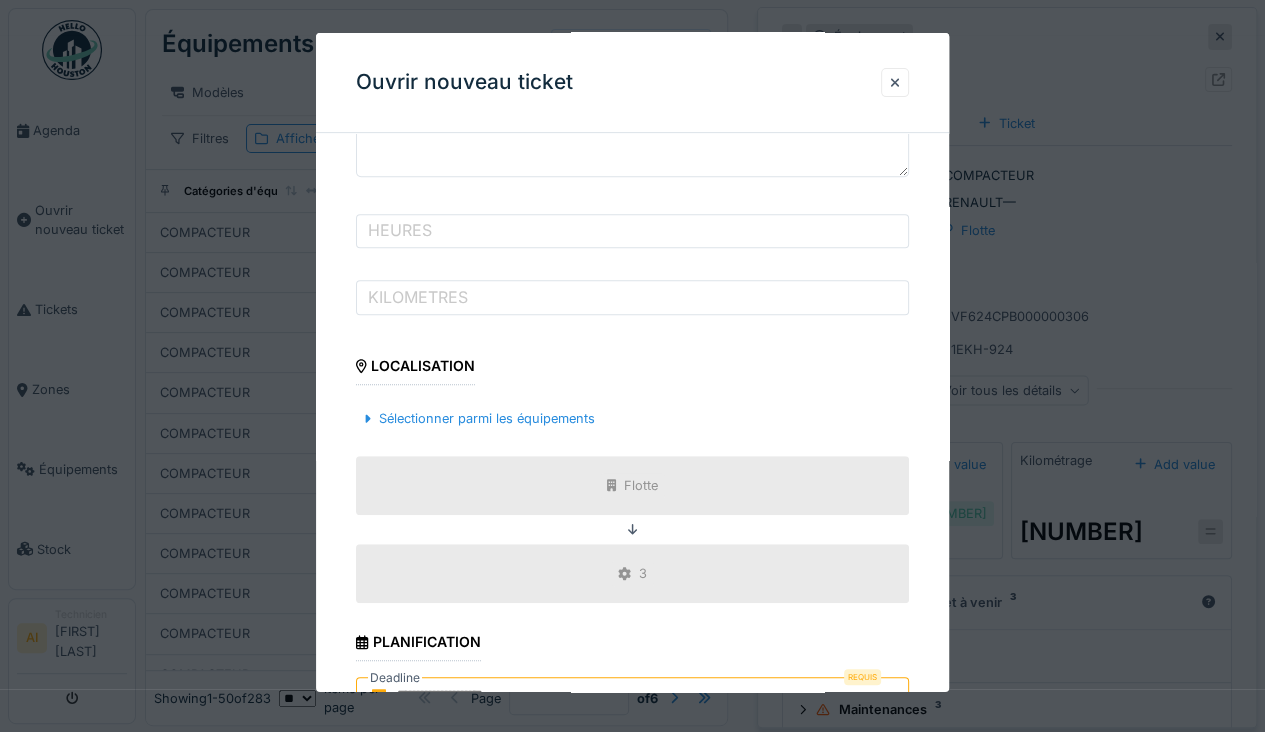 type on "**********" 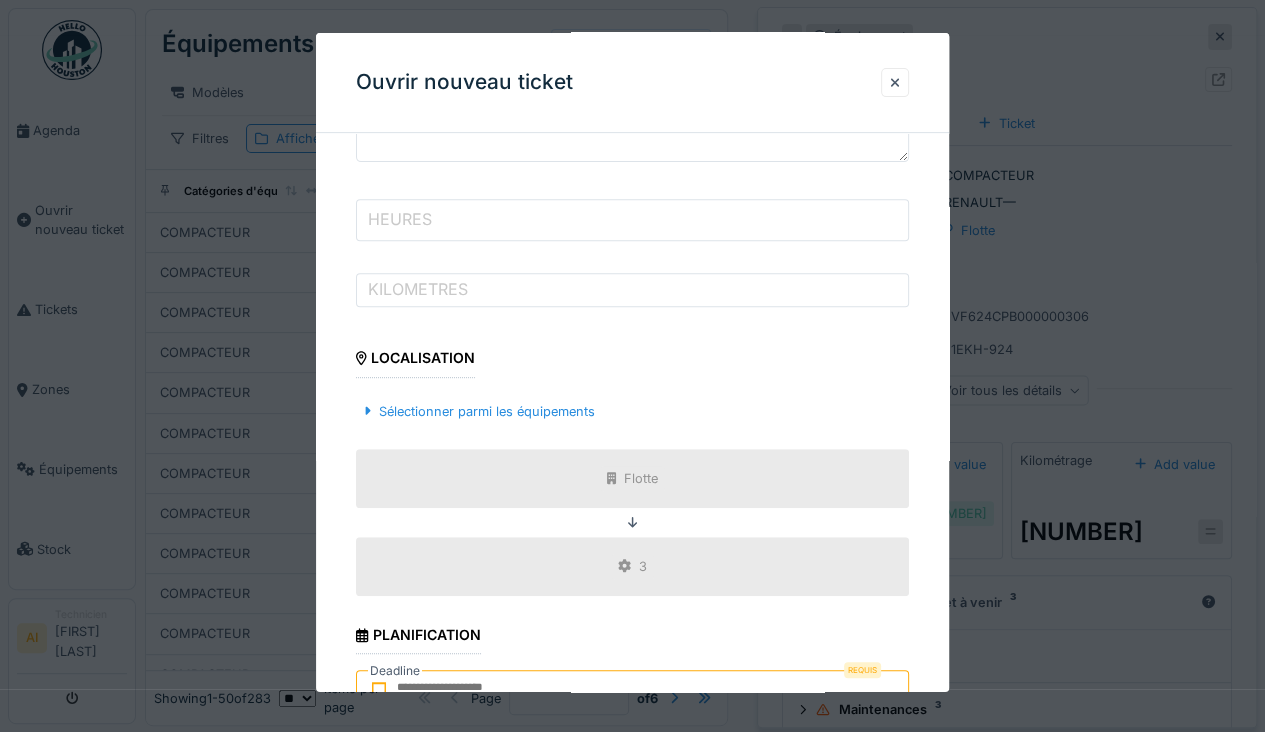 click on "HEURES" at bounding box center (632, 220) 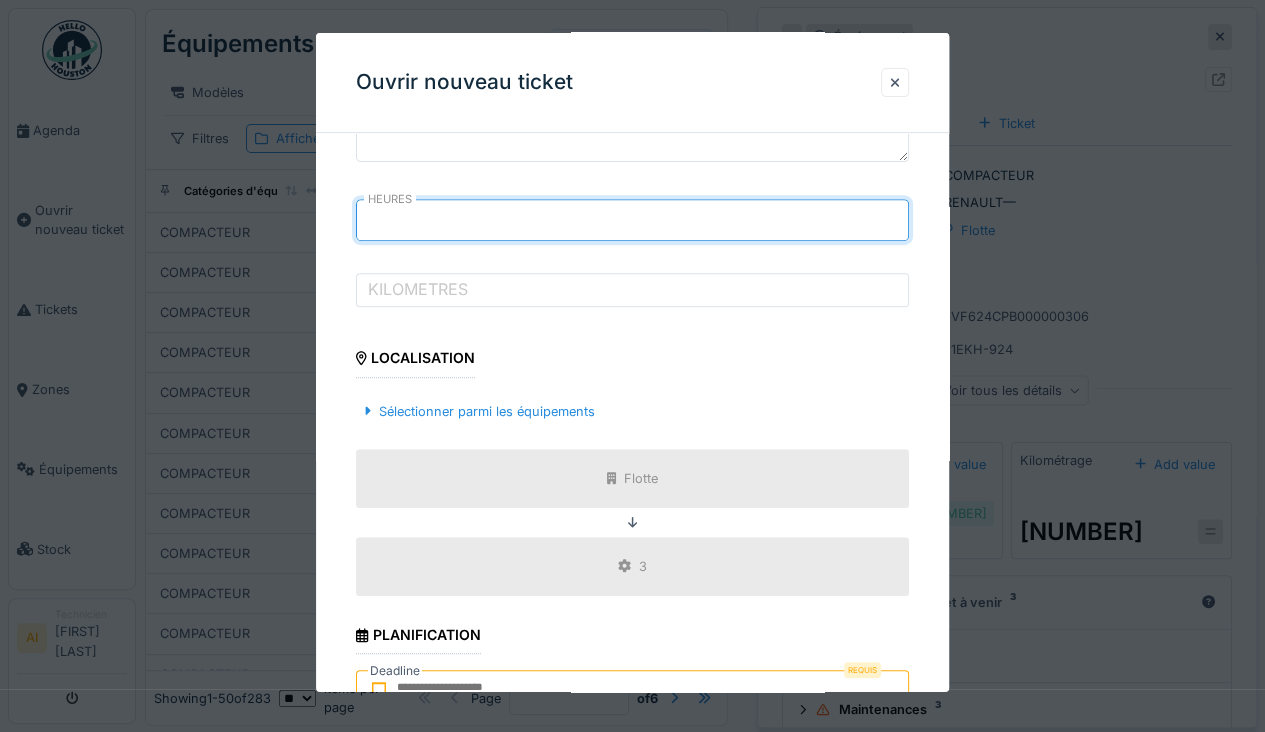 type on "****" 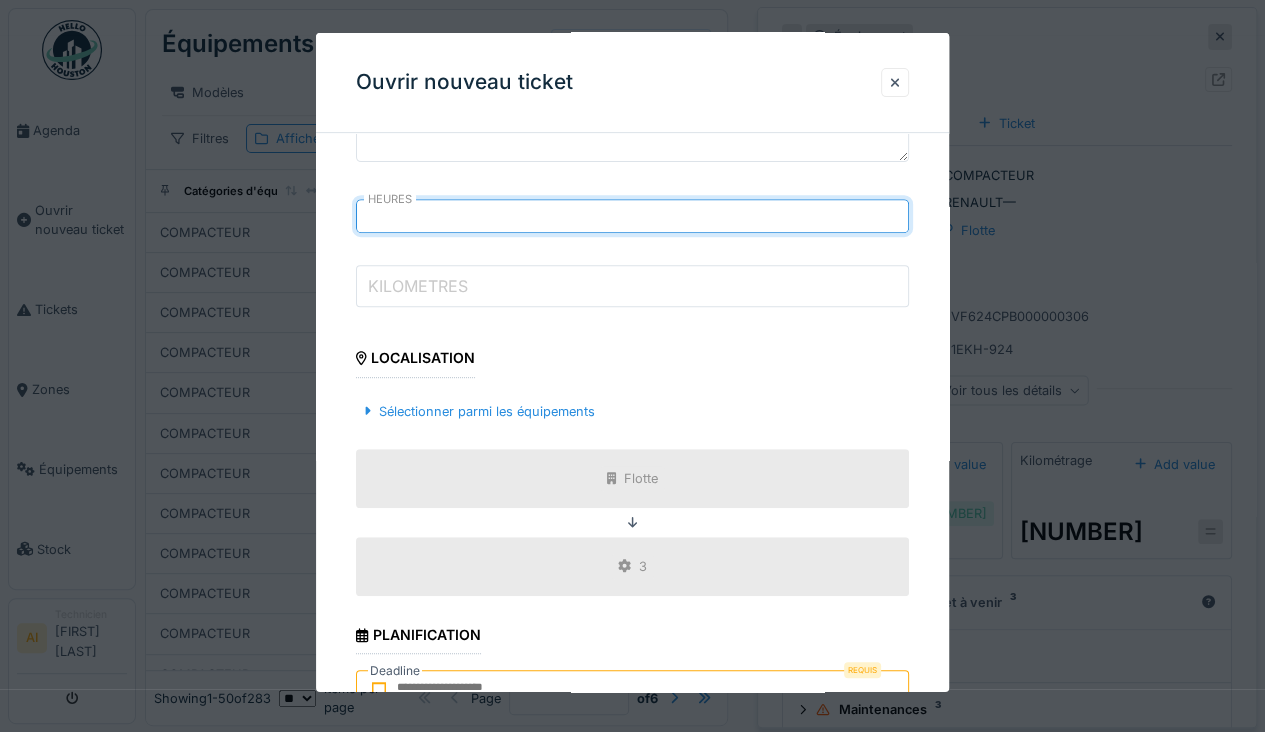 click on "KILOMETRES" at bounding box center [632, 286] 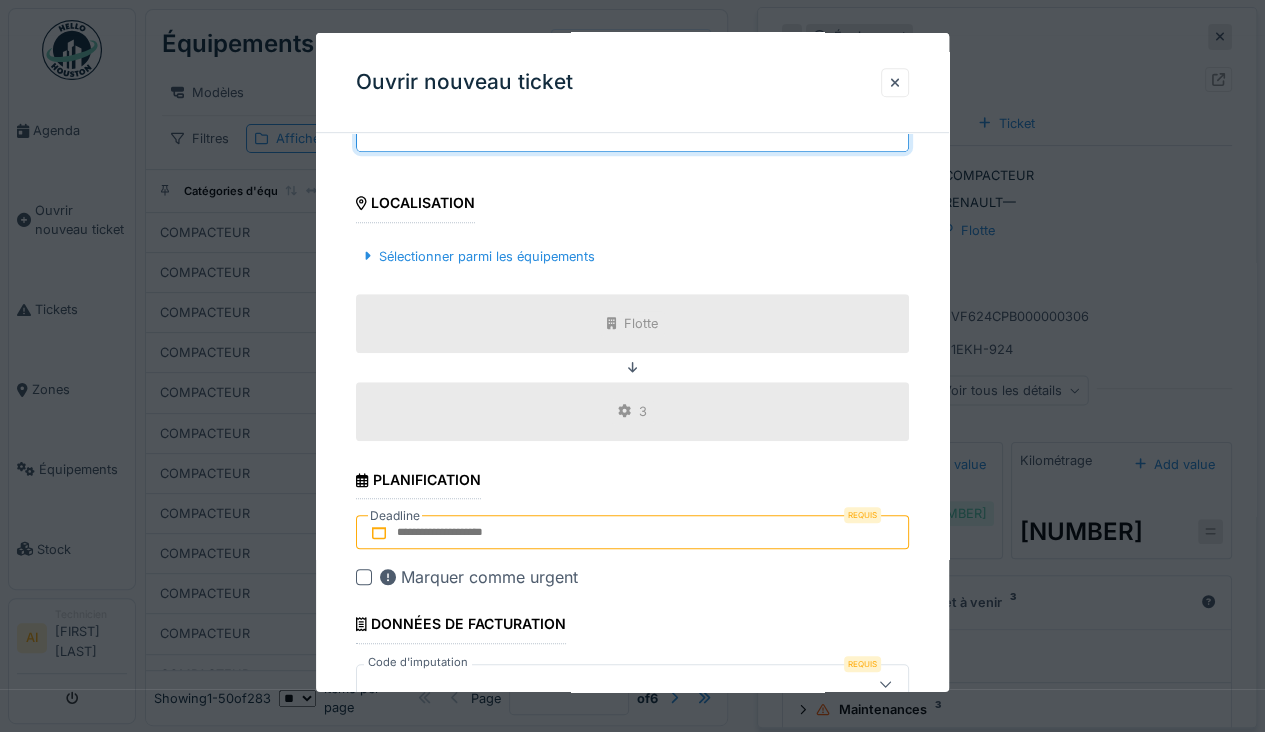 scroll, scrollTop: 500, scrollLeft: 0, axis: vertical 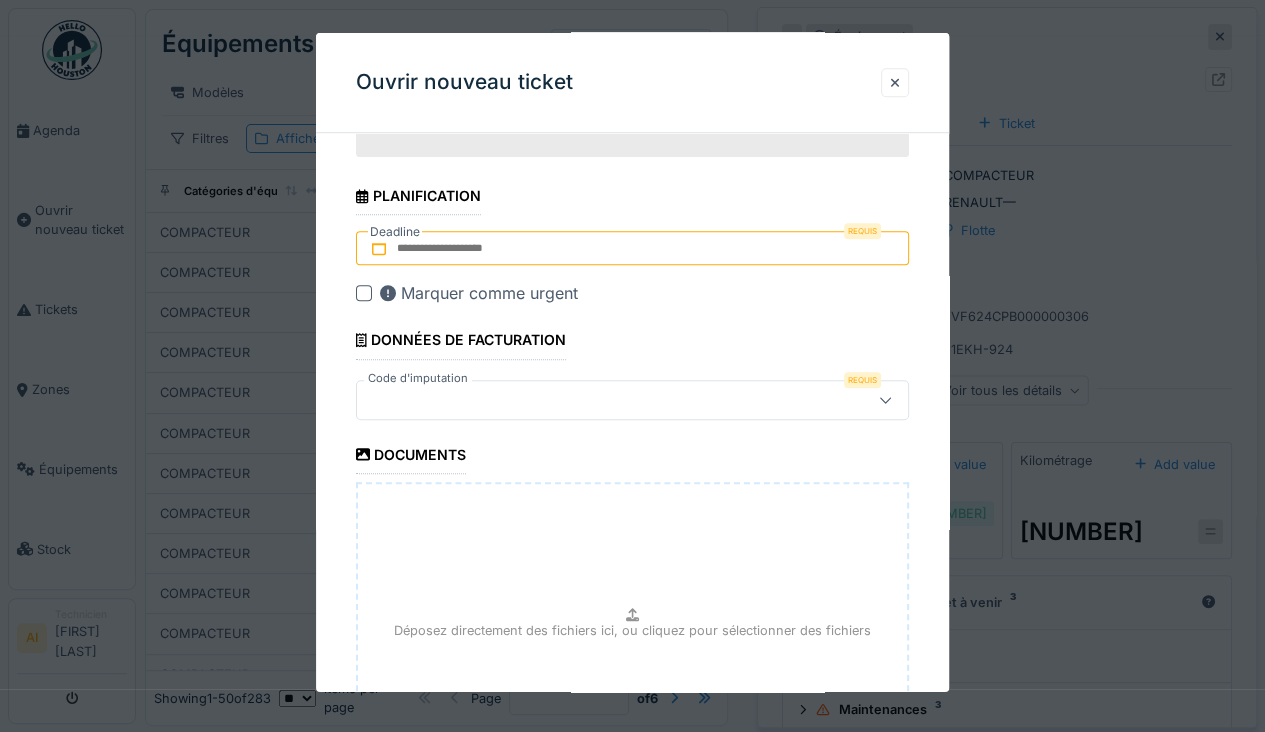 type on "******" 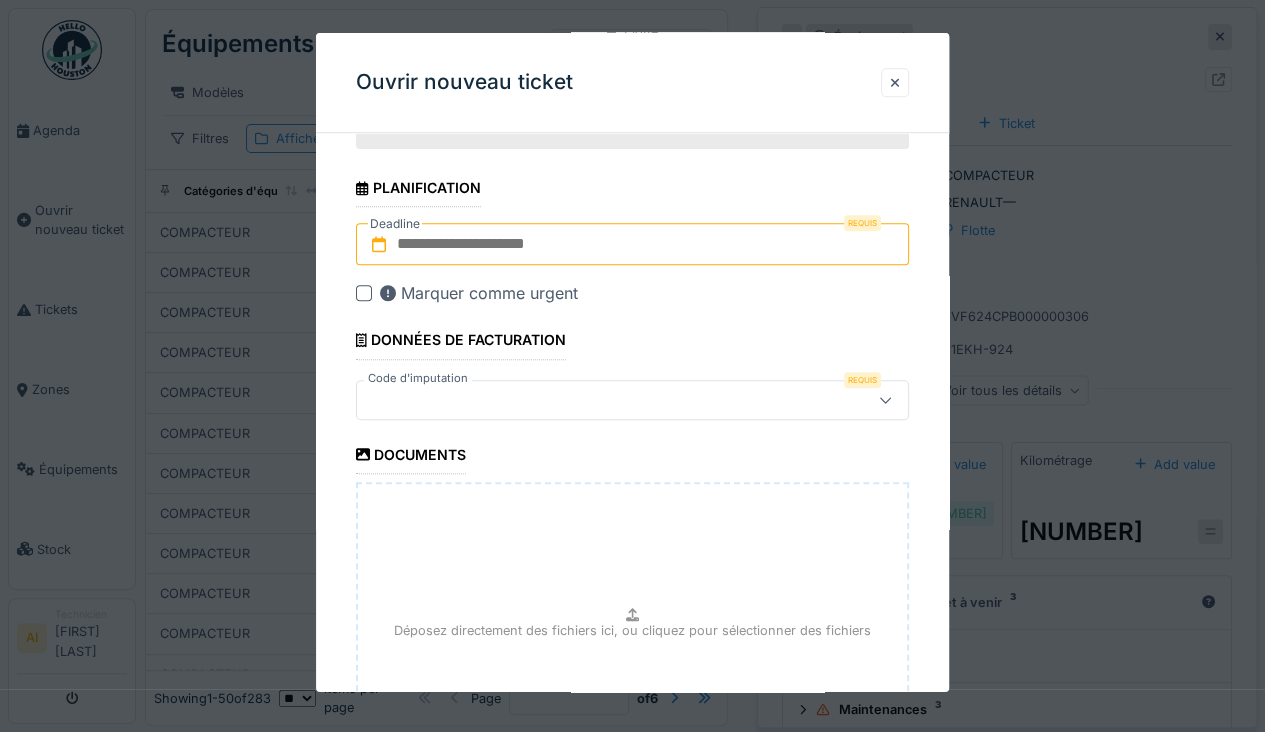 click at bounding box center [632, 244] 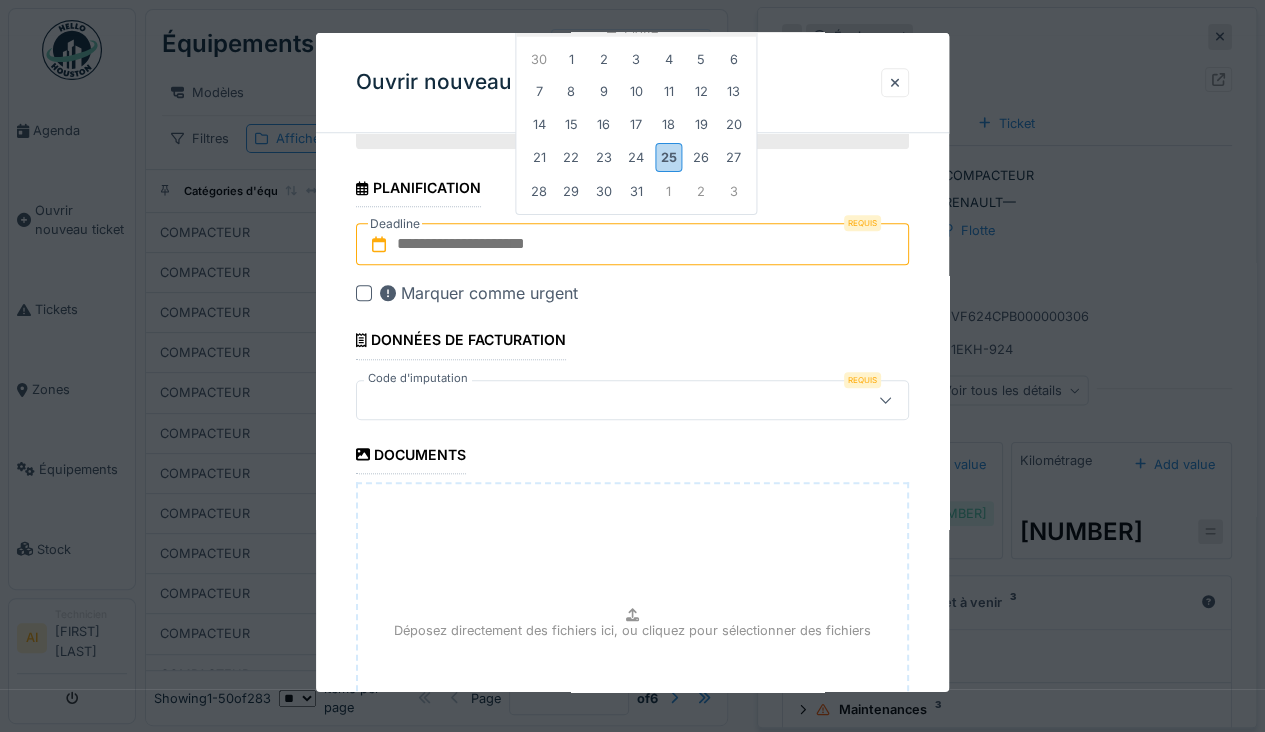 scroll, scrollTop: 766, scrollLeft: 0, axis: vertical 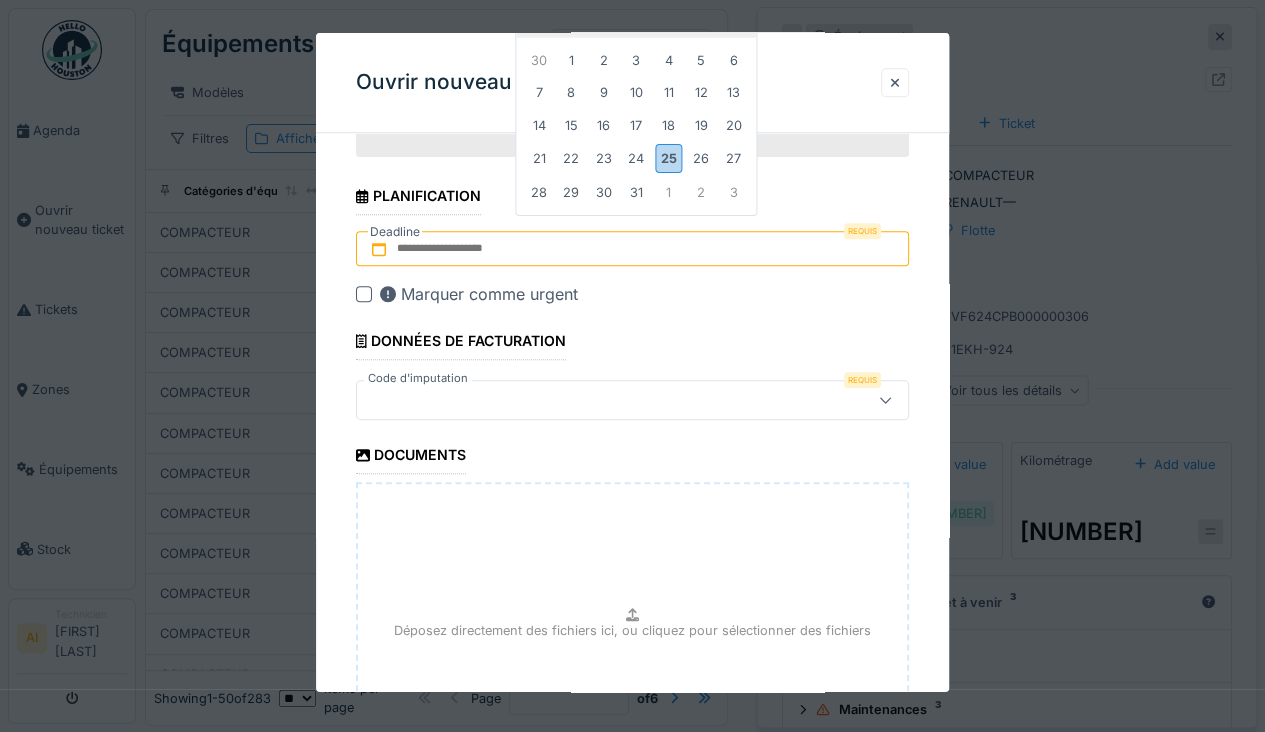 click on "25" at bounding box center (668, 158) 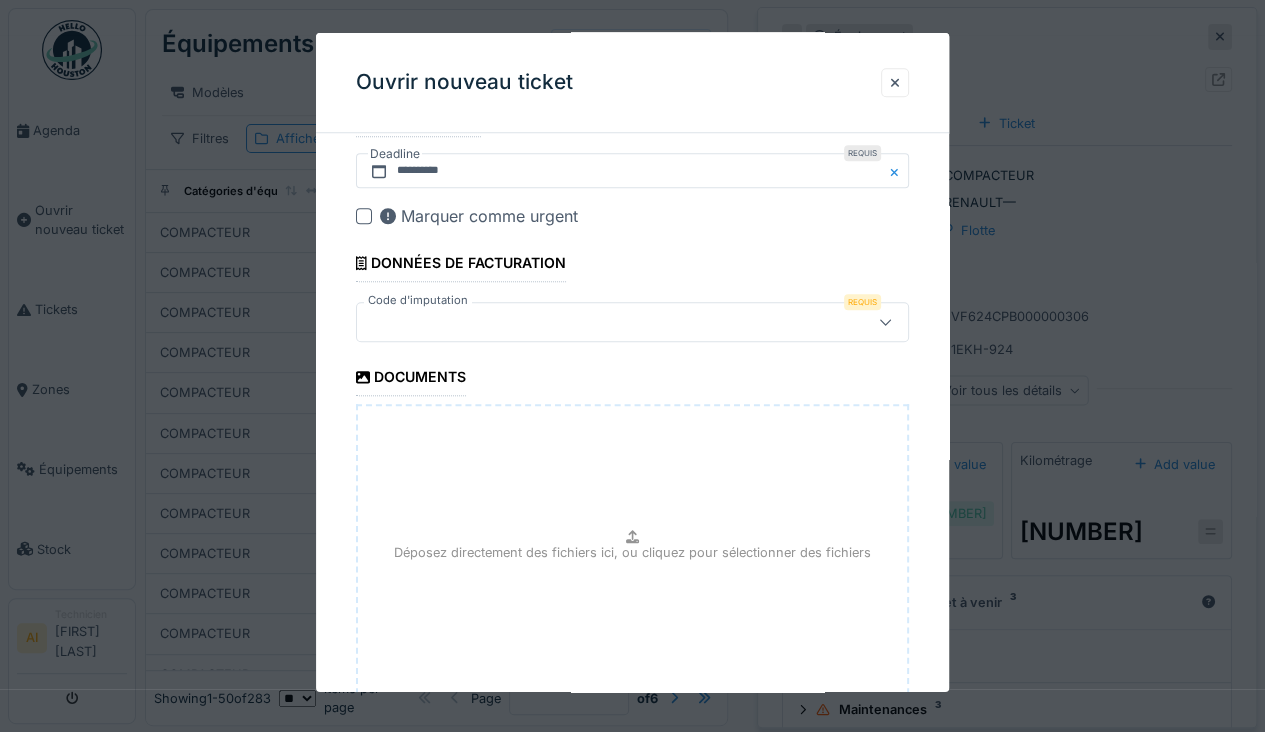 scroll, scrollTop: 873, scrollLeft: 0, axis: vertical 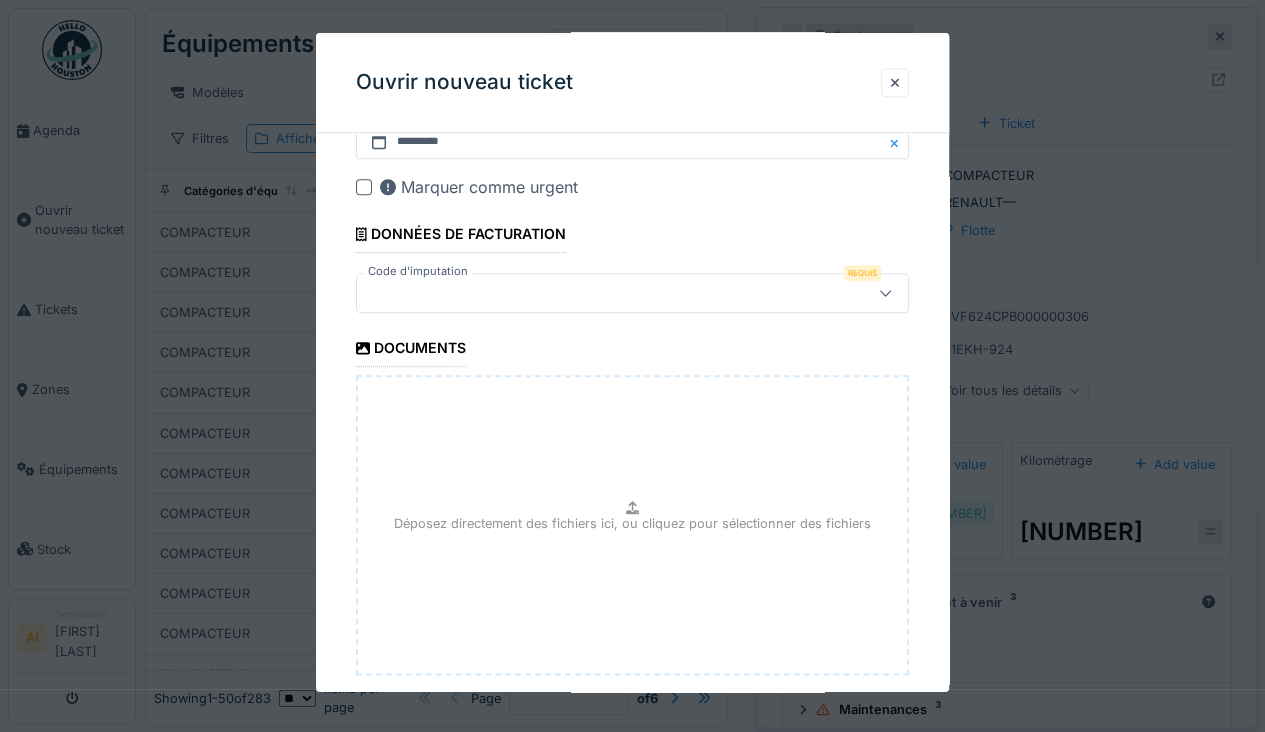 click at bounding box center (885, 293) 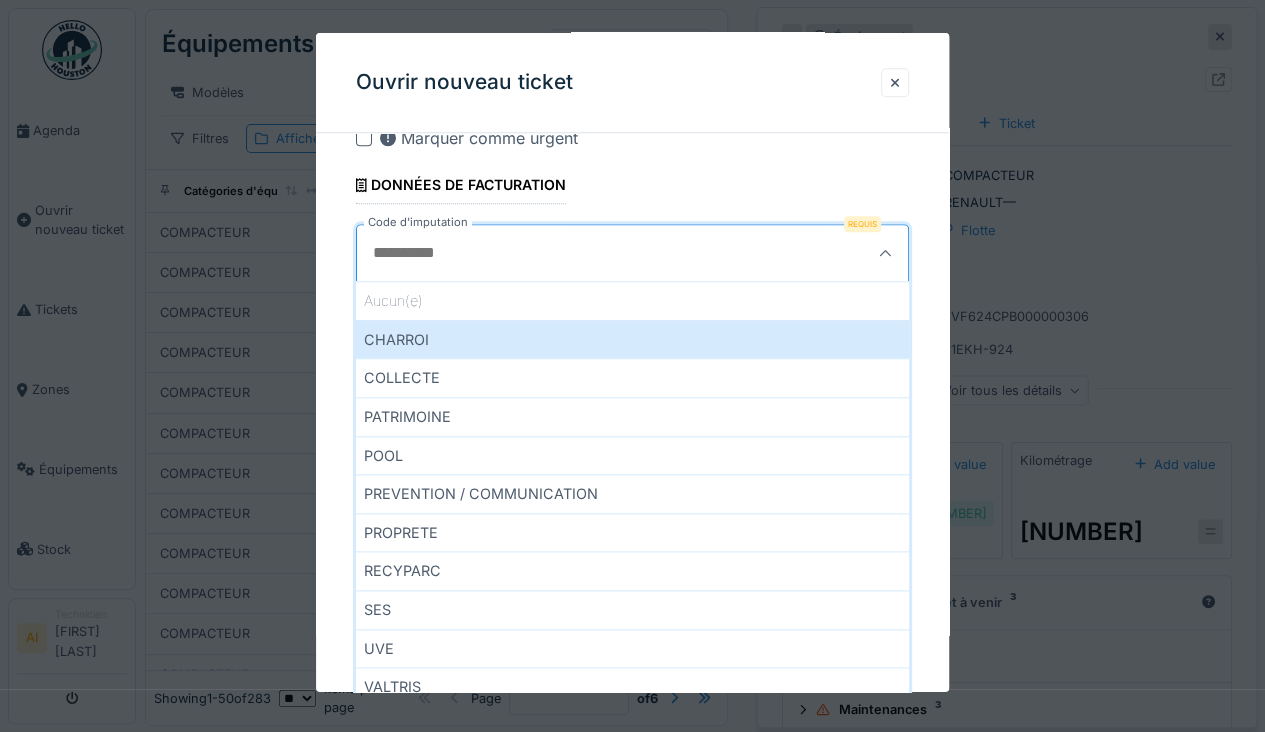 scroll, scrollTop: 1001, scrollLeft: 0, axis: vertical 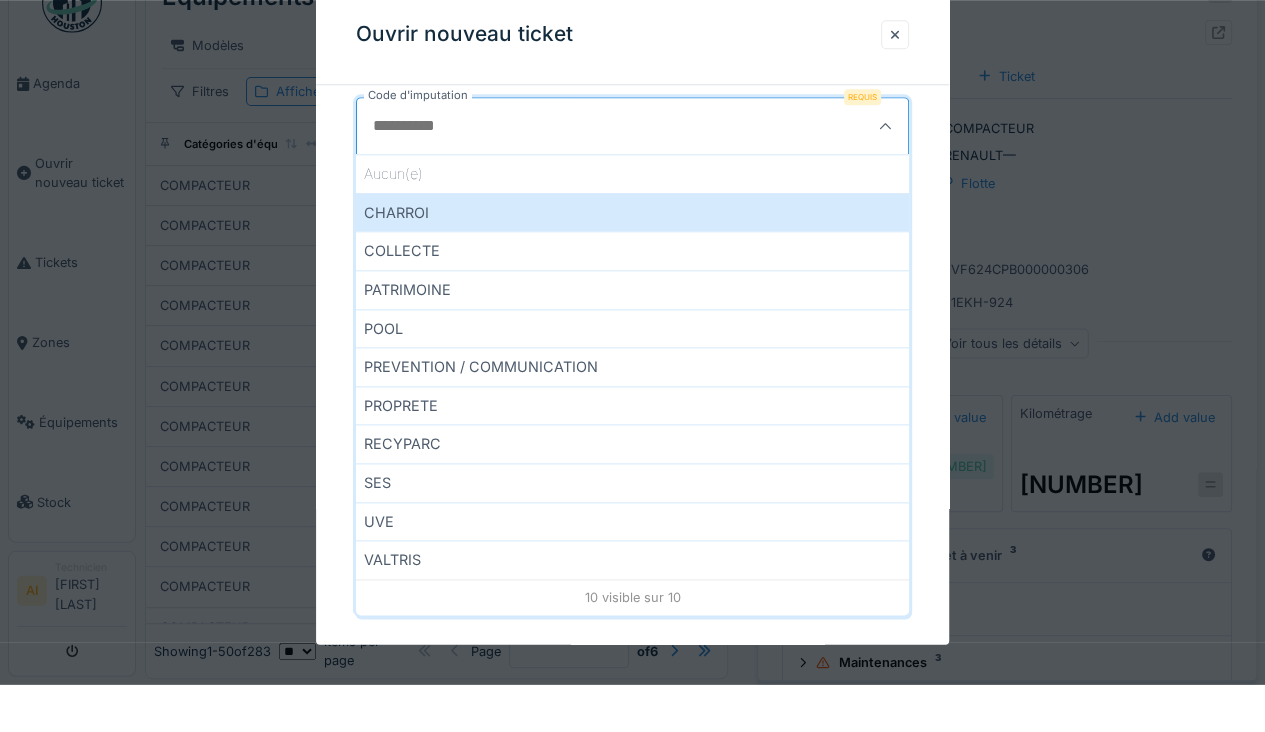 click on "COLLECTE" at bounding box center (632, 298) 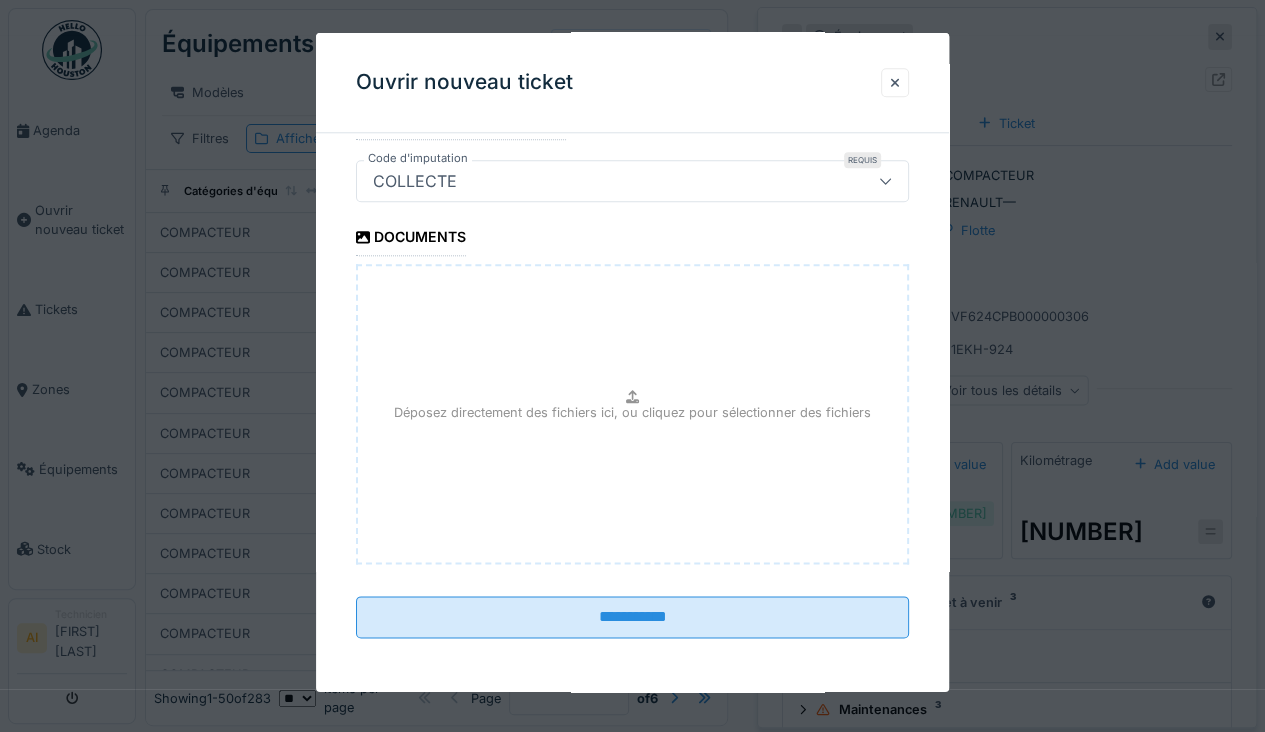 scroll, scrollTop: 18, scrollLeft: 0, axis: vertical 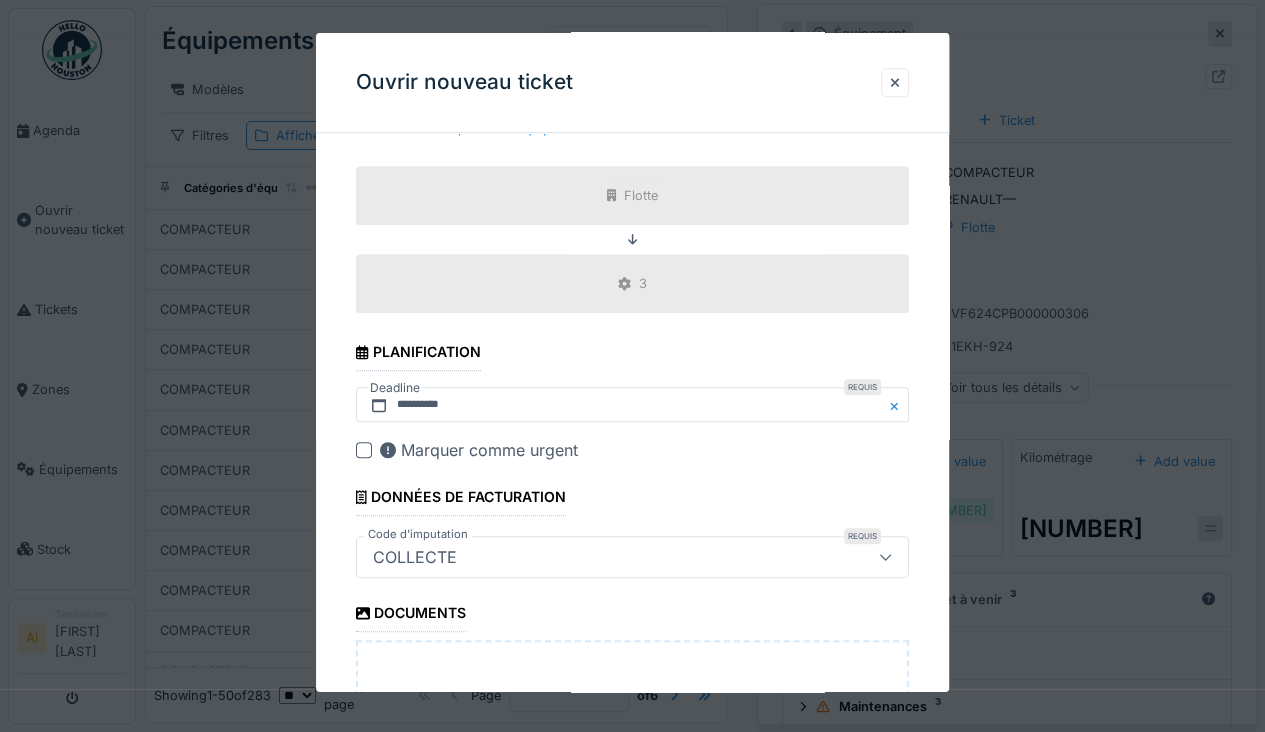 click on "COLLECTE" at bounding box center (604, 557) 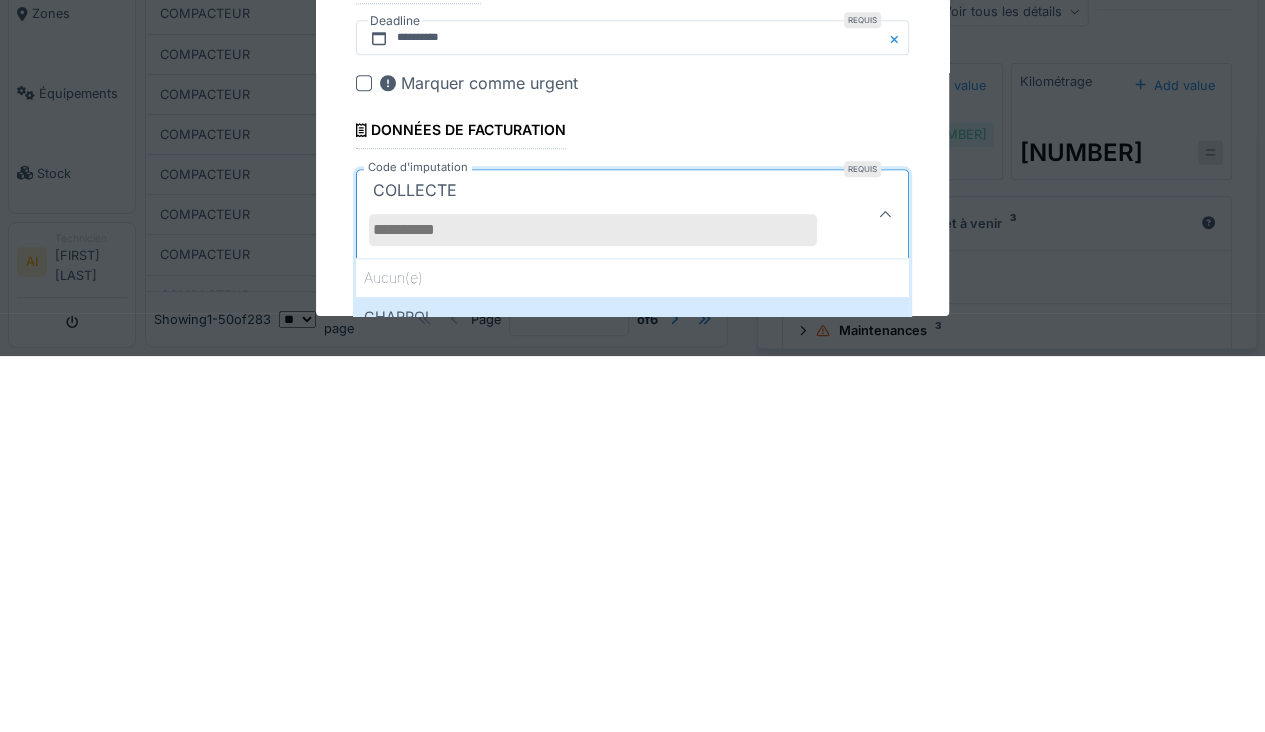 scroll, scrollTop: 18, scrollLeft: 0, axis: vertical 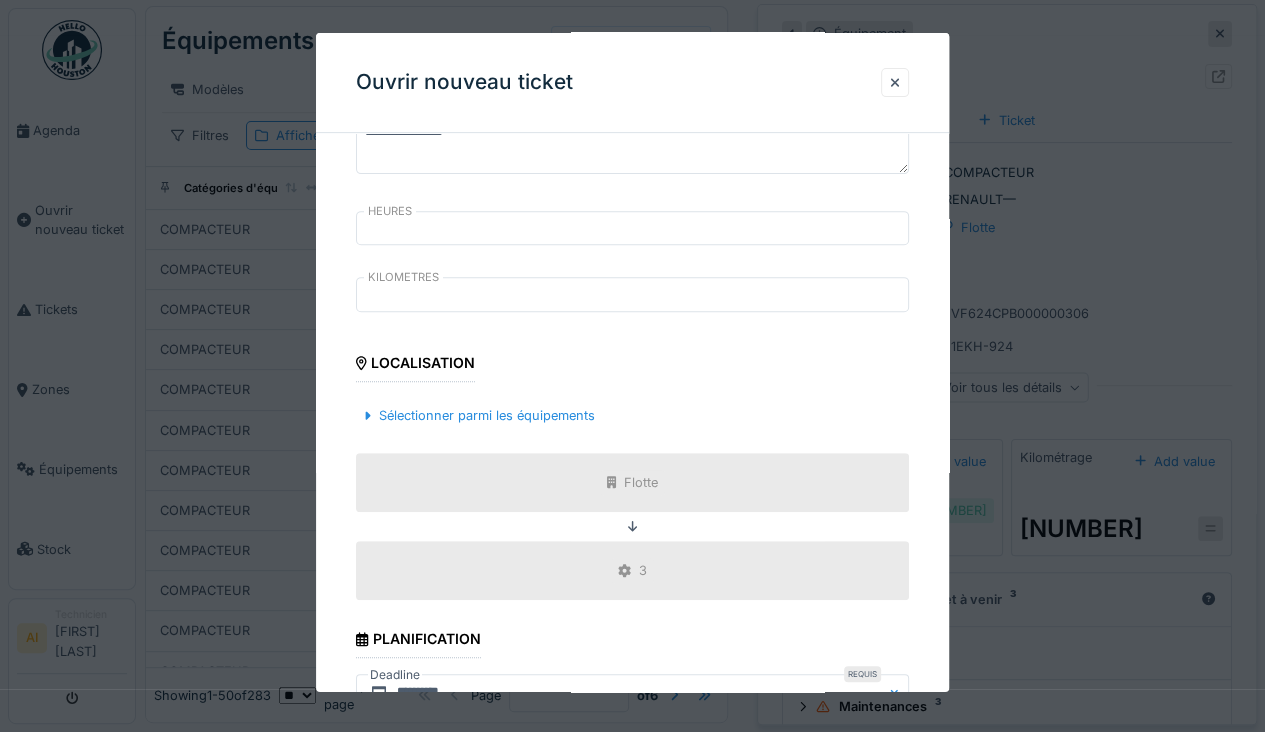 click on "3" at bounding box center (632, 570) 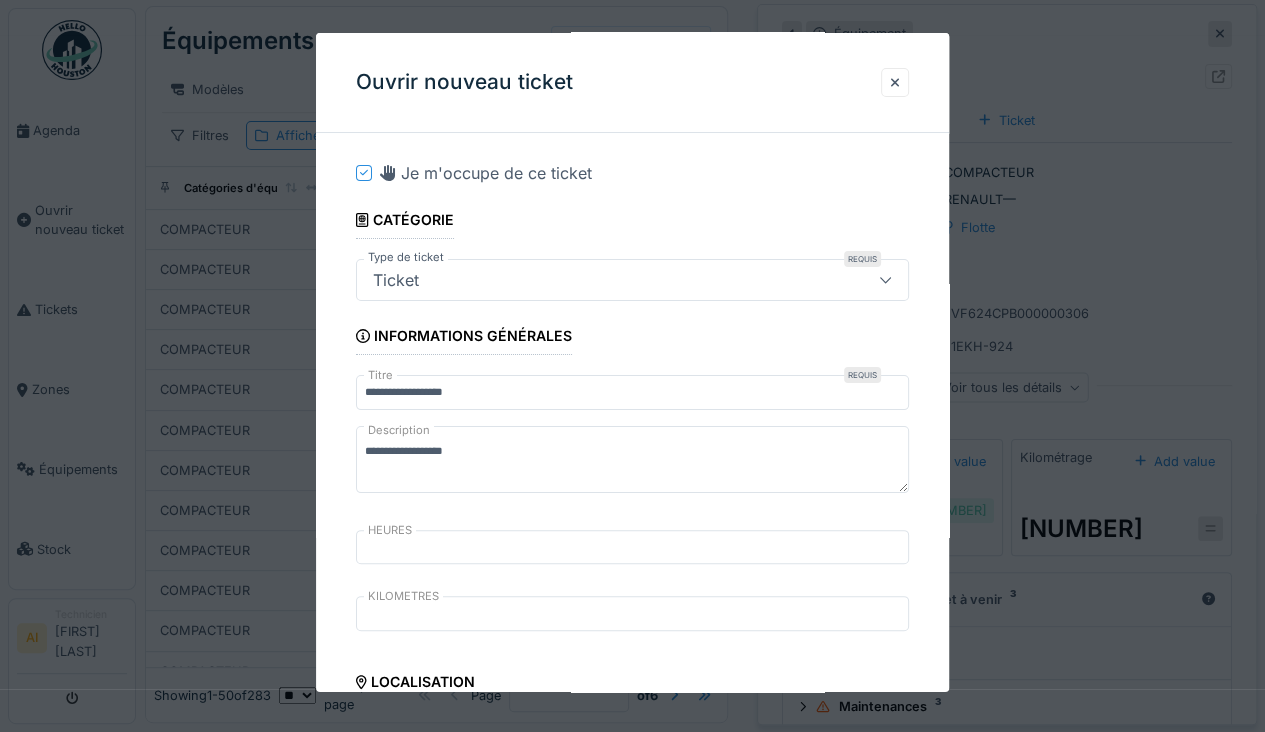 scroll, scrollTop: 0, scrollLeft: 0, axis: both 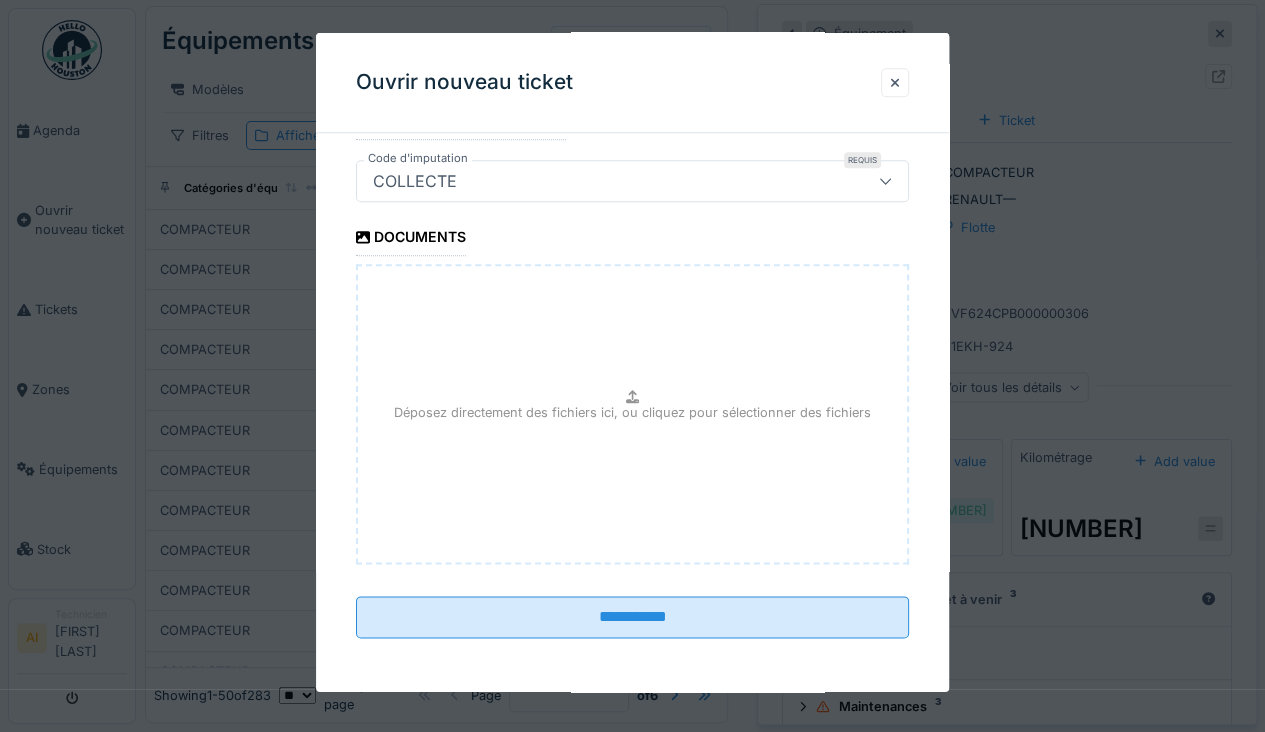 click on "**********" at bounding box center [632, 617] 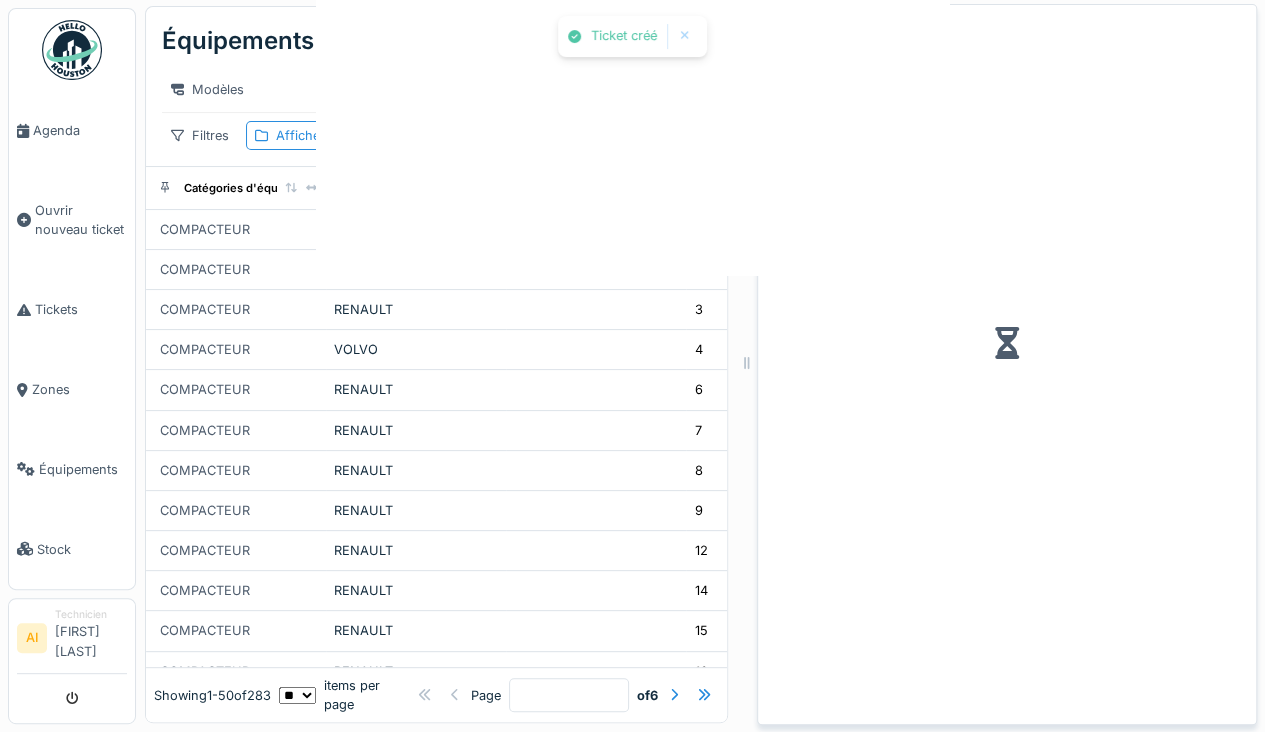 scroll, scrollTop: 0, scrollLeft: 0, axis: both 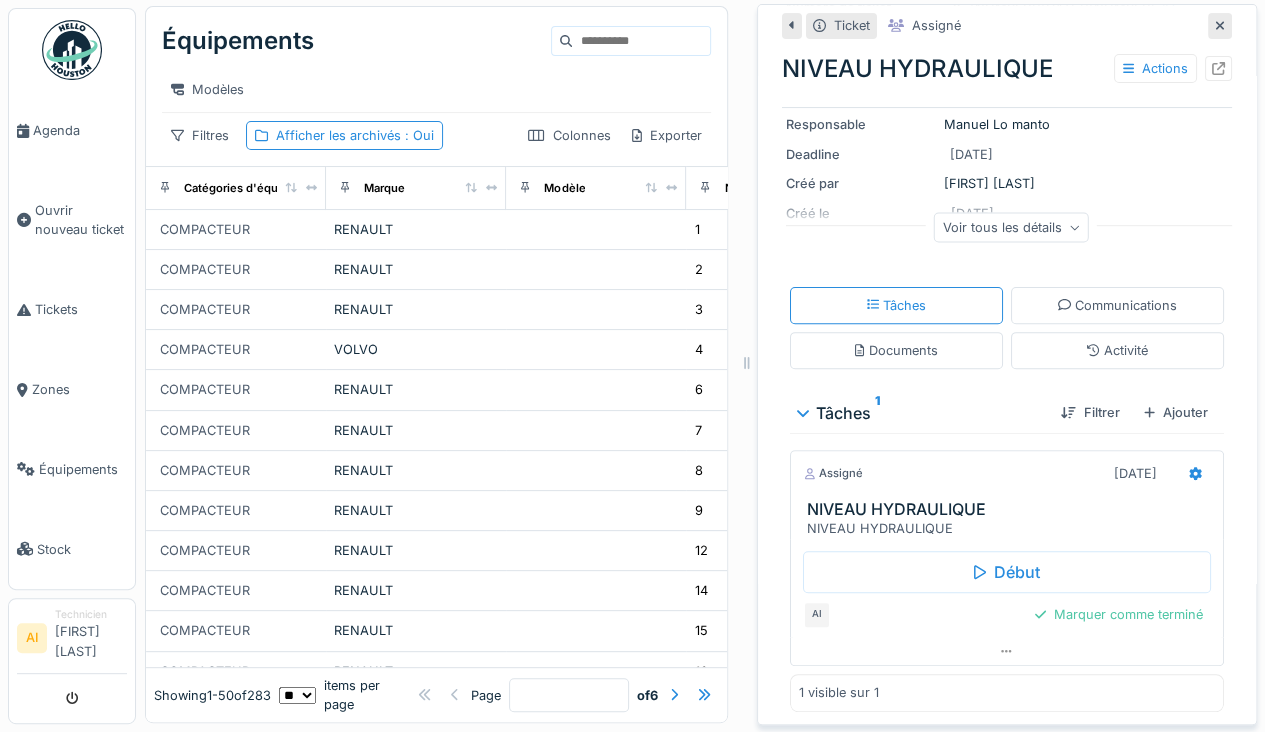 click on "Communications" at bounding box center (1117, 305) 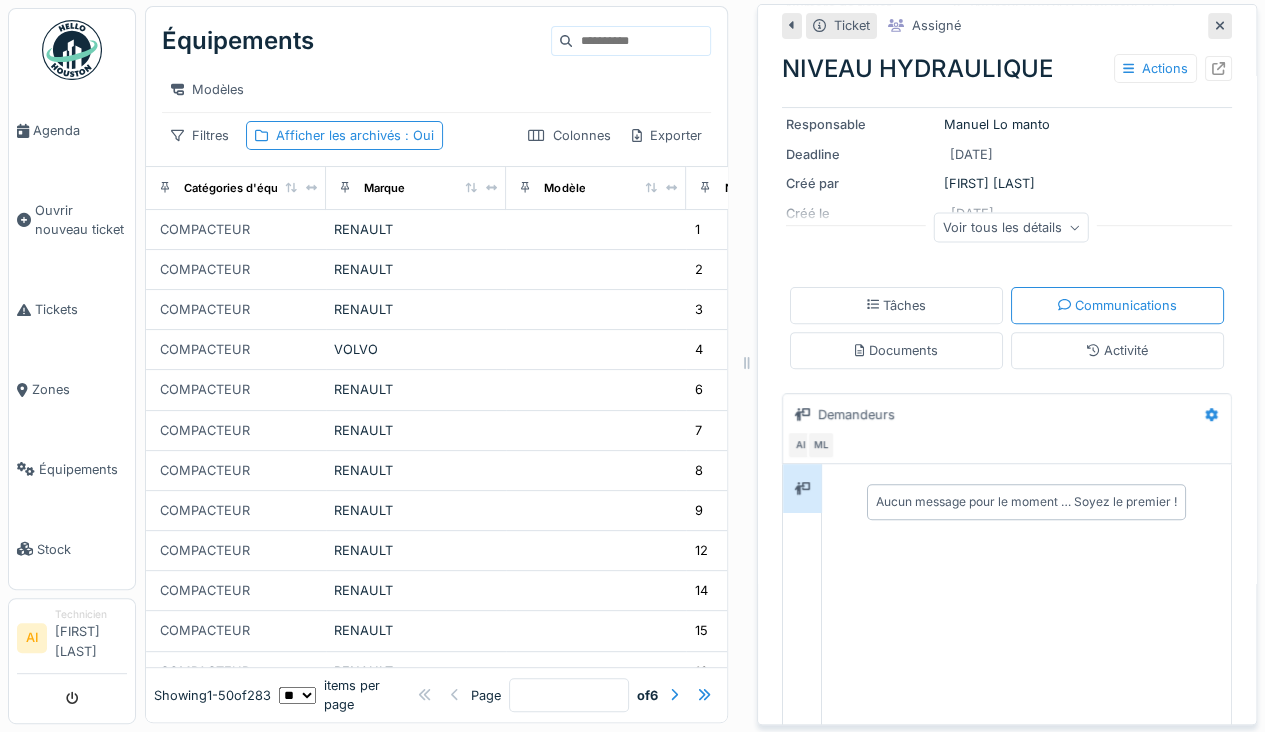 click on "Tâches" at bounding box center [896, 305] 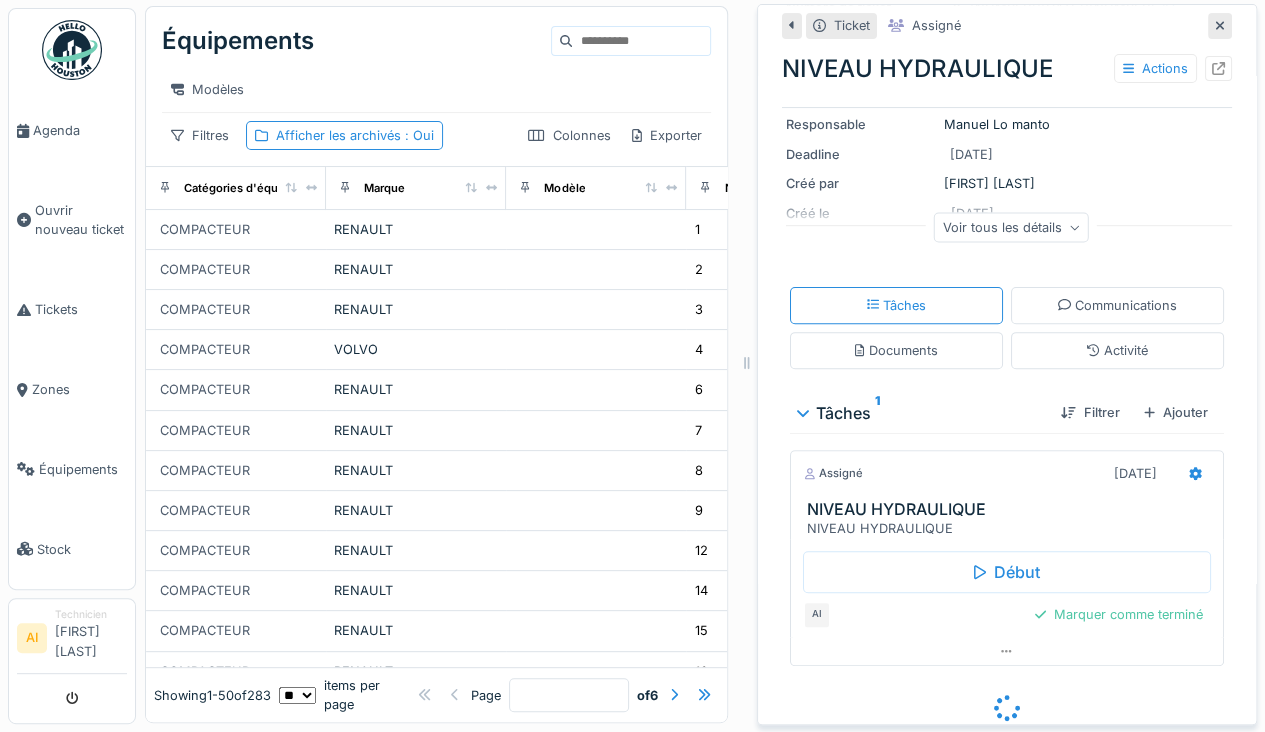scroll, scrollTop: 184, scrollLeft: 0, axis: vertical 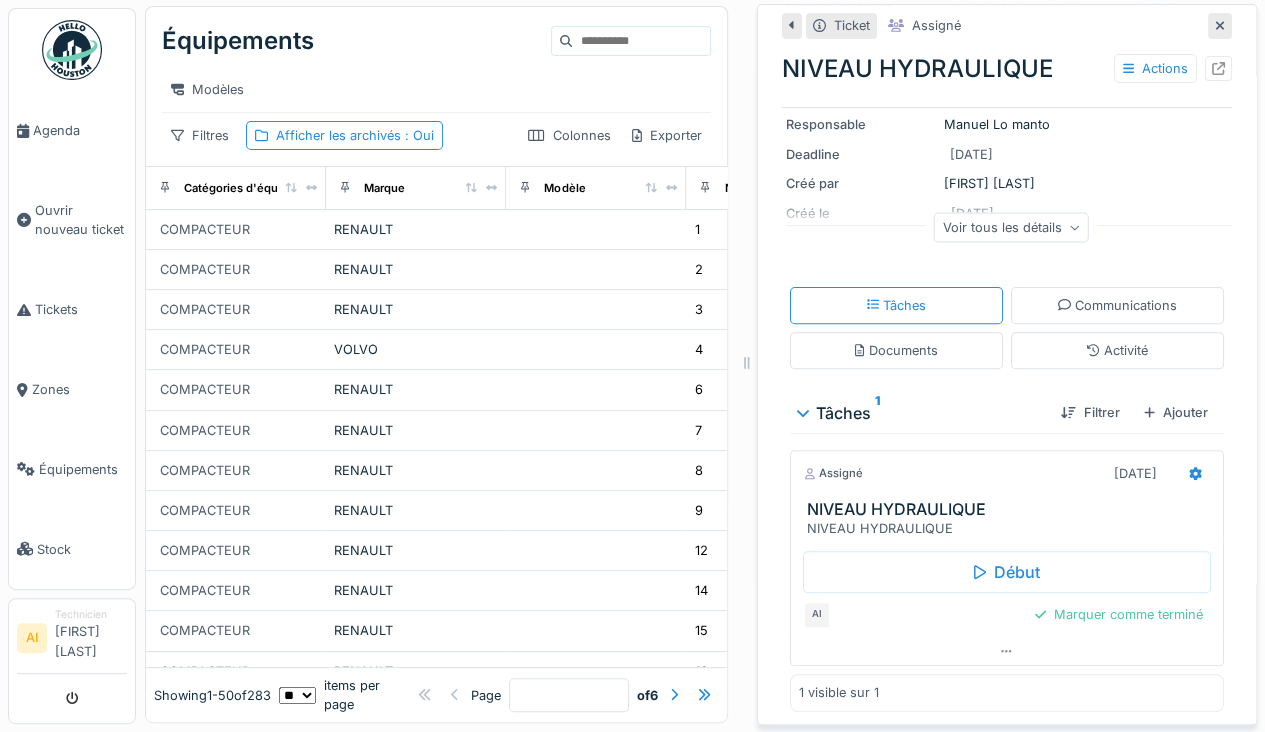 click on "Marquer comme terminé" at bounding box center [1119, 614] 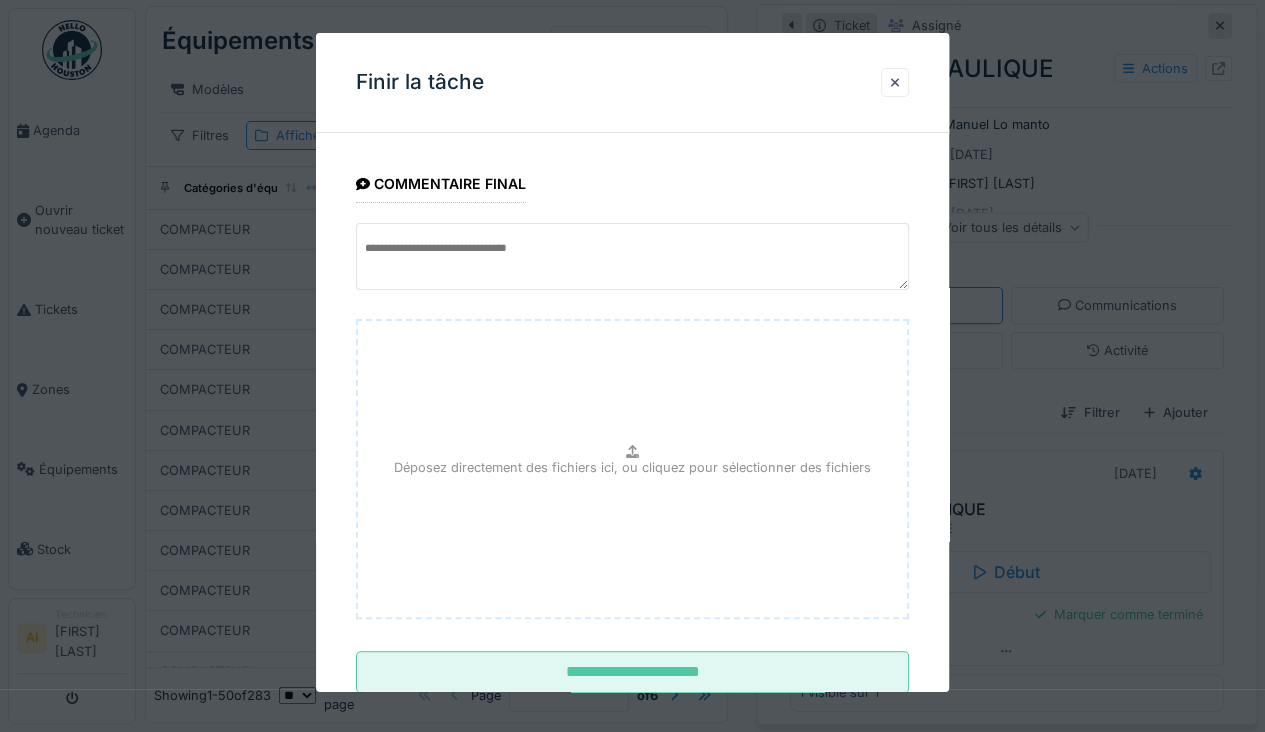 scroll, scrollTop: 56, scrollLeft: 0, axis: vertical 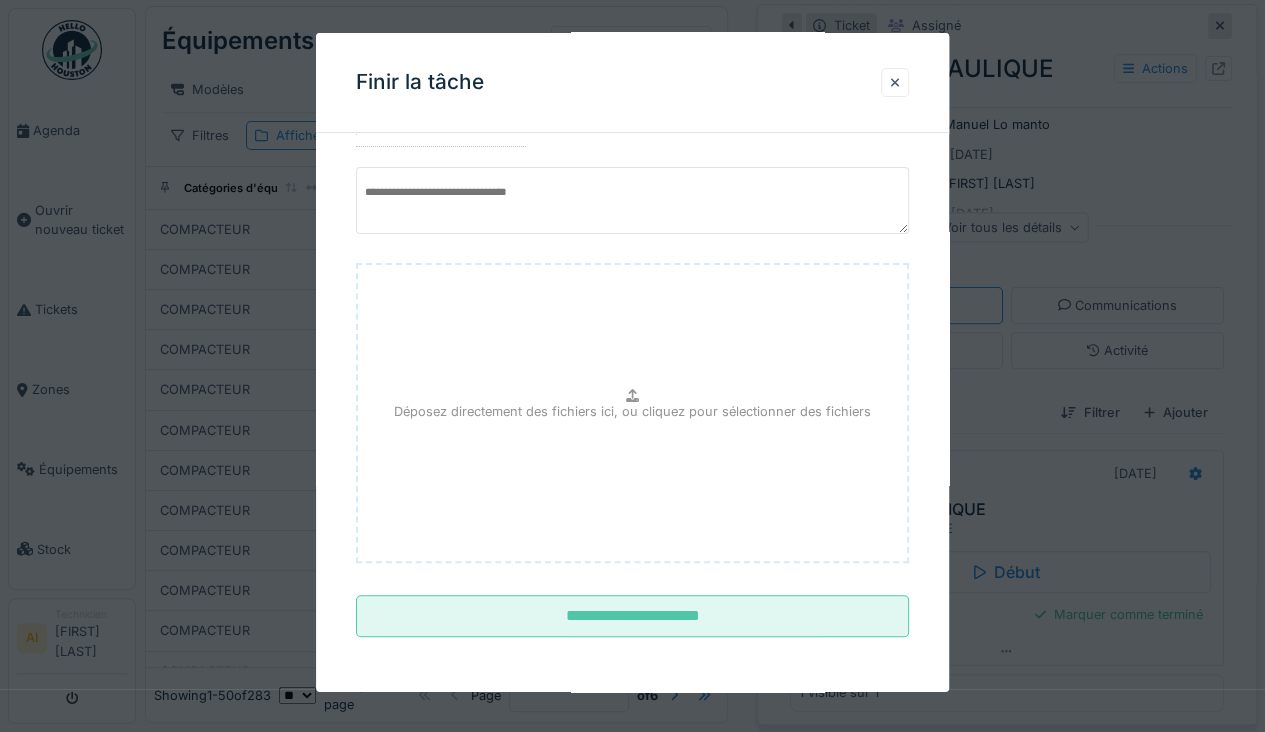 click on "**********" at bounding box center (632, 616) 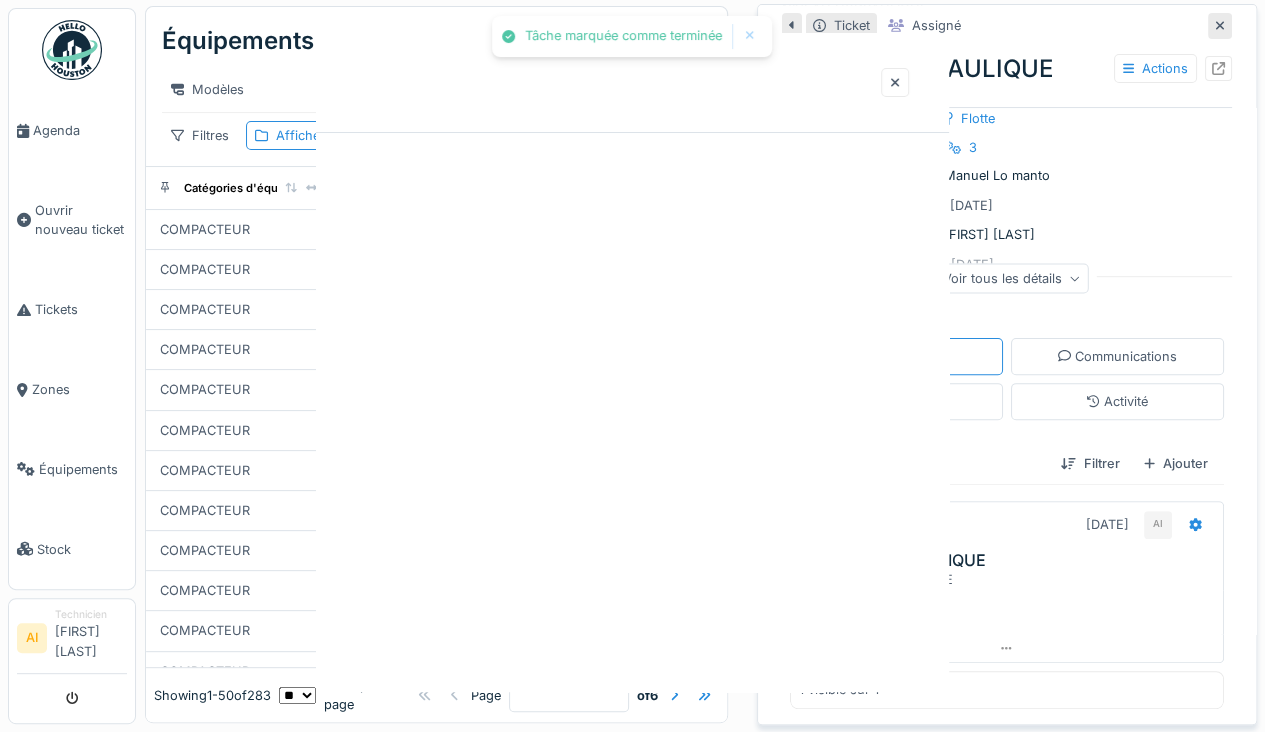 scroll, scrollTop: 0, scrollLeft: 0, axis: both 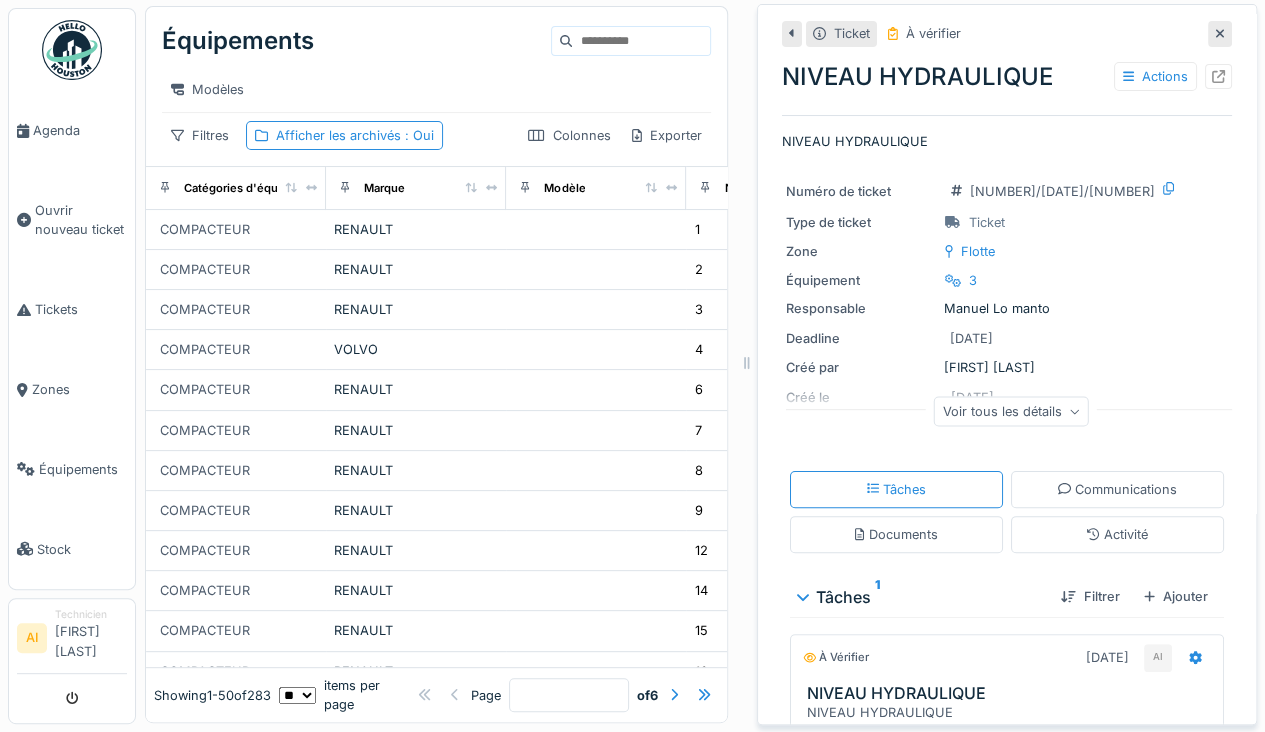 click on "Équipements" at bounding box center (83, 469) 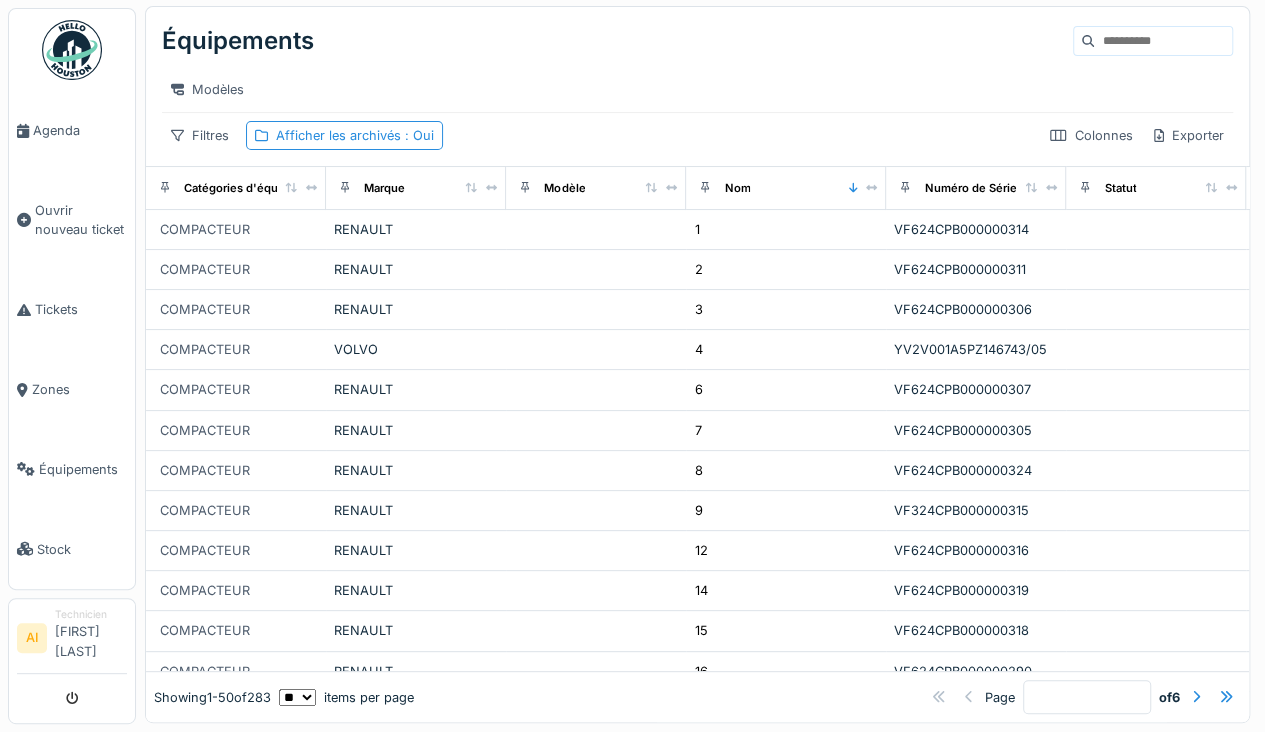 click at bounding box center [1163, 41] 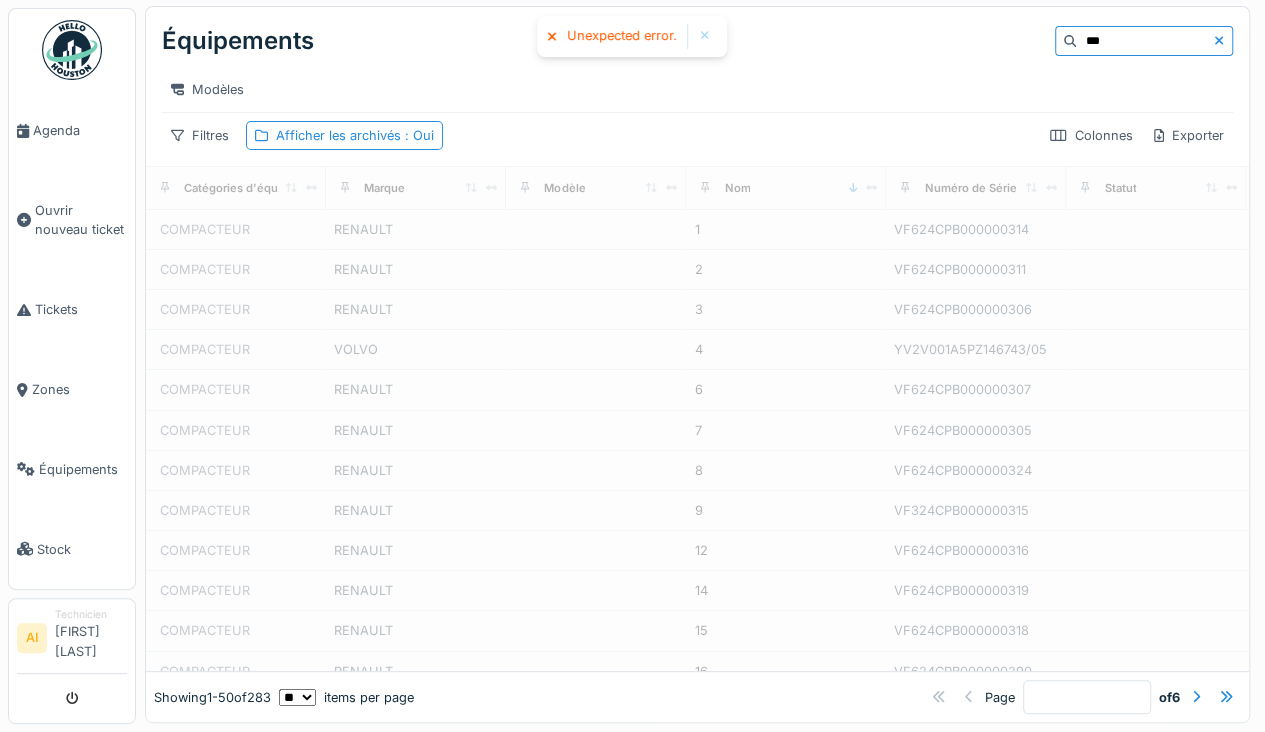 type on "***" 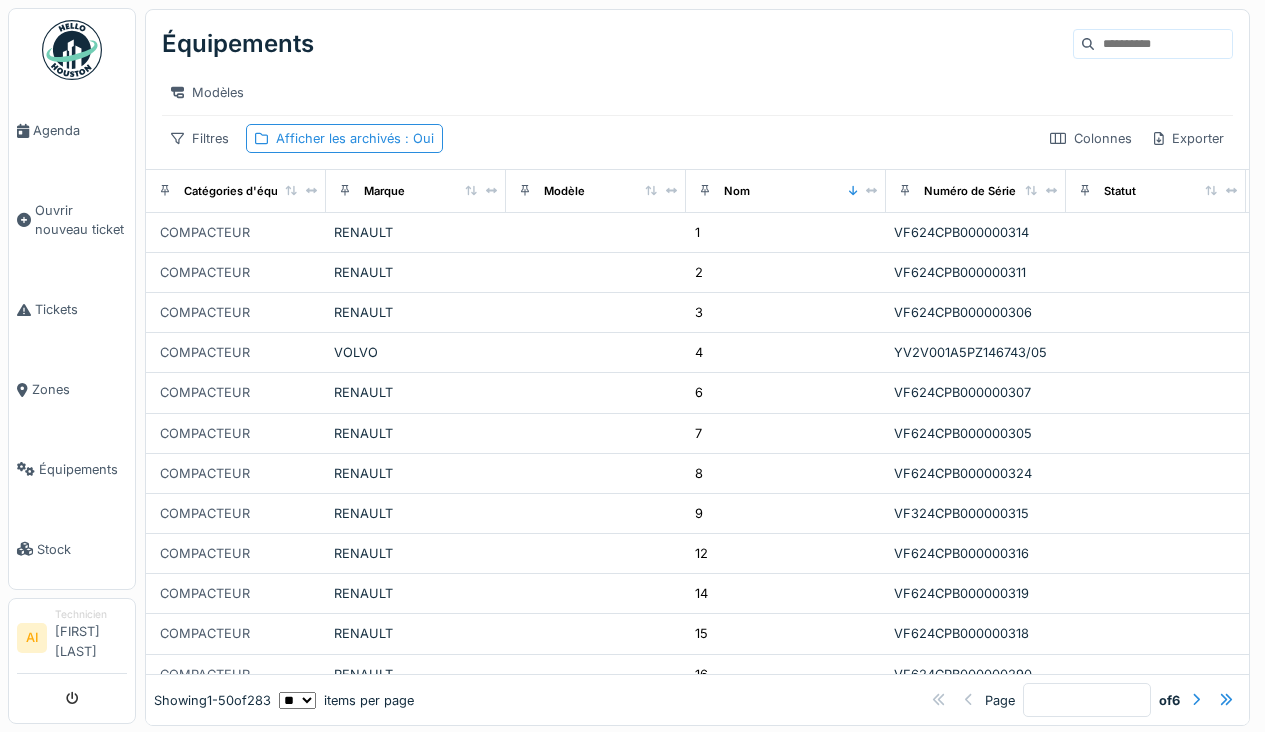 scroll, scrollTop: 0, scrollLeft: 0, axis: both 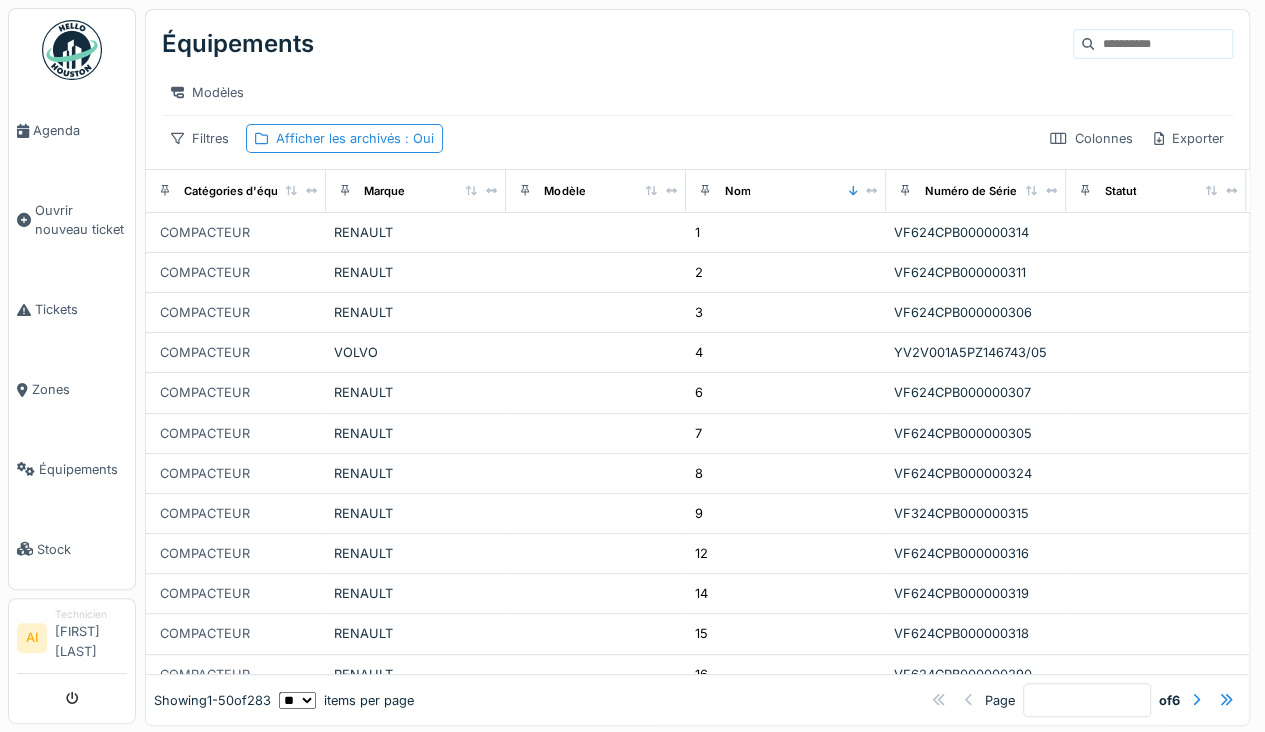 click at bounding box center (1163, 44) 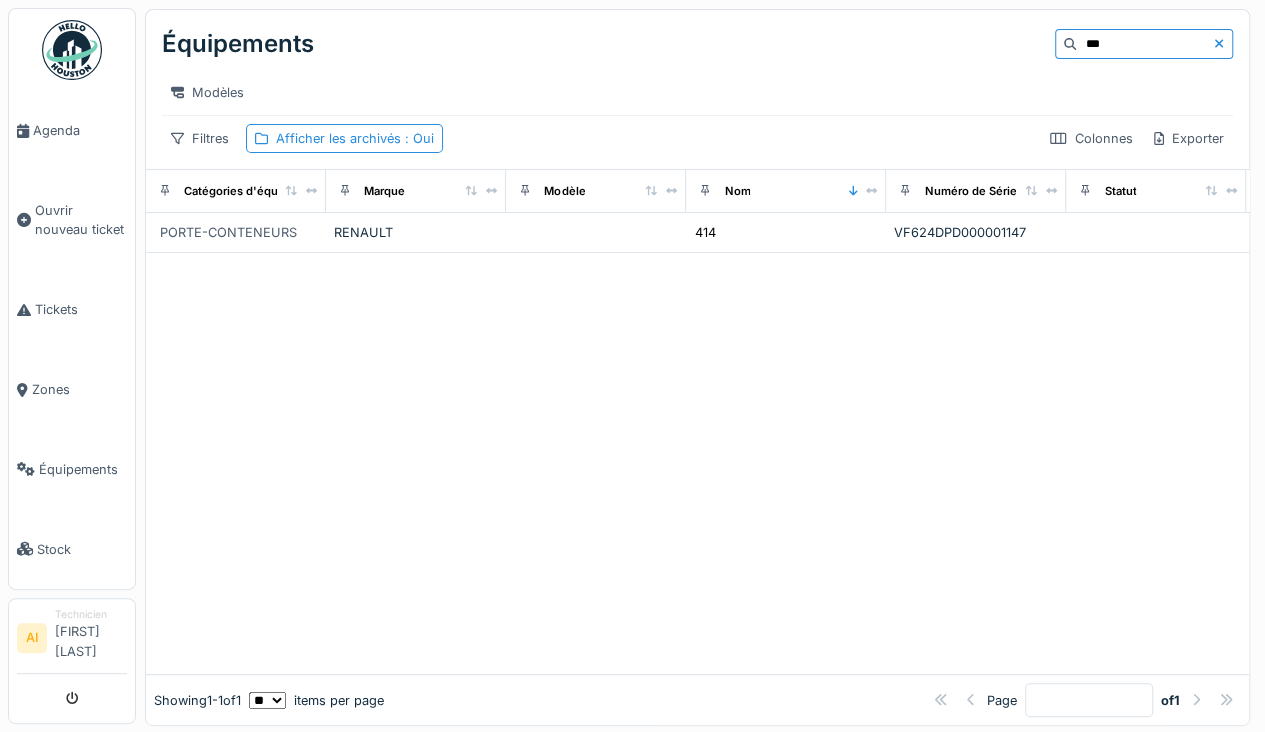 type on "***" 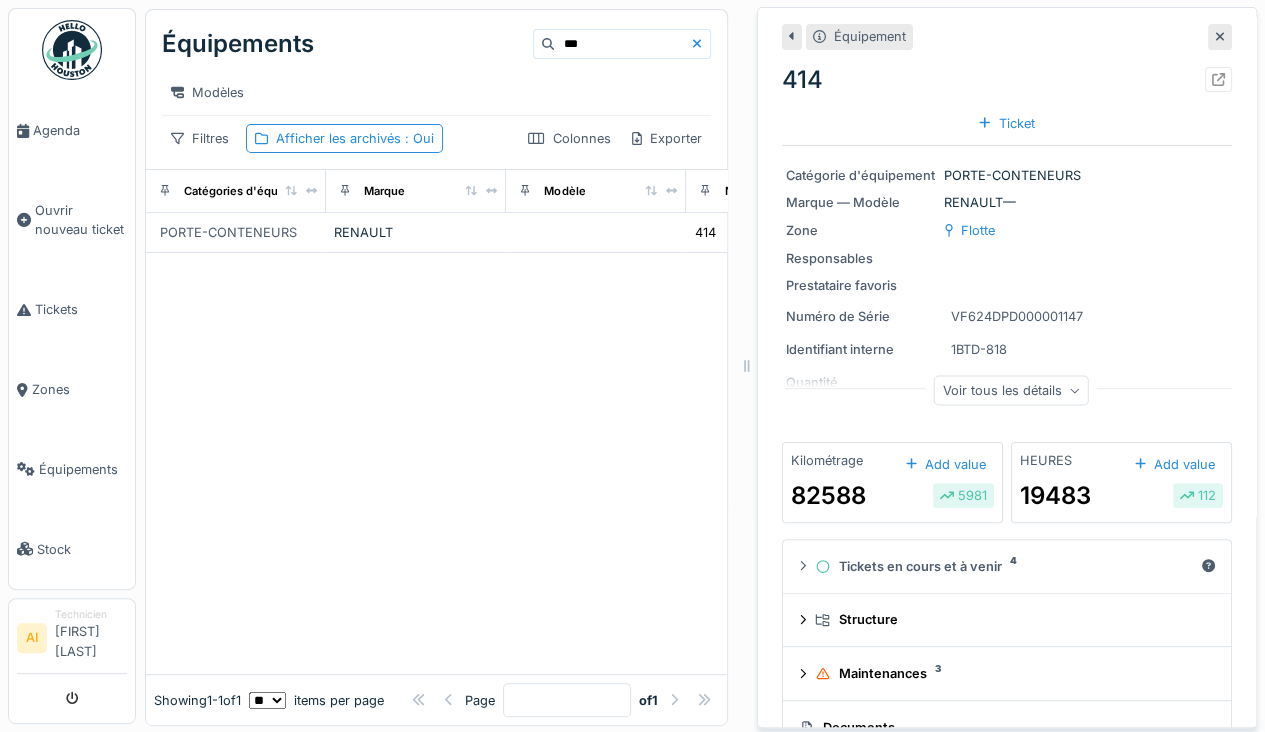 click on "Ticket" at bounding box center (1006, 123) 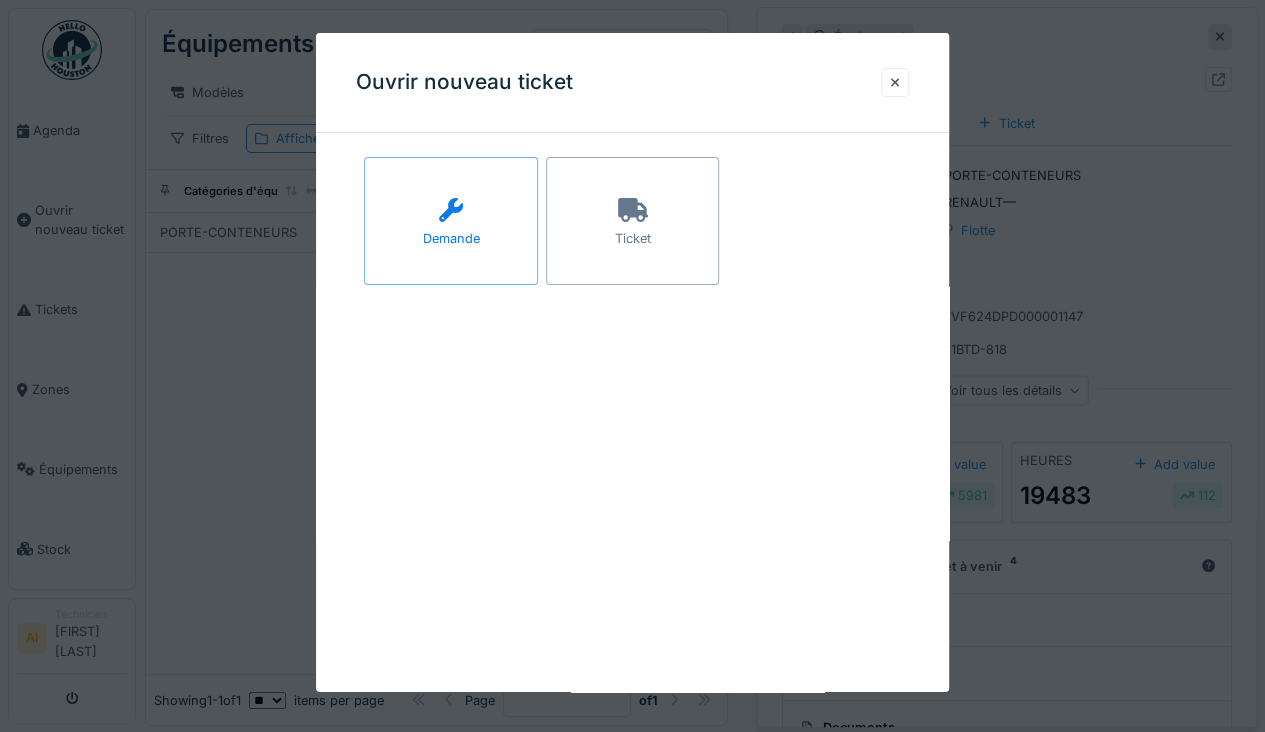 click on "Ticket" at bounding box center [633, 221] 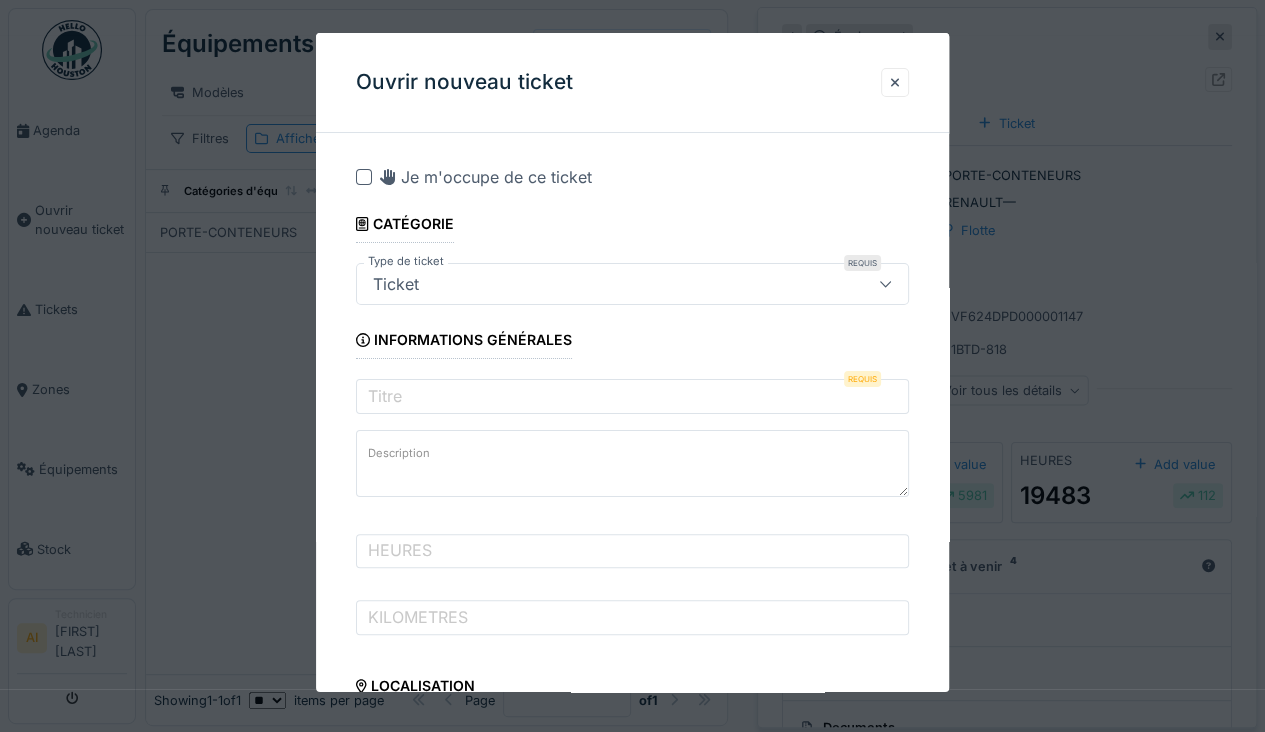 click at bounding box center [364, 177] 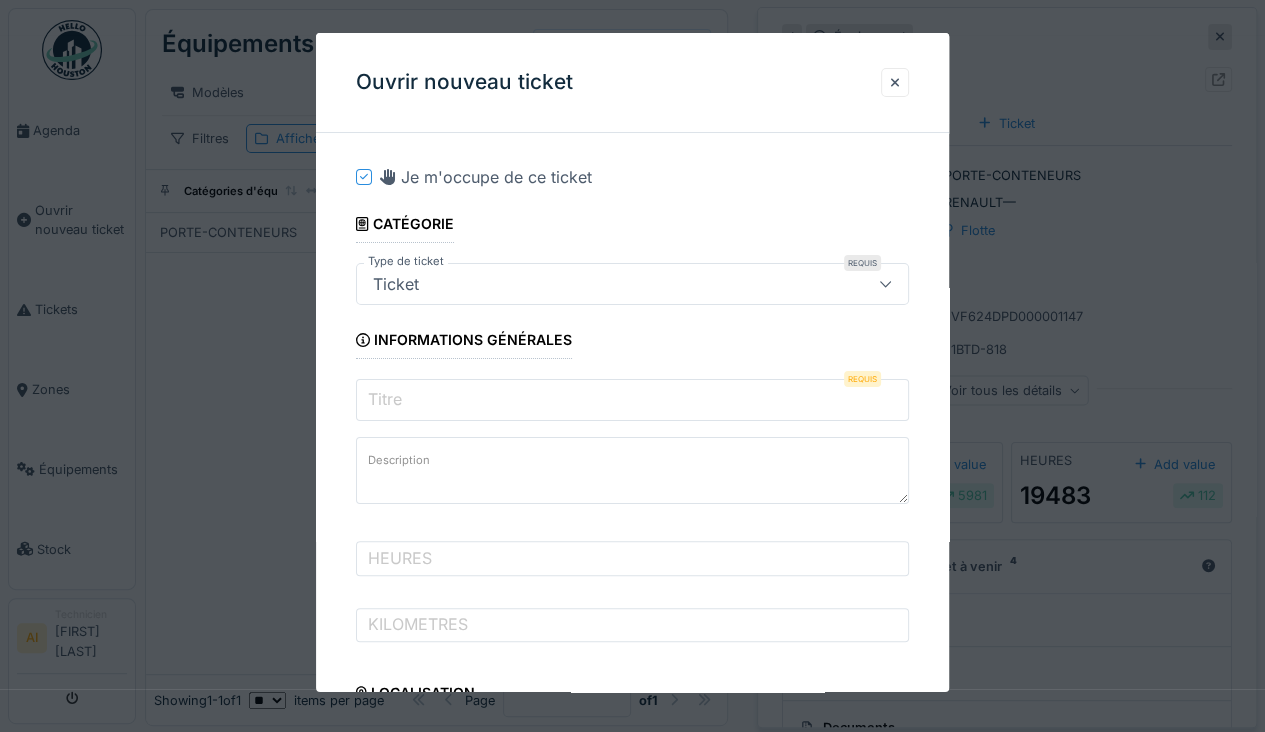 click on "Titre" at bounding box center (632, 400) 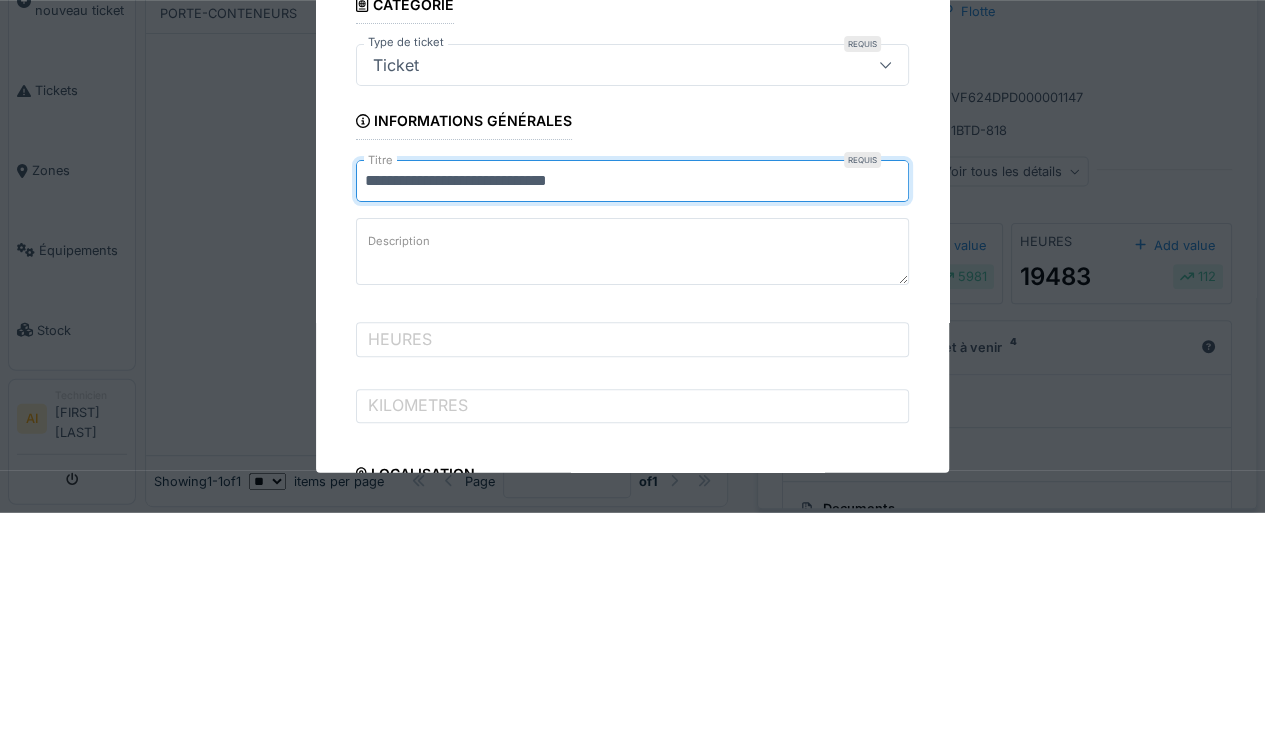 type on "**********" 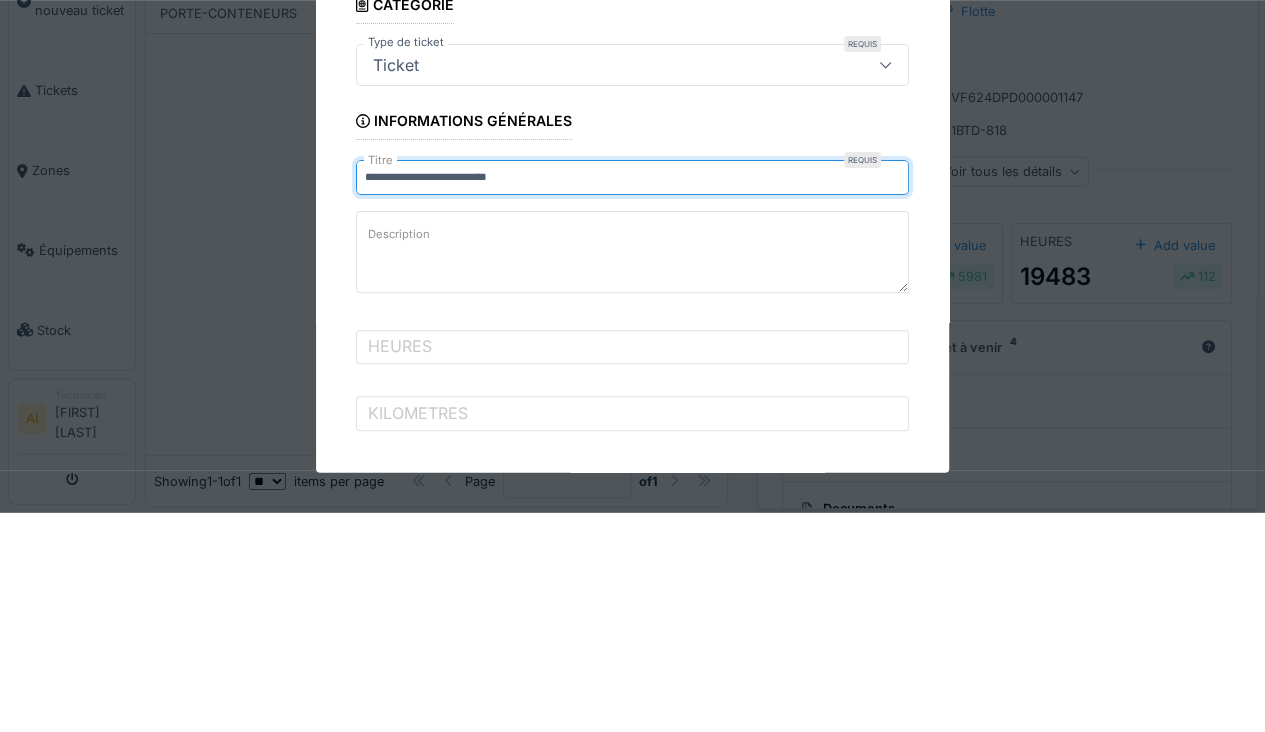 click on "Description" at bounding box center [632, 471] 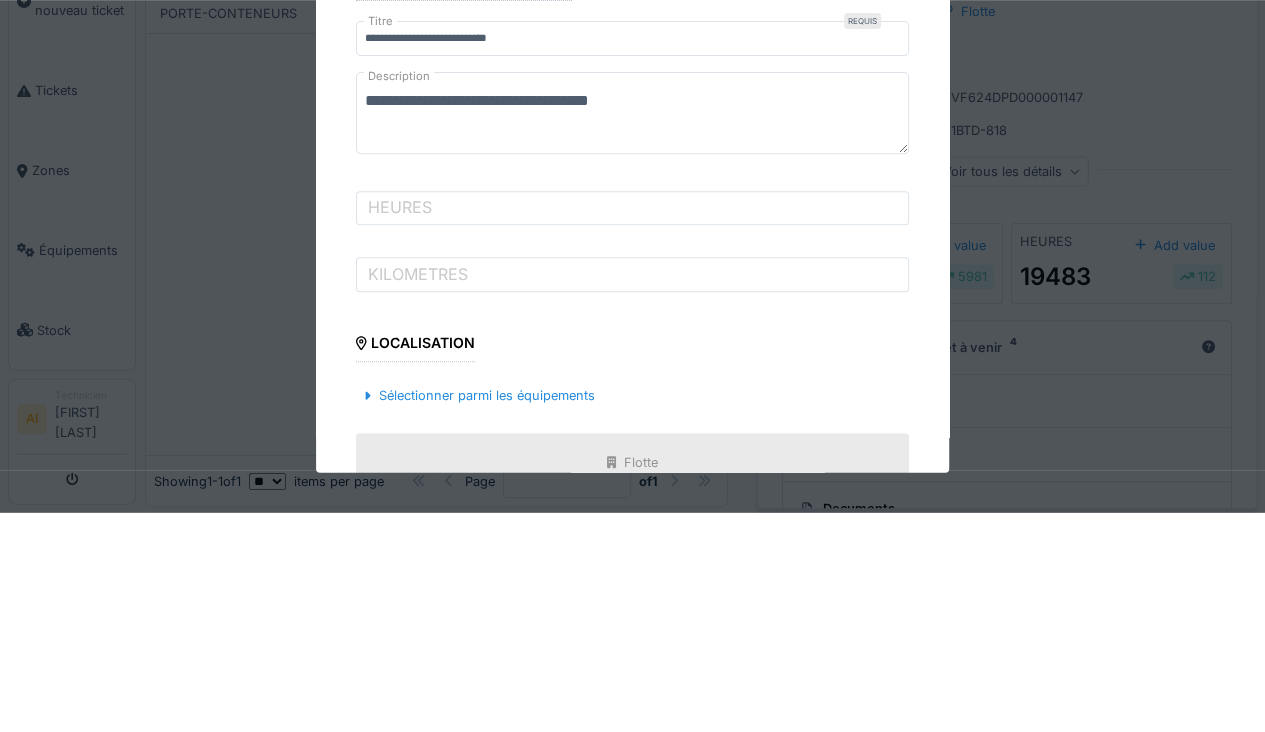 scroll, scrollTop: 153, scrollLeft: 0, axis: vertical 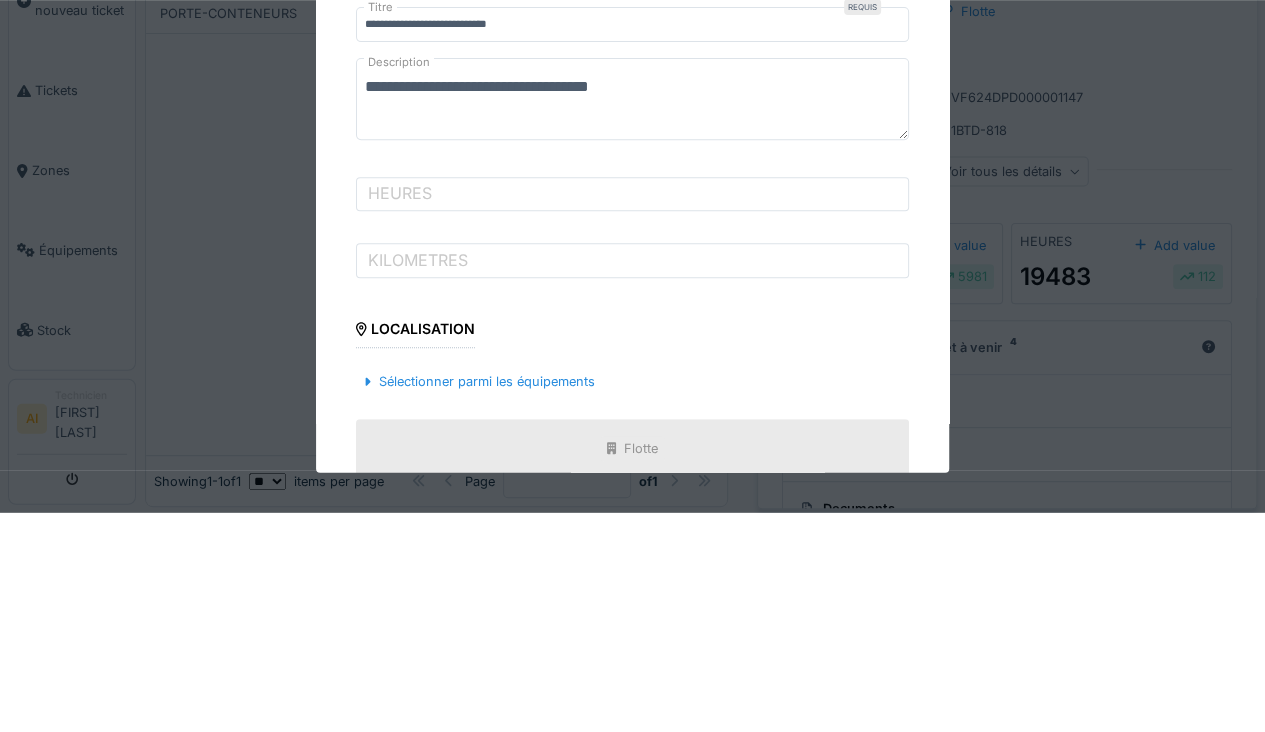 type on "**********" 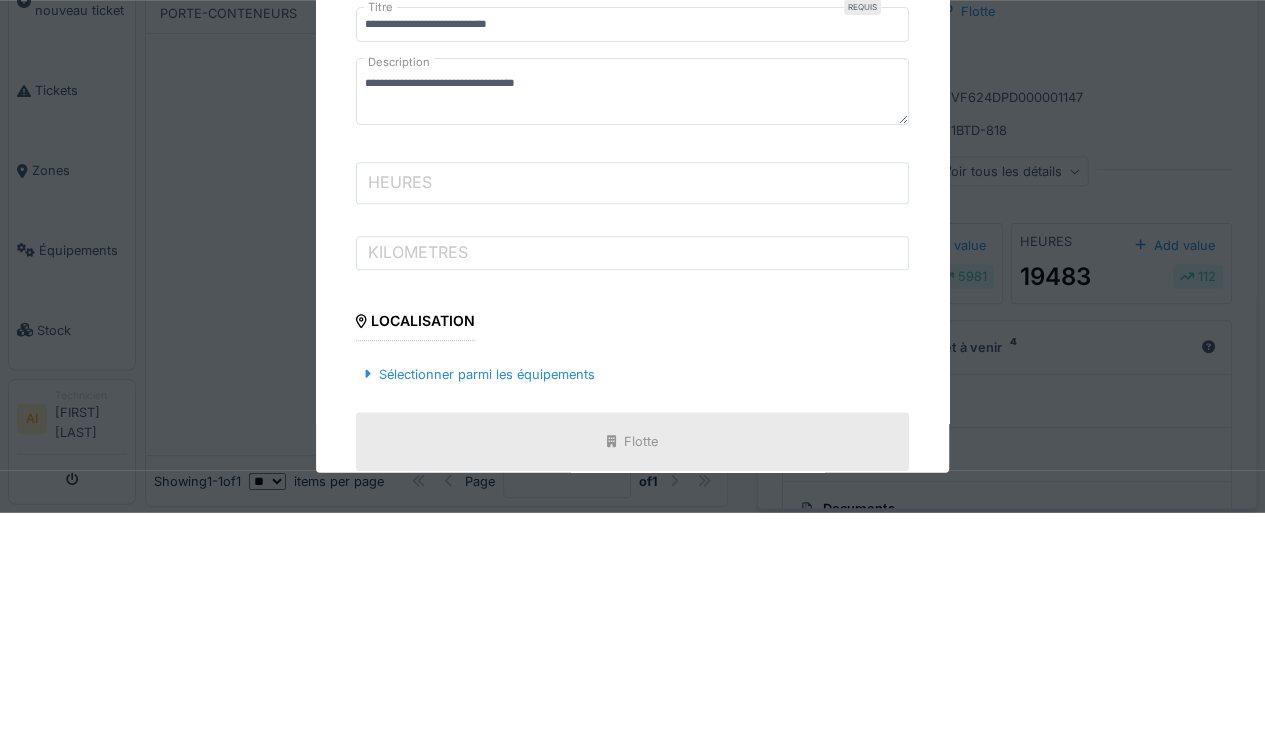 click on "HEURES" at bounding box center (632, 402) 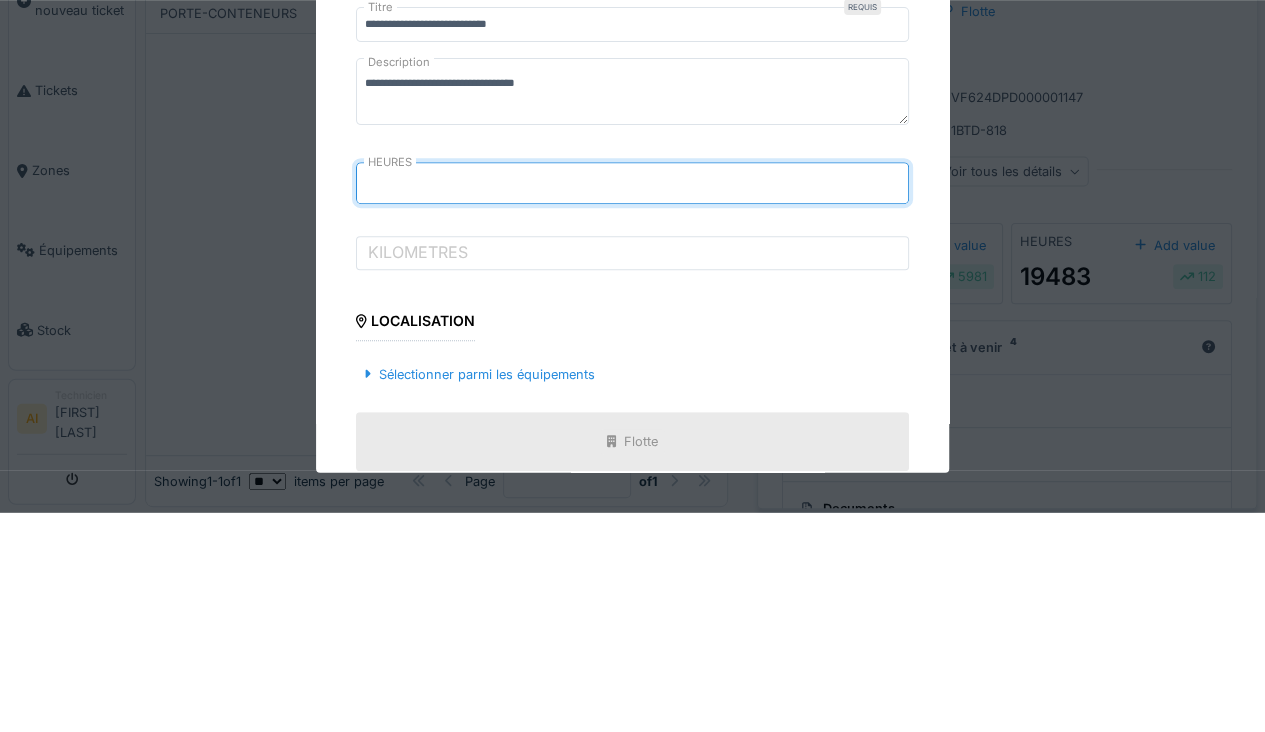 type on "*****" 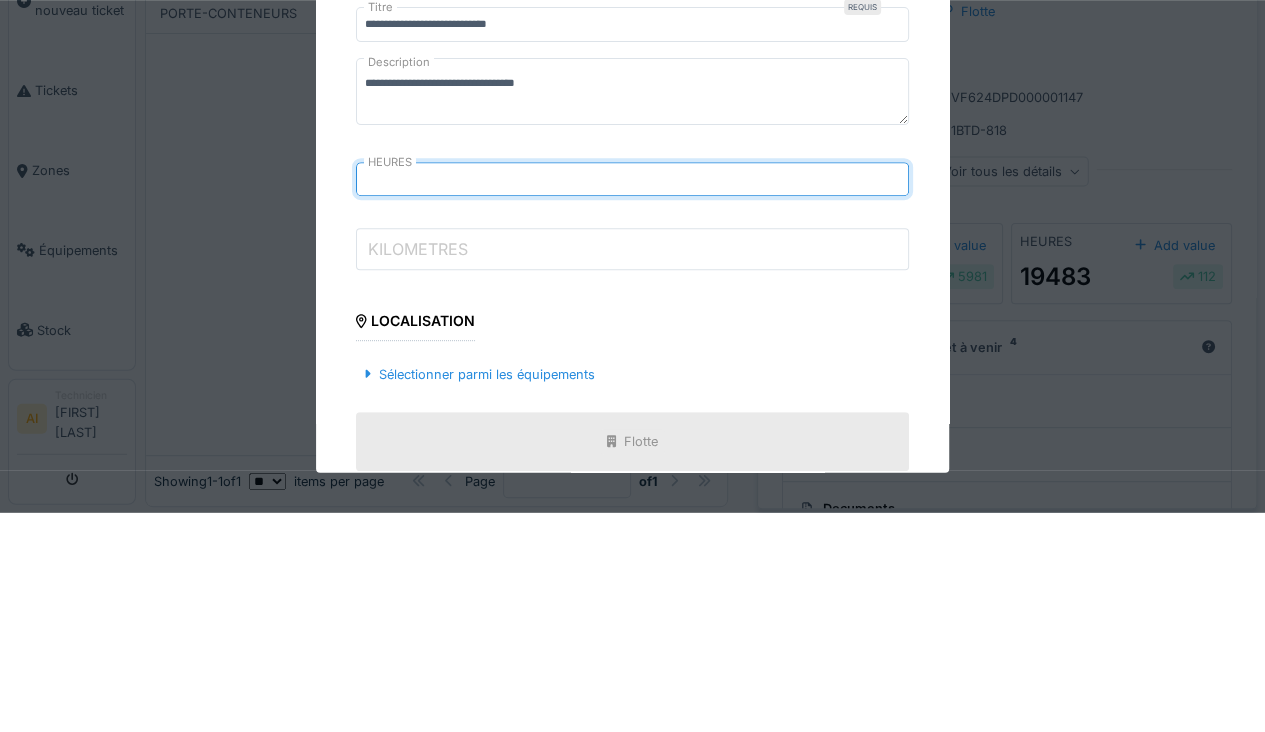 click on "KILOMETRES" at bounding box center [632, 468] 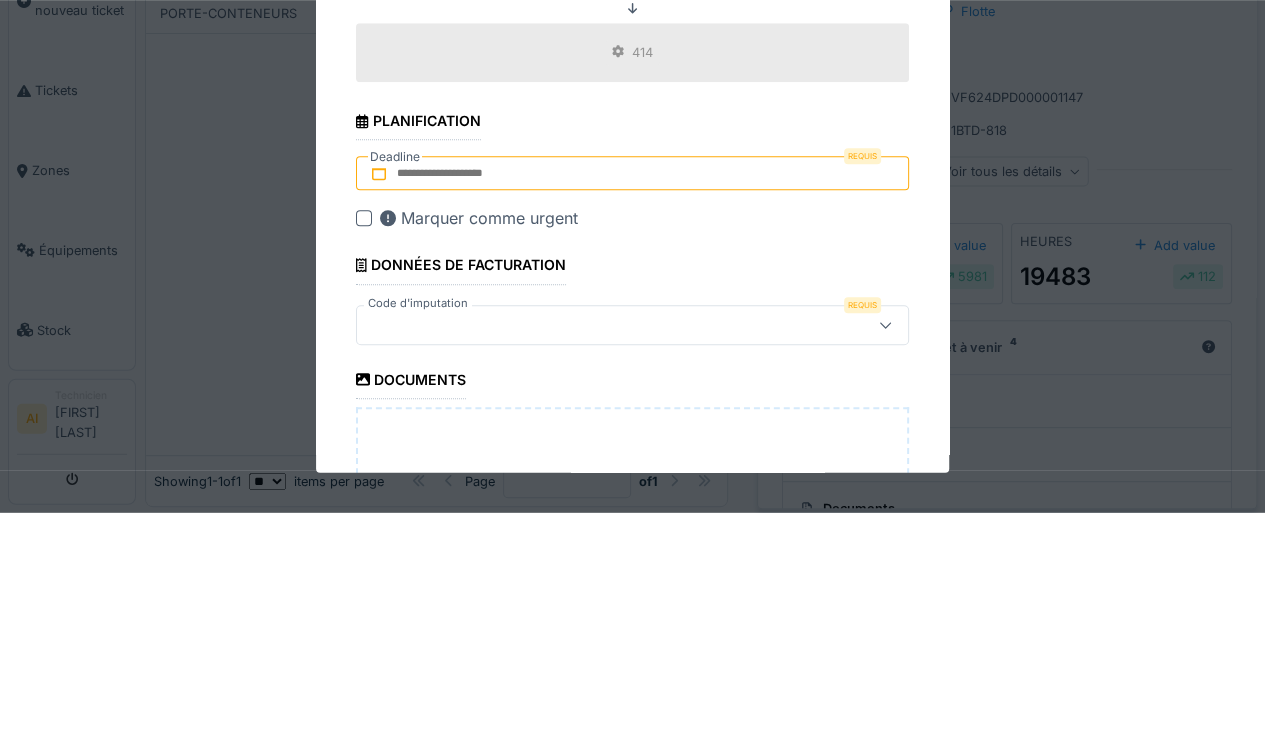 type on "******" 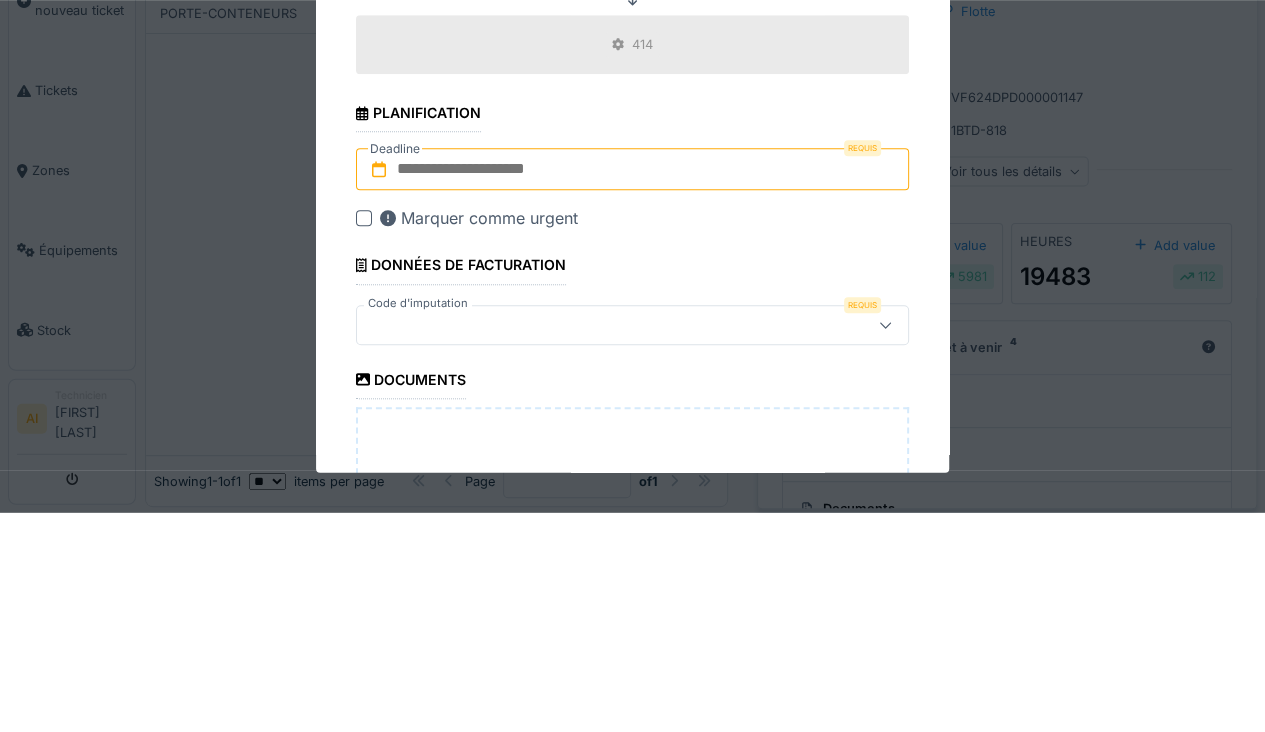 click at bounding box center (632, 389) 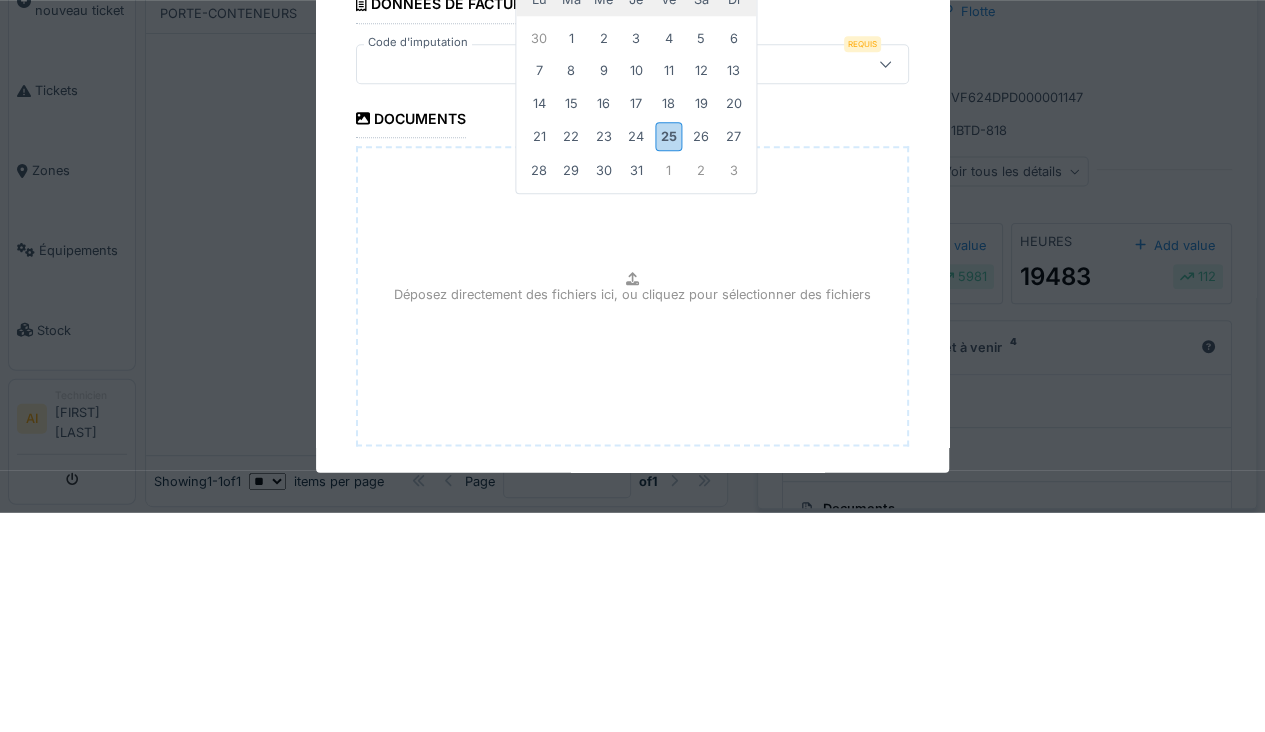 scroll, scrollTop: 896, scrollLeft: 0, axis: vertical 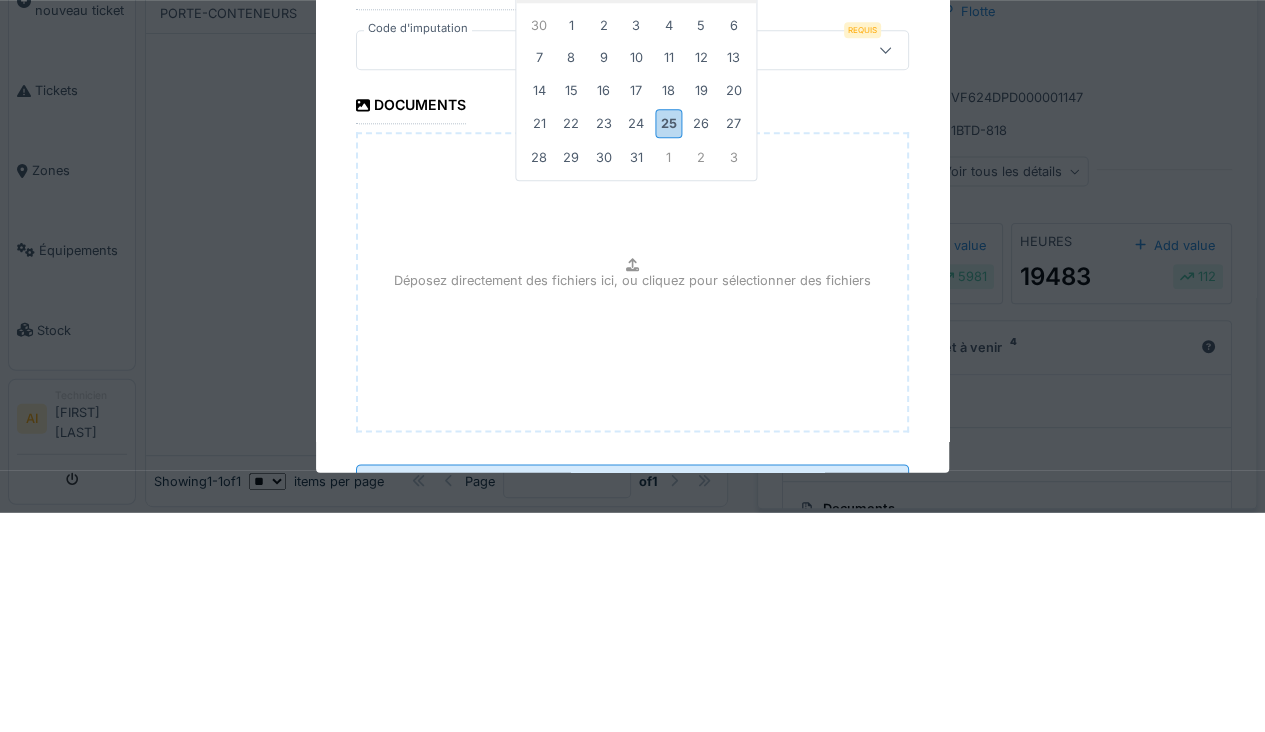click on "25" at bounding box center (668, 343) 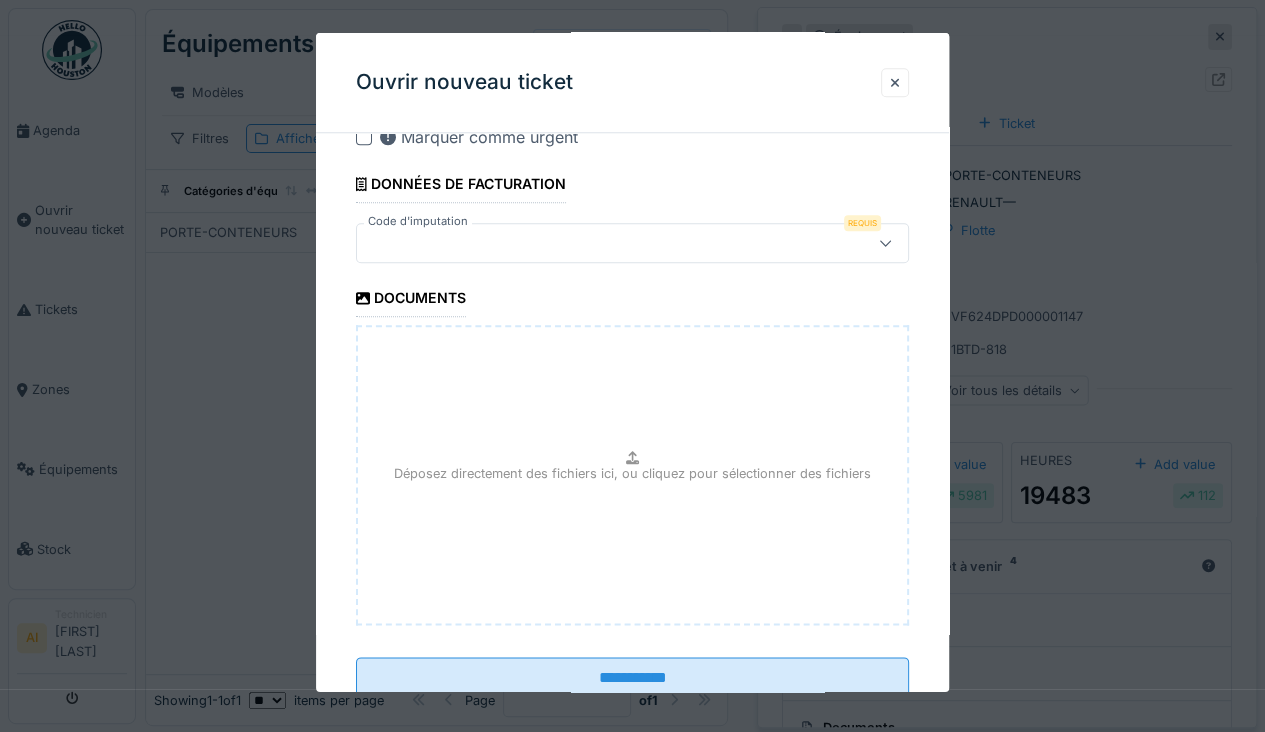 scroll, scrollTop: 940, scrollLeft: 0, axis: vertical 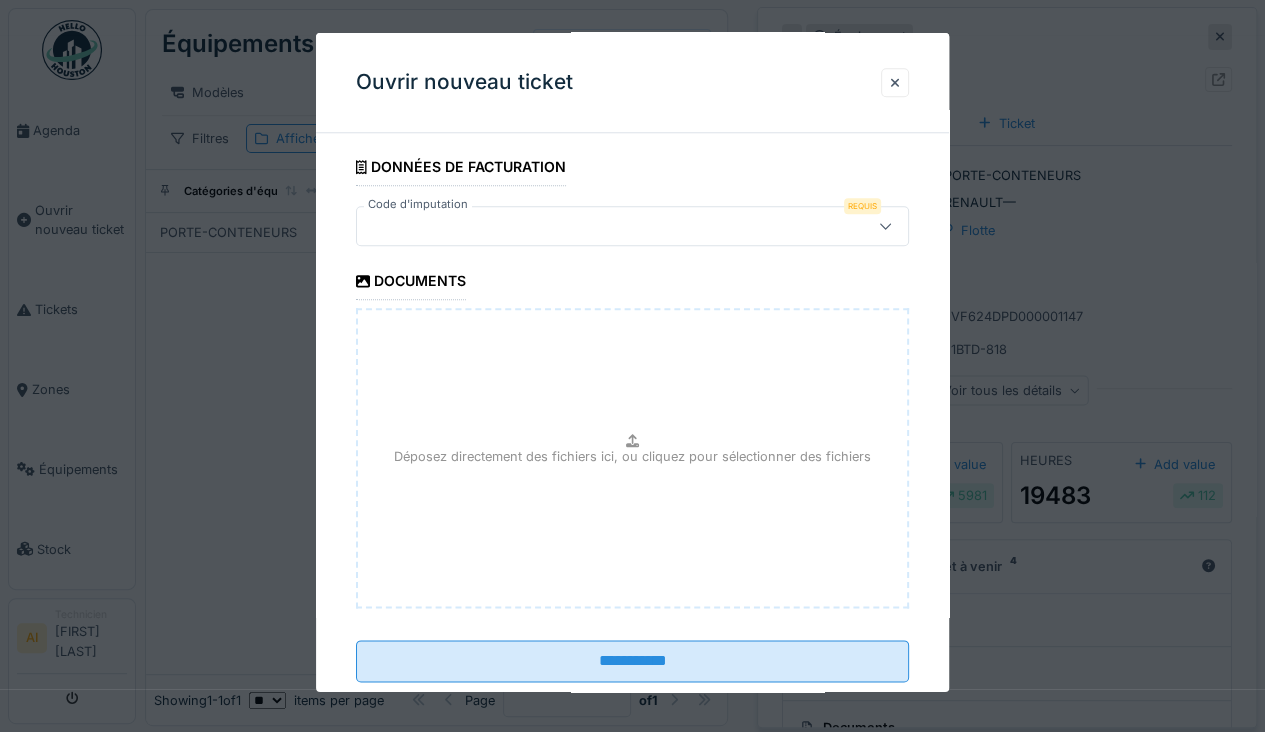 click at bounding box center [885, 226] 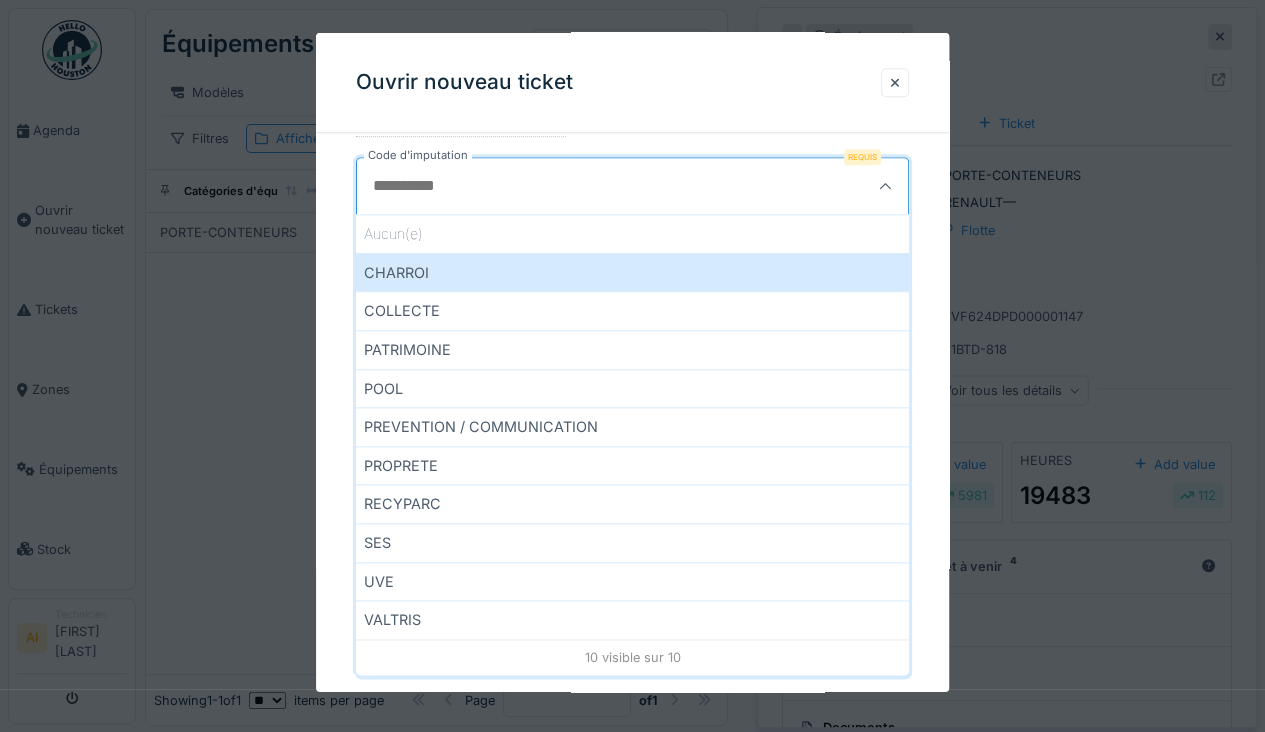 scroll, scrollTop: 1001, scrollLeft: 0, axis: vertical 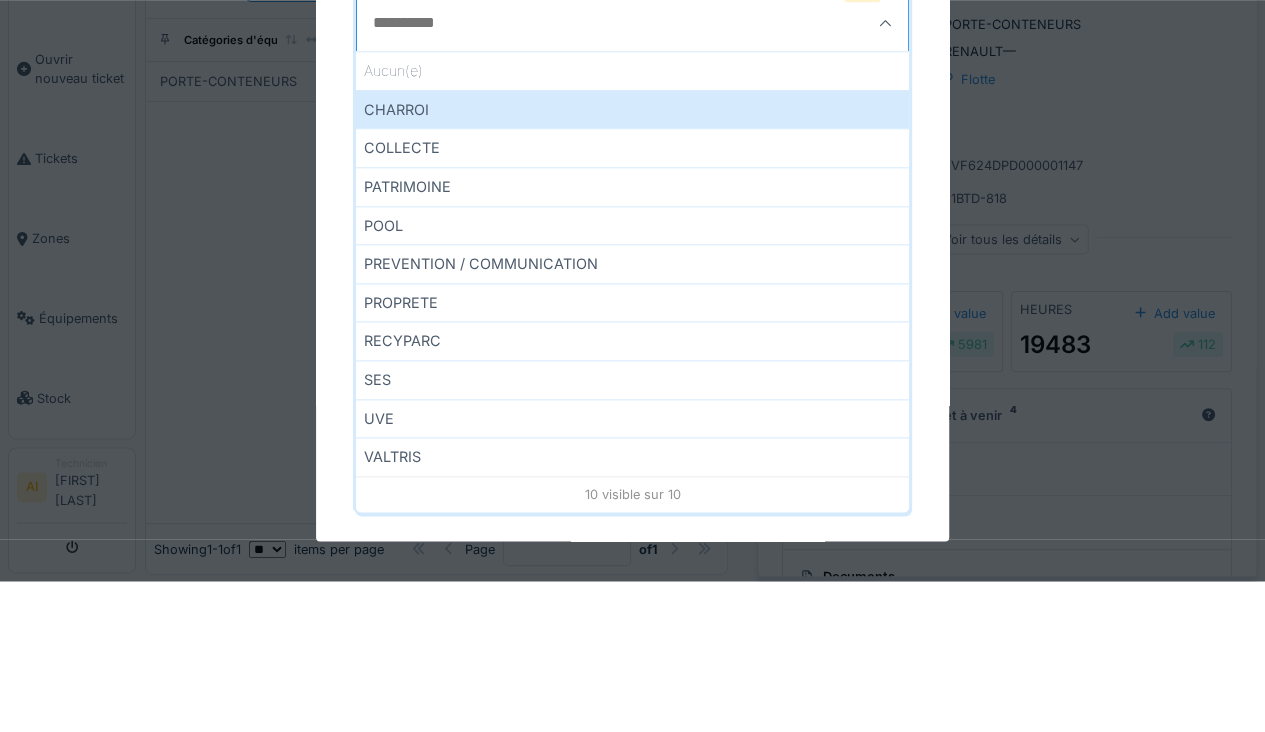 click on "RECYPARC" at bounding box center (632, 491) 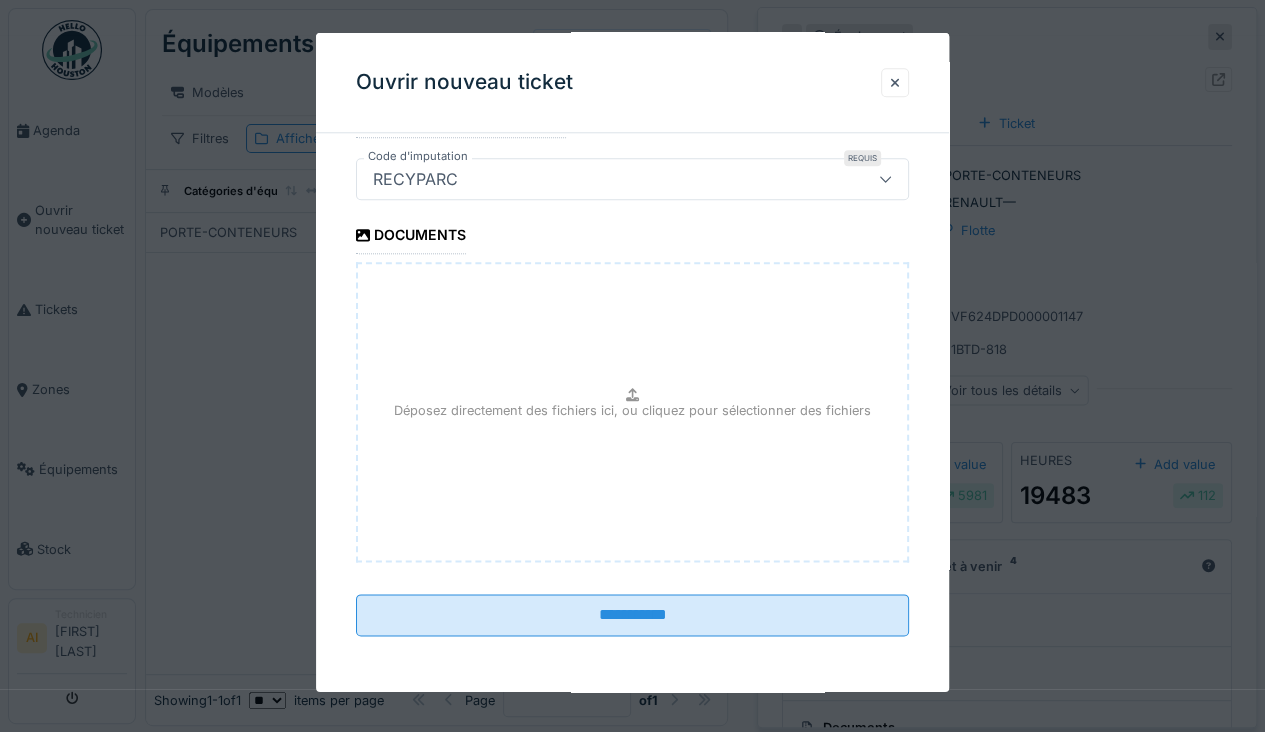 scroll, scrollTop: 986, scrollLeft: 0, axis: vertical 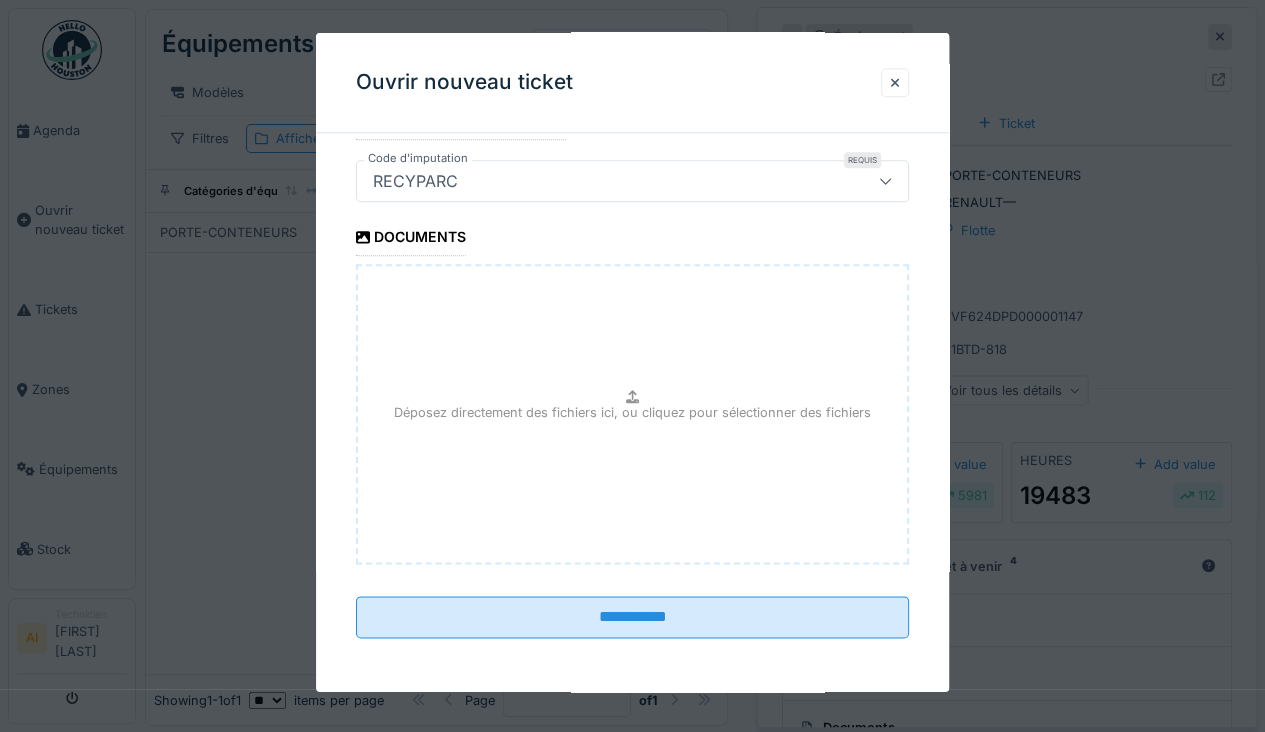 click on "**********" at bounding box center (632, 617) 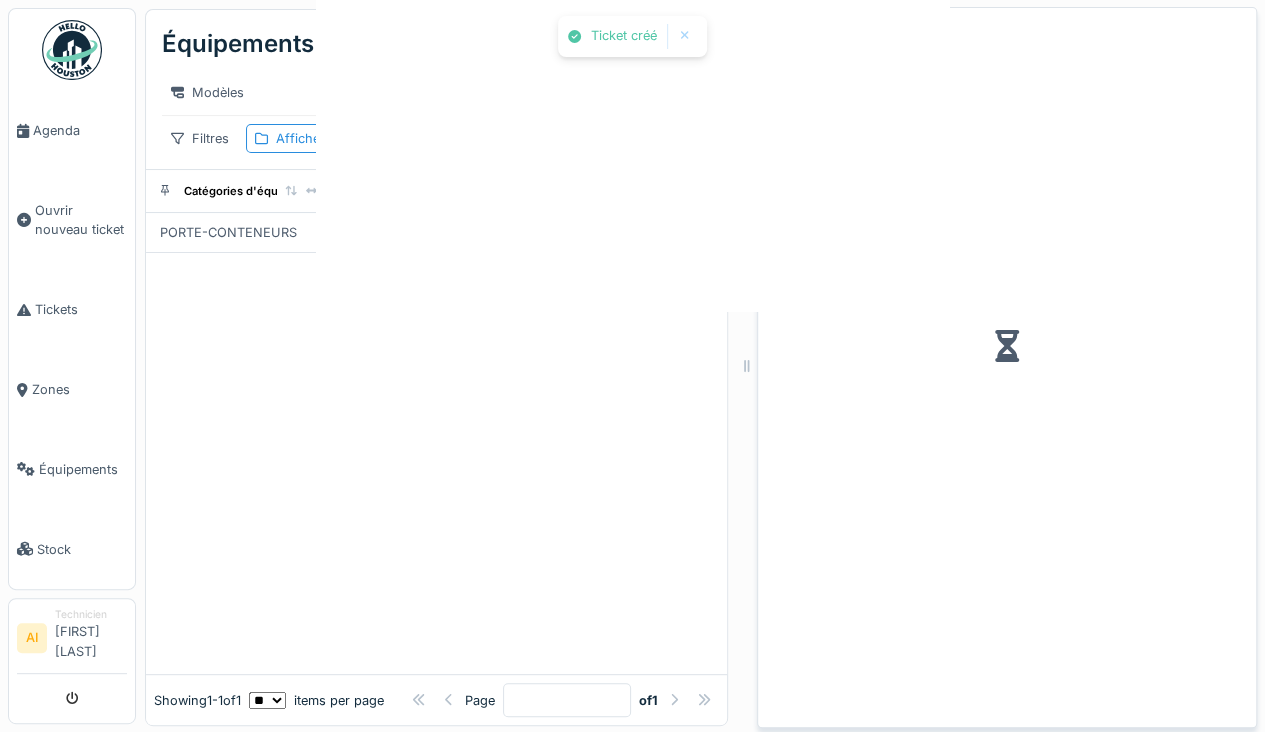 scroll, scrollTop: 0, scrollLeft: 0, axis: both 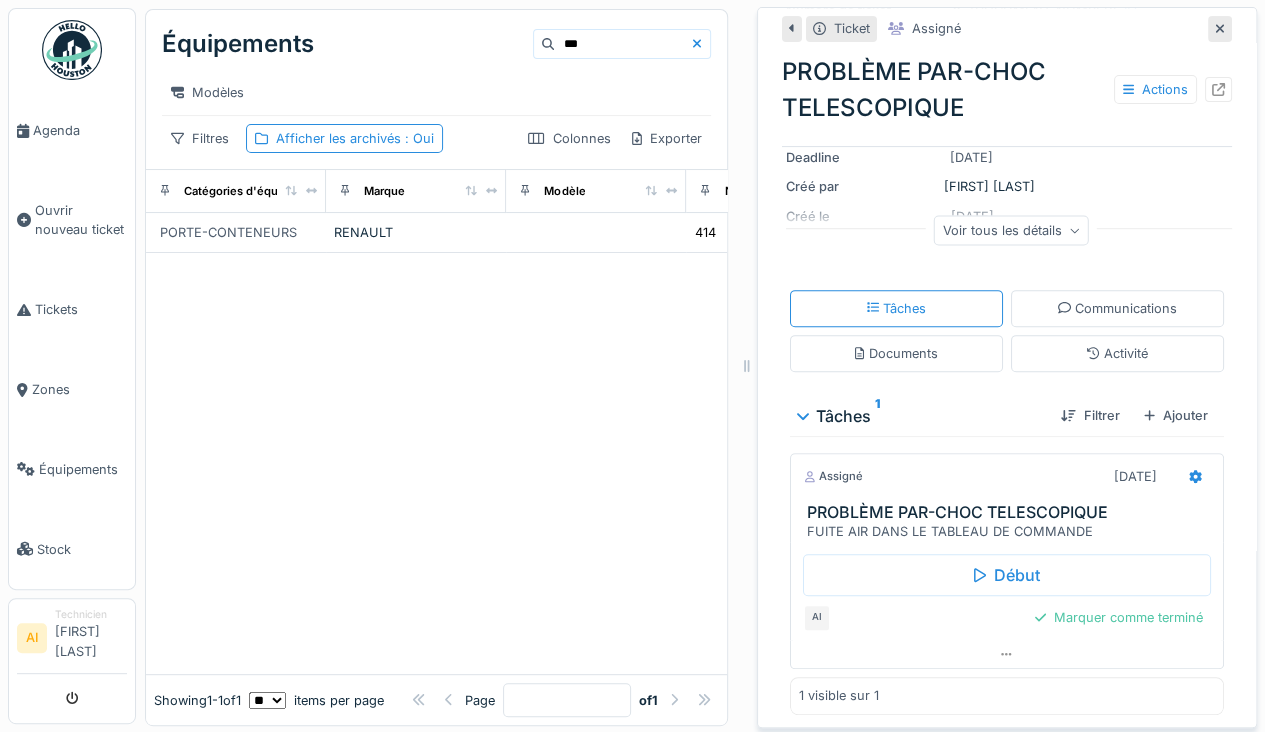 click at bounding box center (1195, 476) 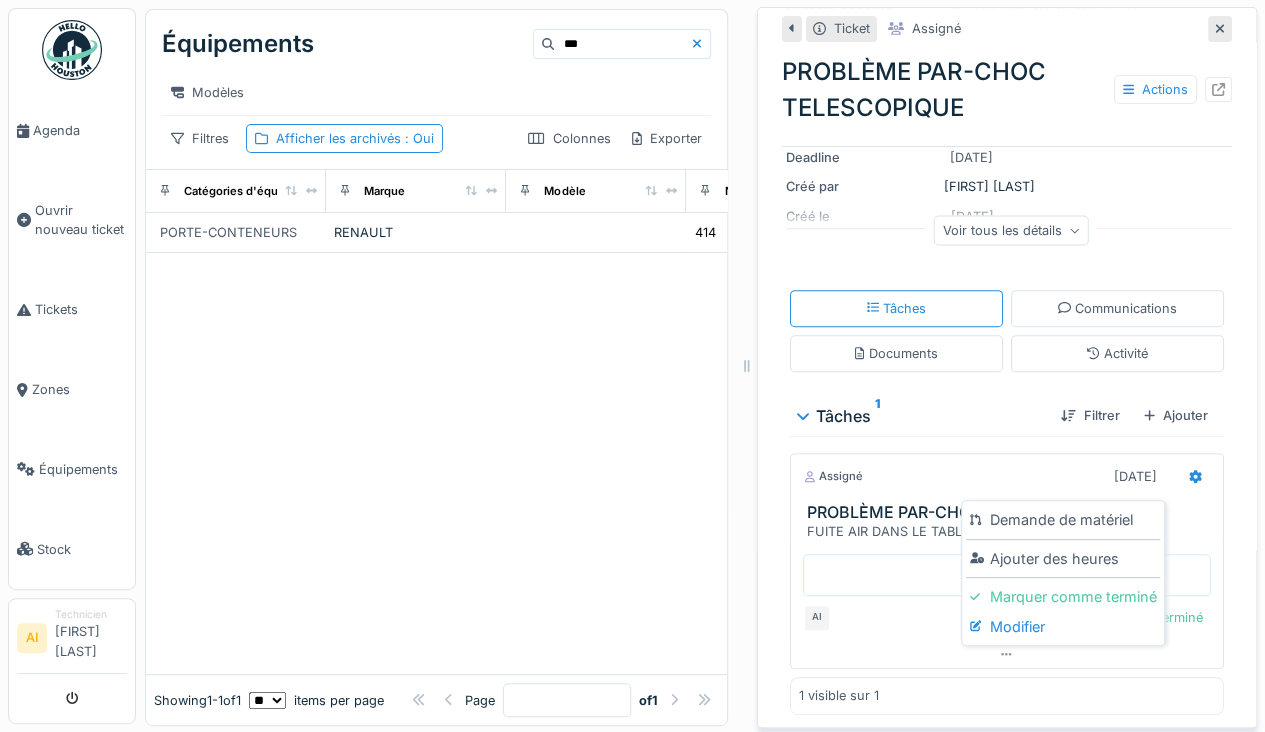 click on "Modifier" at bounding box center (1063, 627) 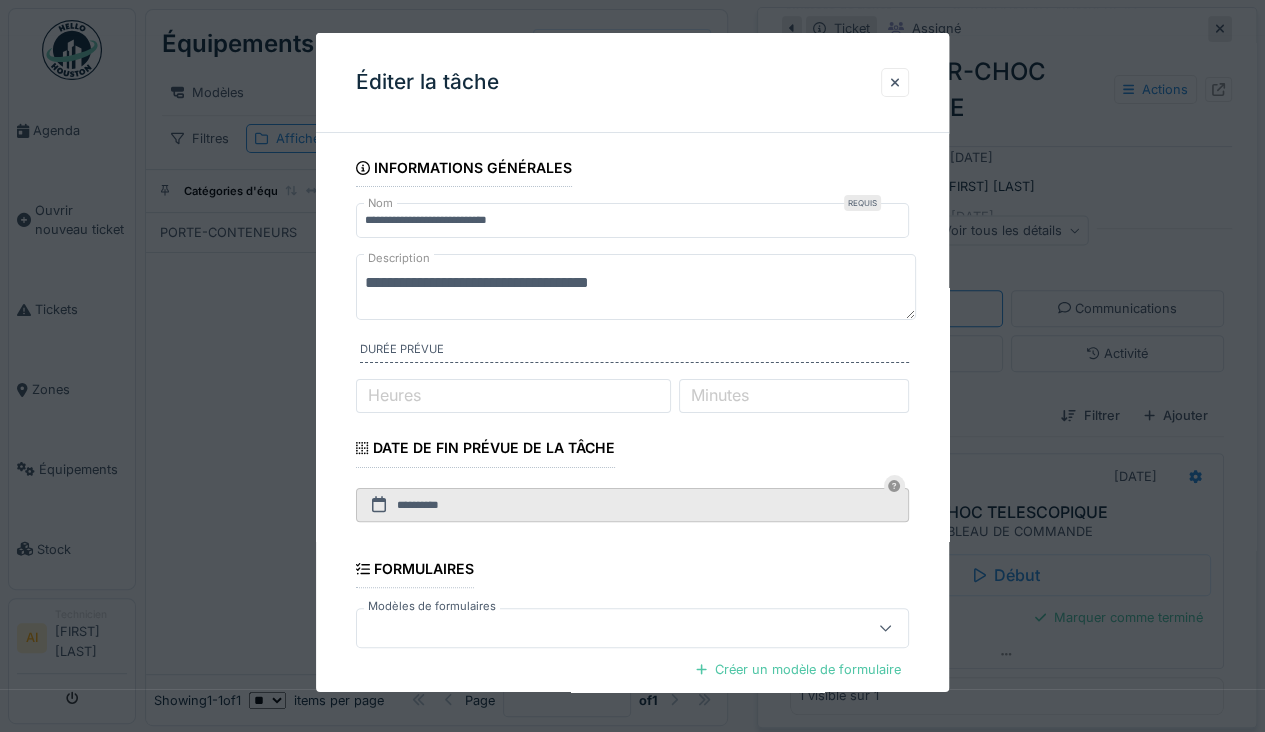 click on "**********" at bounding box center [636, 287] 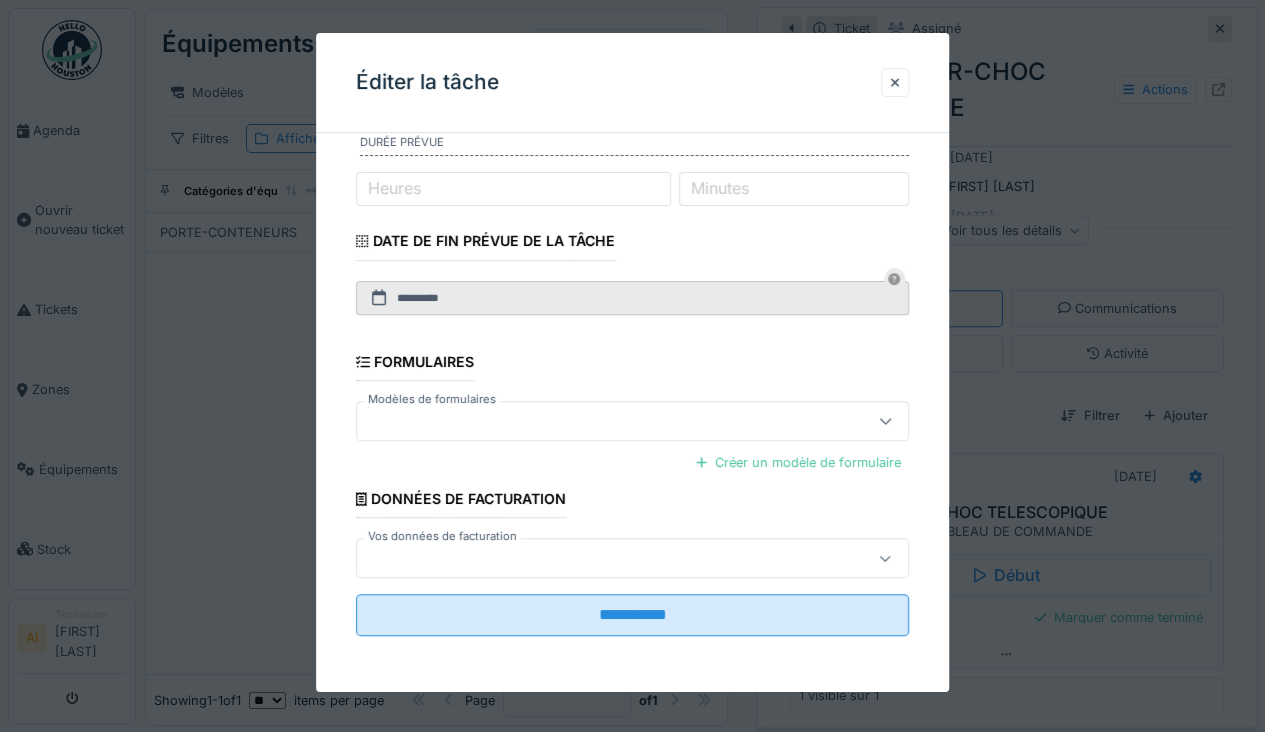 scroll, scrollTop: 0, scrollLeft: 0, axis: both 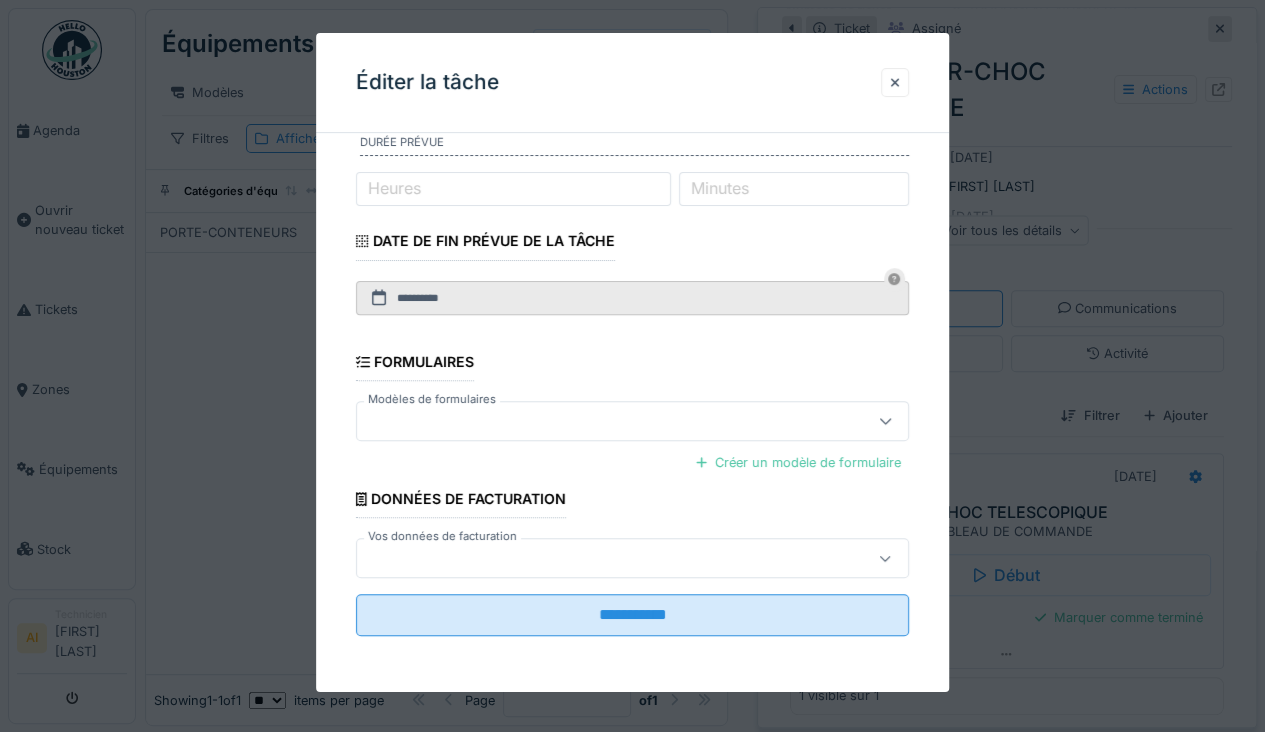 type on "**********" 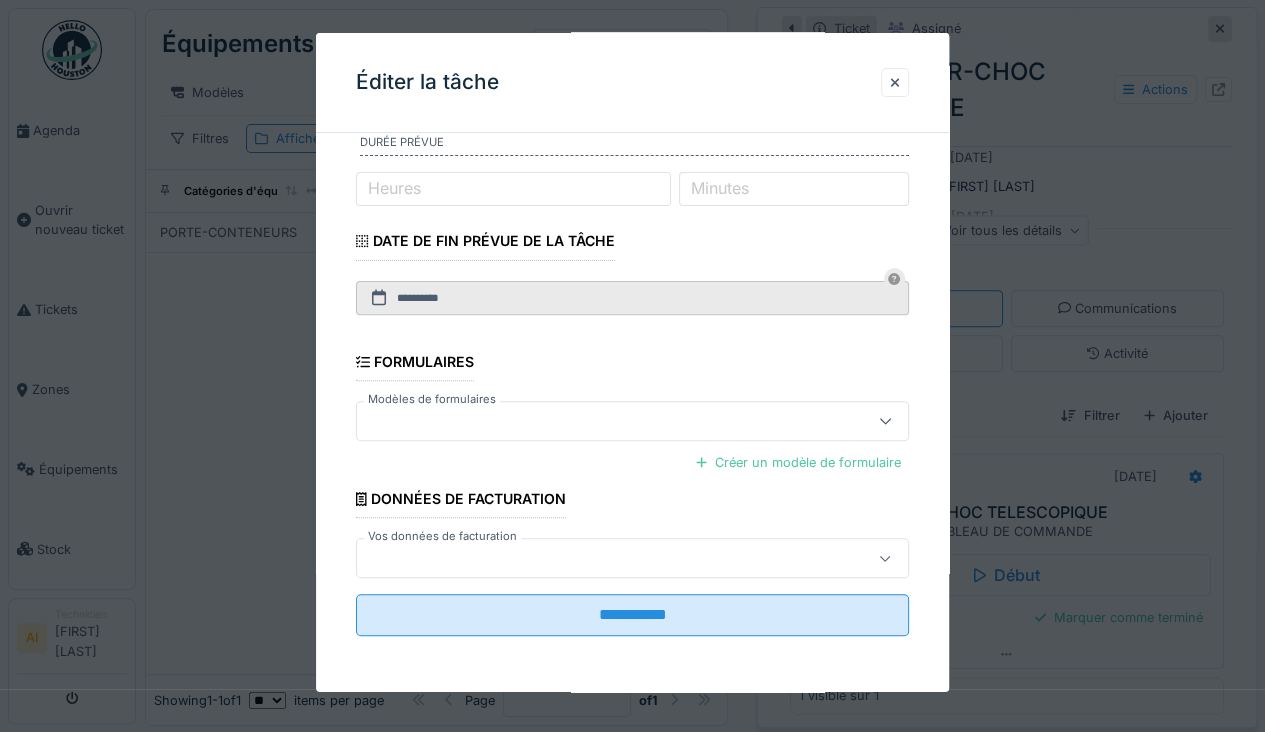 click on "**********" at bounding box center [632, 615] 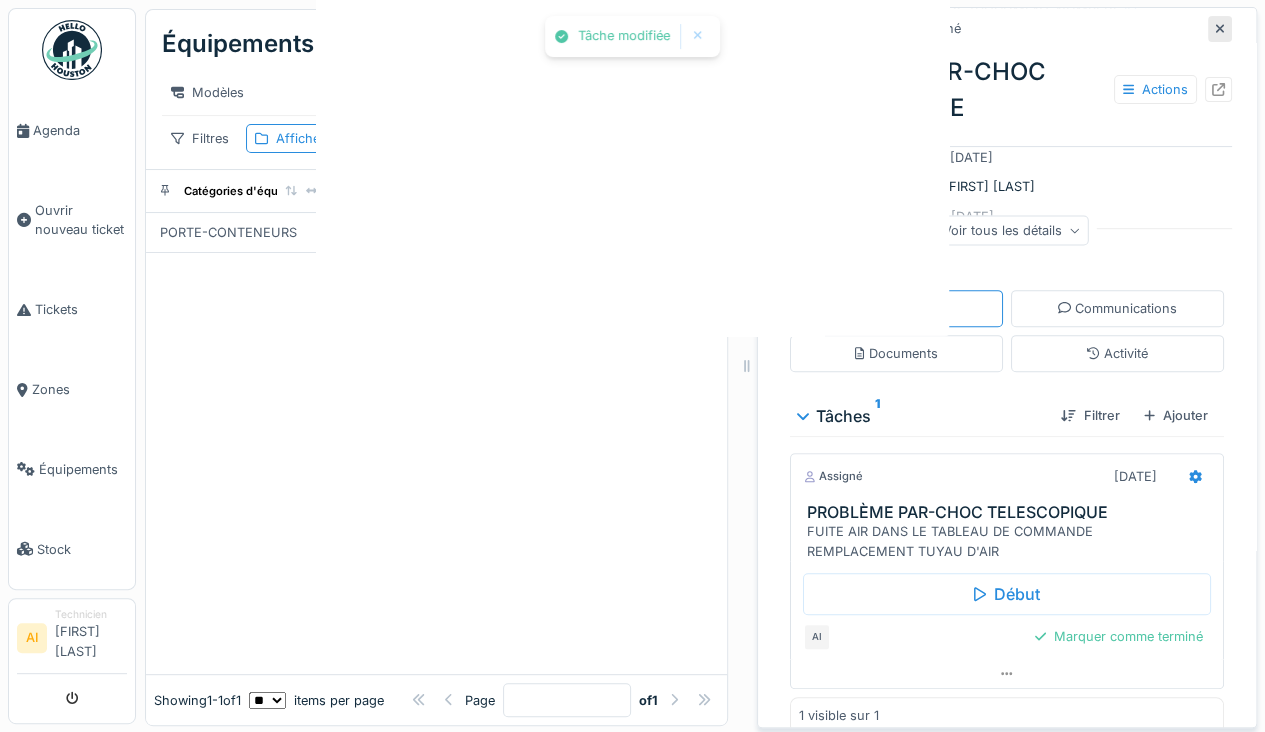 scroll, scrollTop: 0, scrollLeft: 0, axis: both 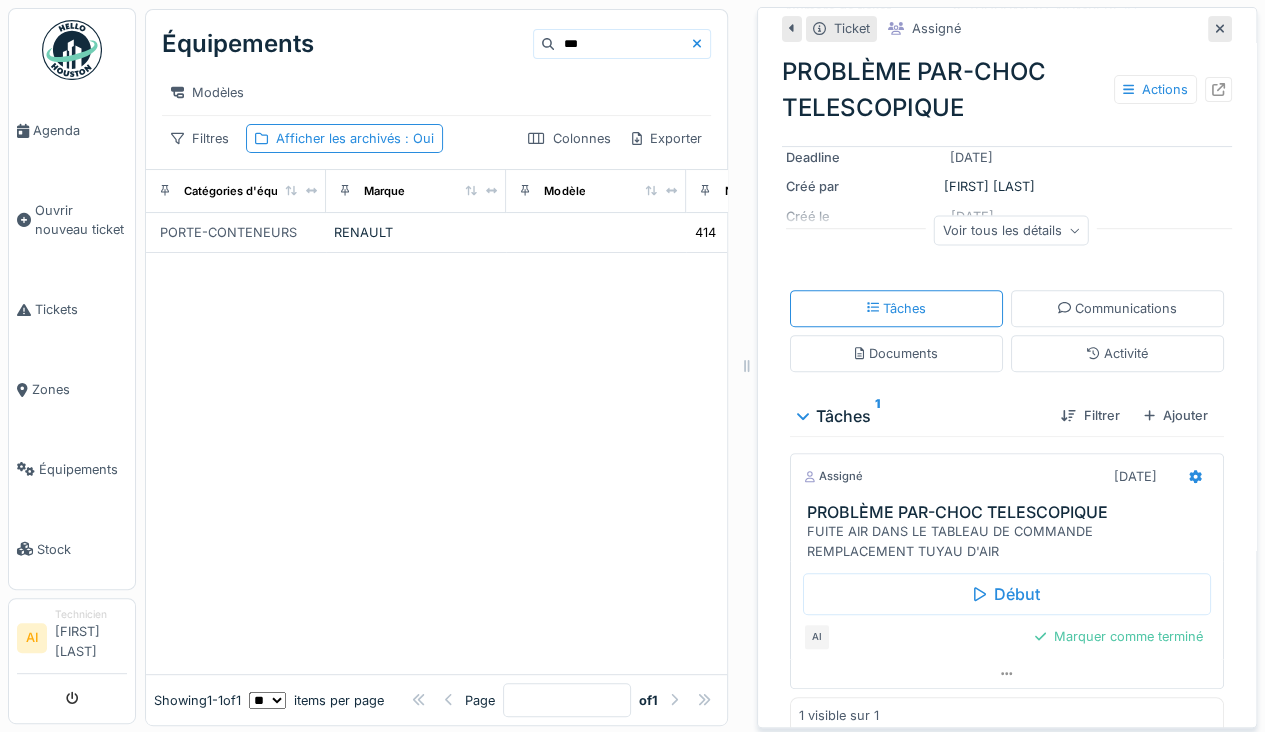 click on "Marquer comme terminé" at bounding box center (1119, 636) 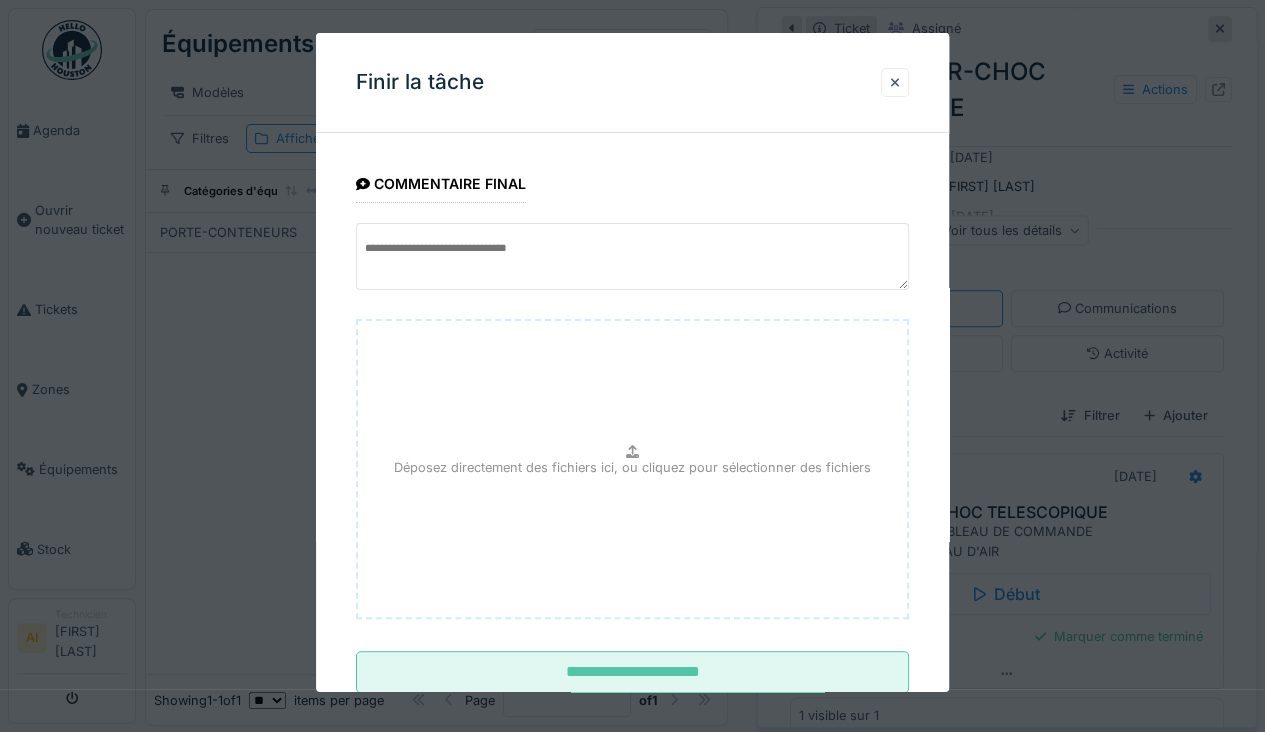 scroll, scrollTop: 56, scrollLeft: 0, axis: vertical 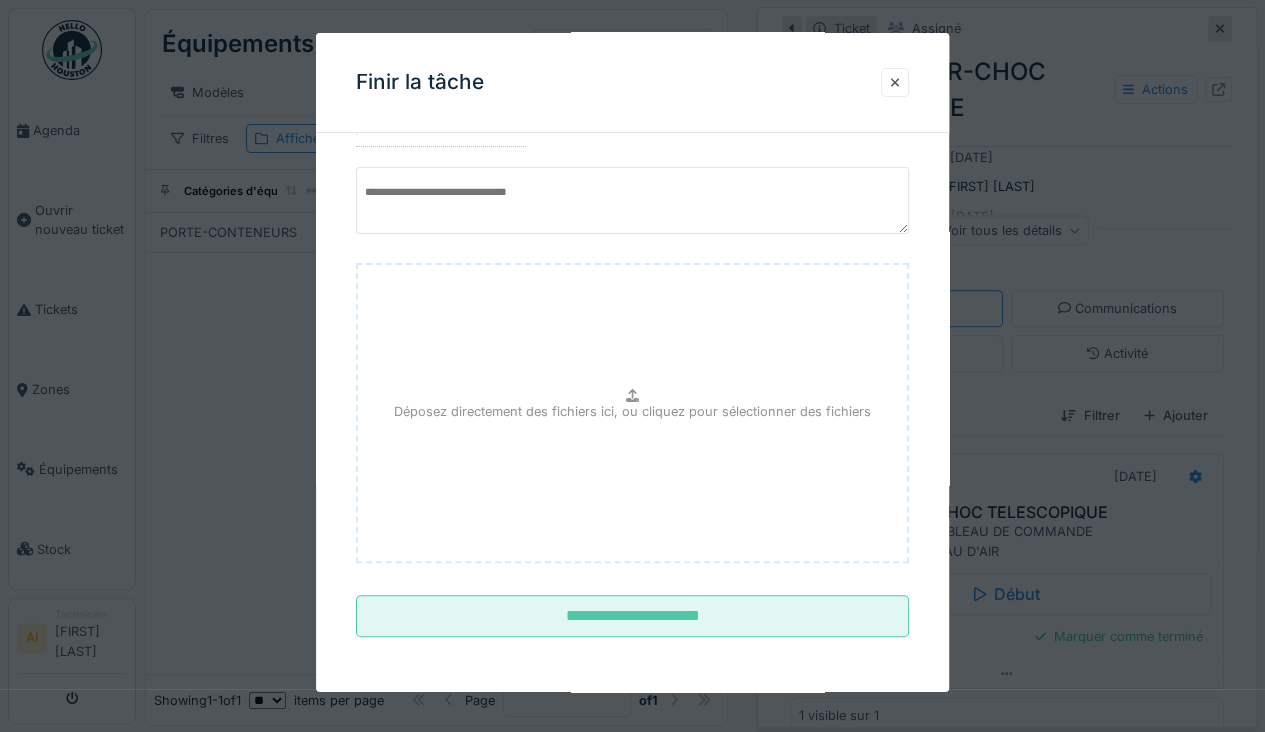 click on "**********" at bounding box center (632, 616) 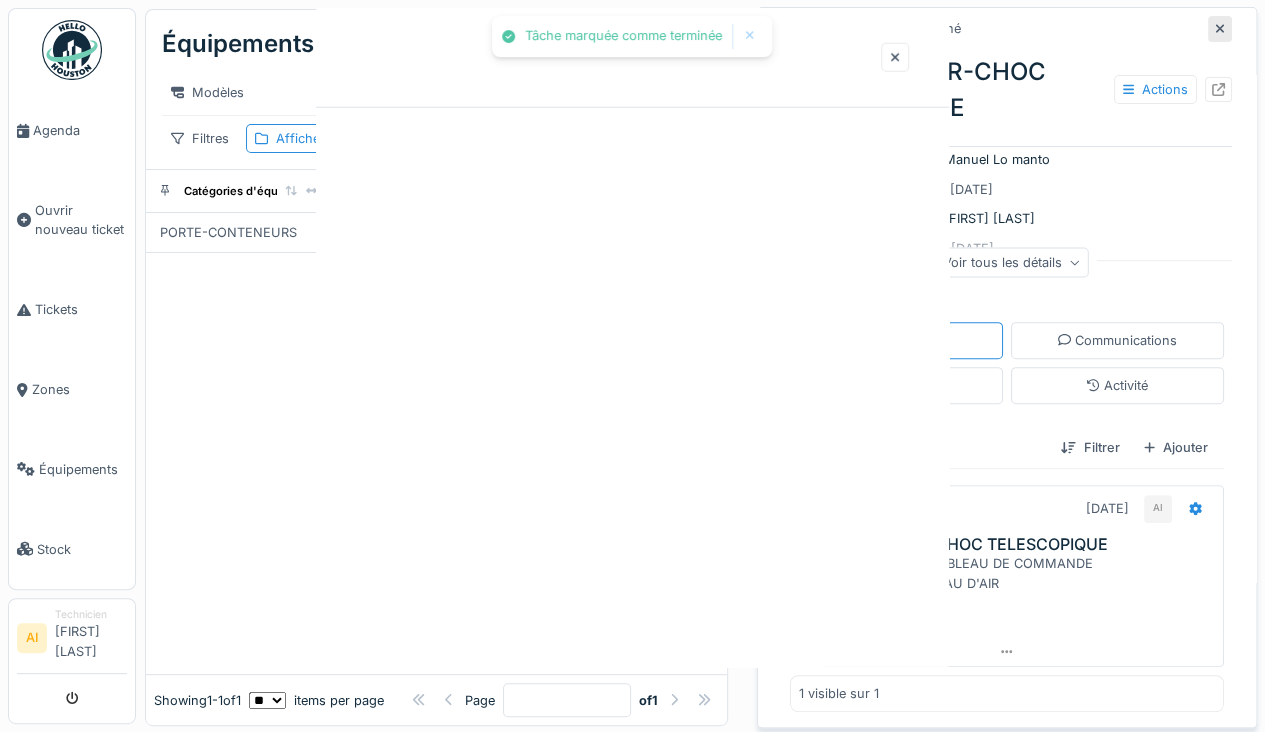scroll, scrollTop: 0, scrollLeft: 0, axis: both 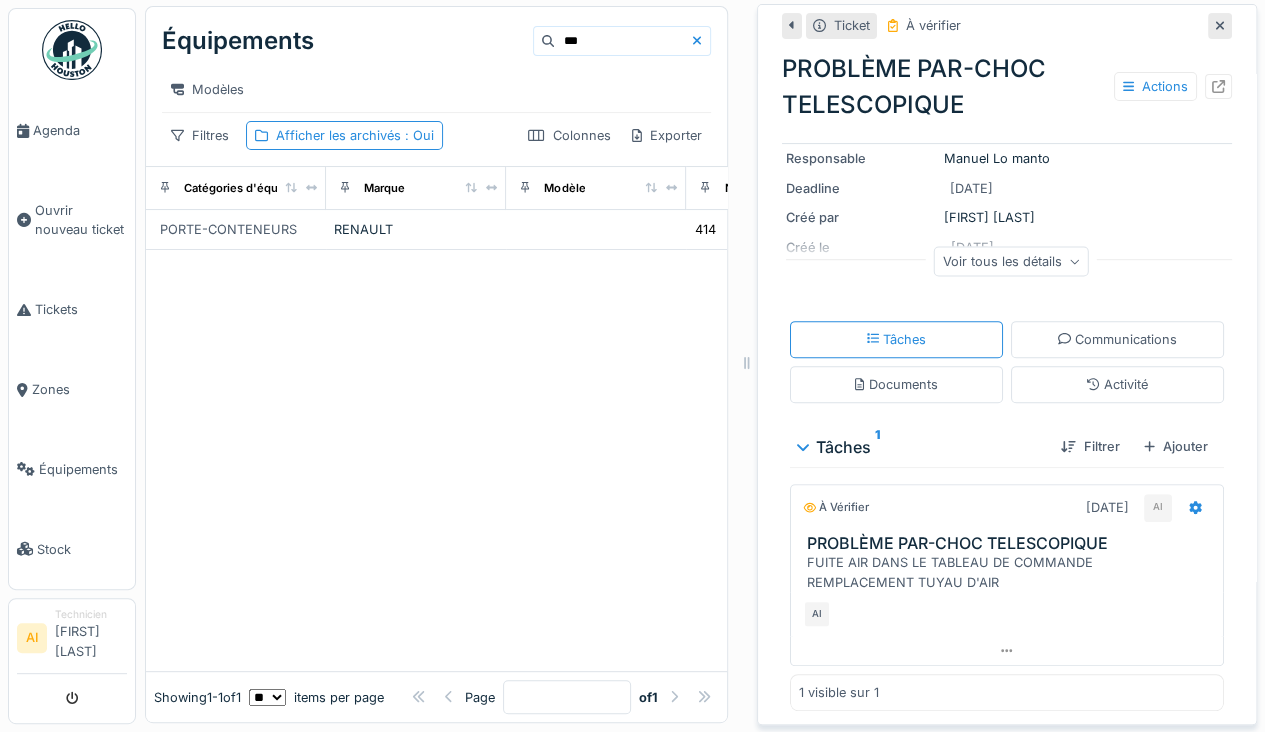click on "Équipements" at bounding box center [72, 469] 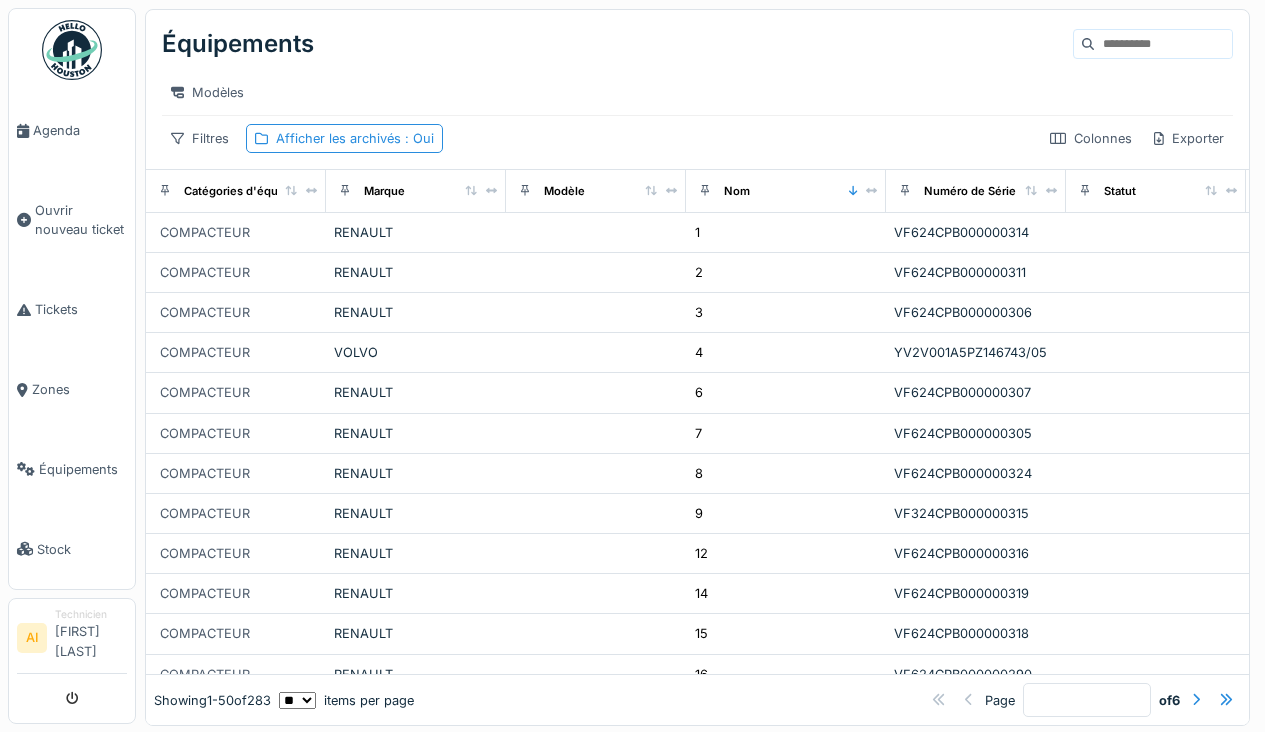 scroll, scrollTop: 0, scrollLeft: 0, axis: both 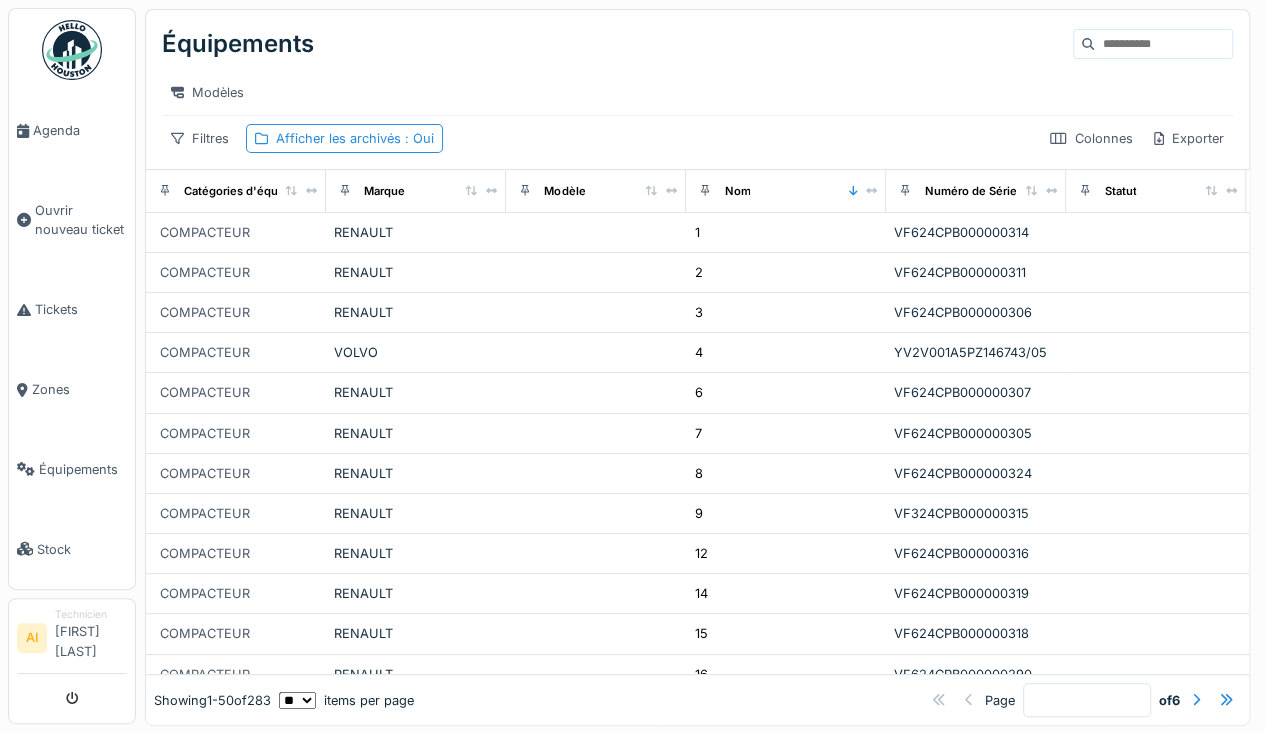 click at bounding box center [1163, 44] 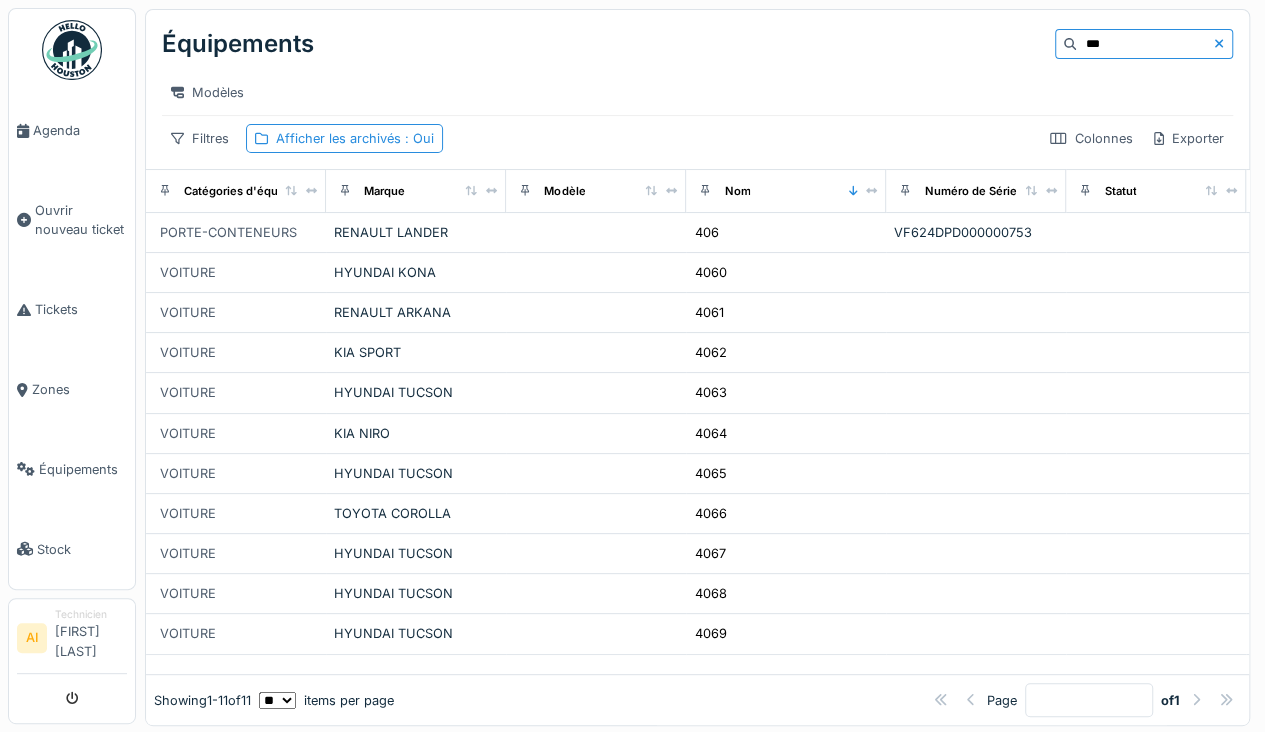 type on "***" 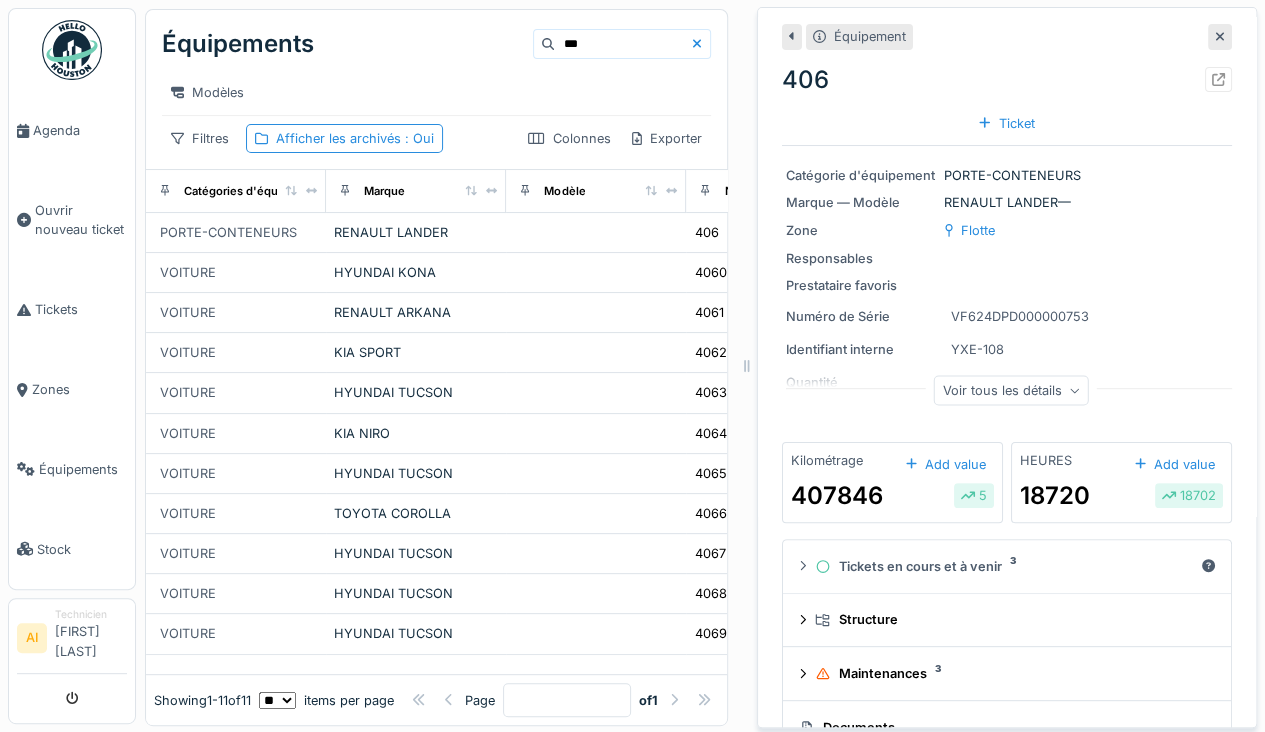 click on "Ticket" at bounding box center (1006, 123) 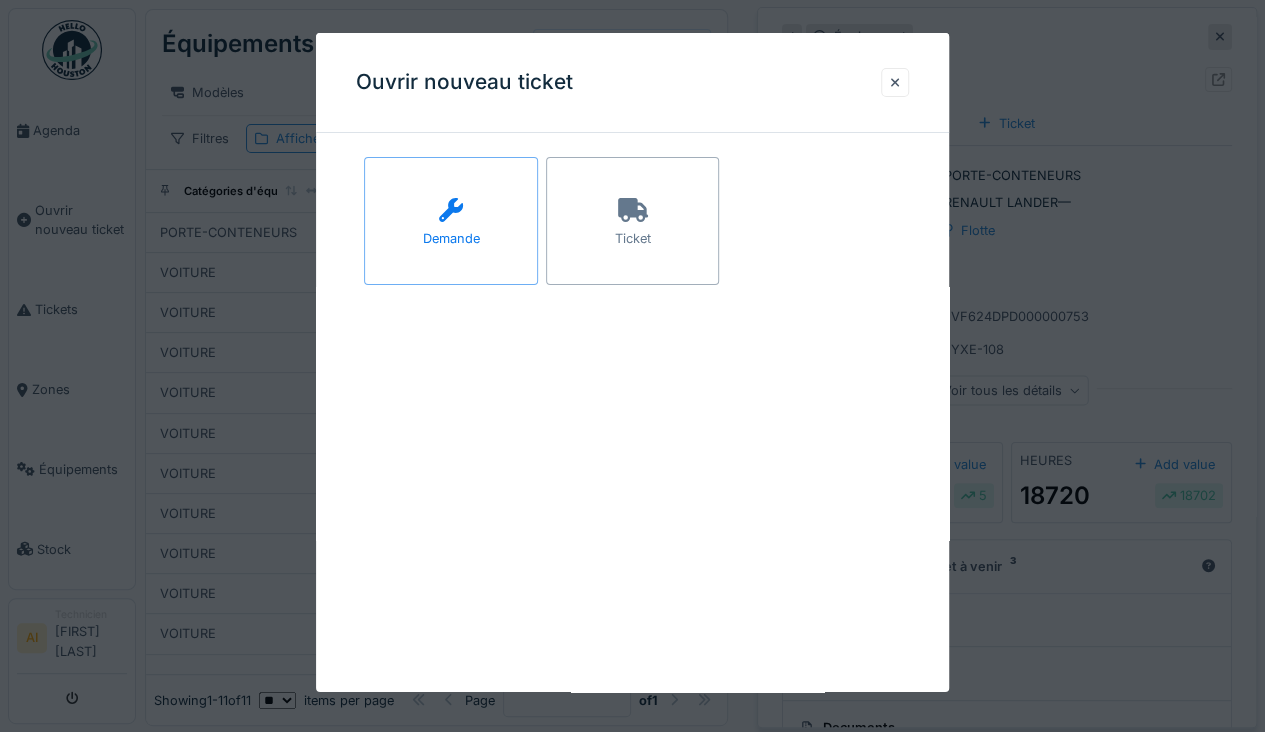 click on "Ticket" at bounding box center (633, 221) 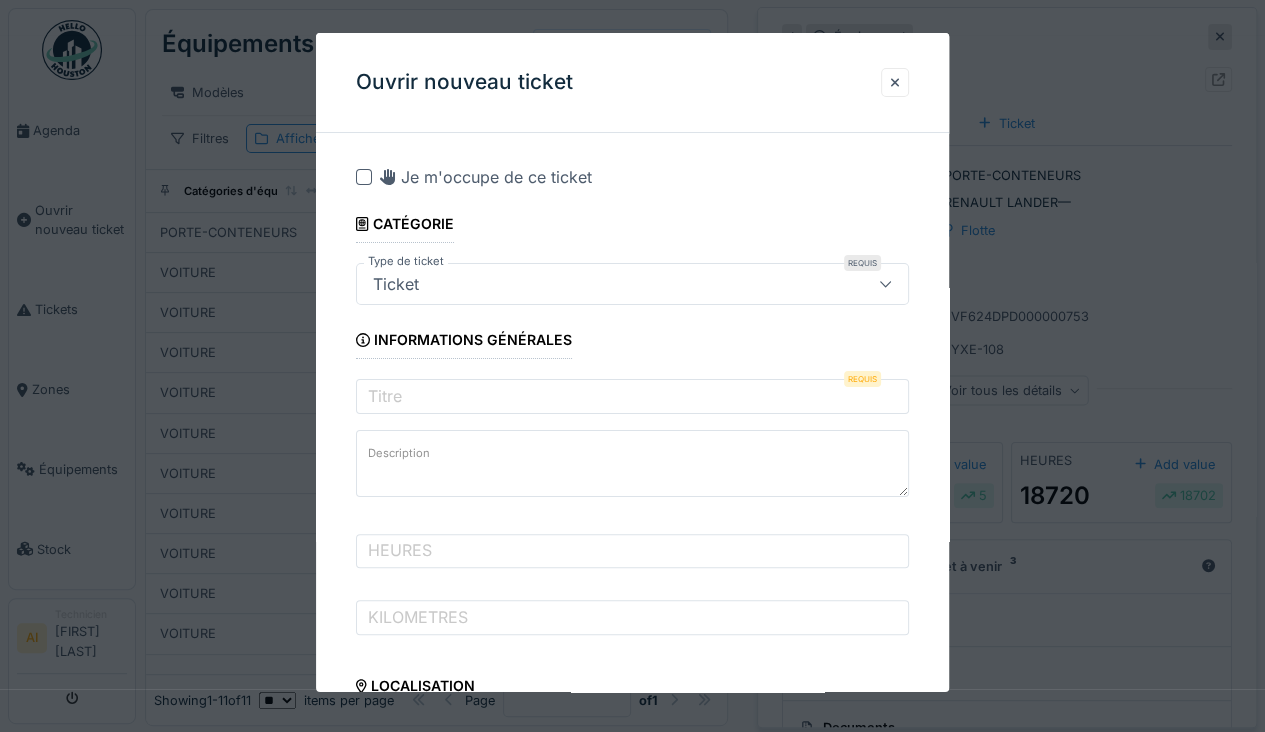 click at bounding box center [364, 177] 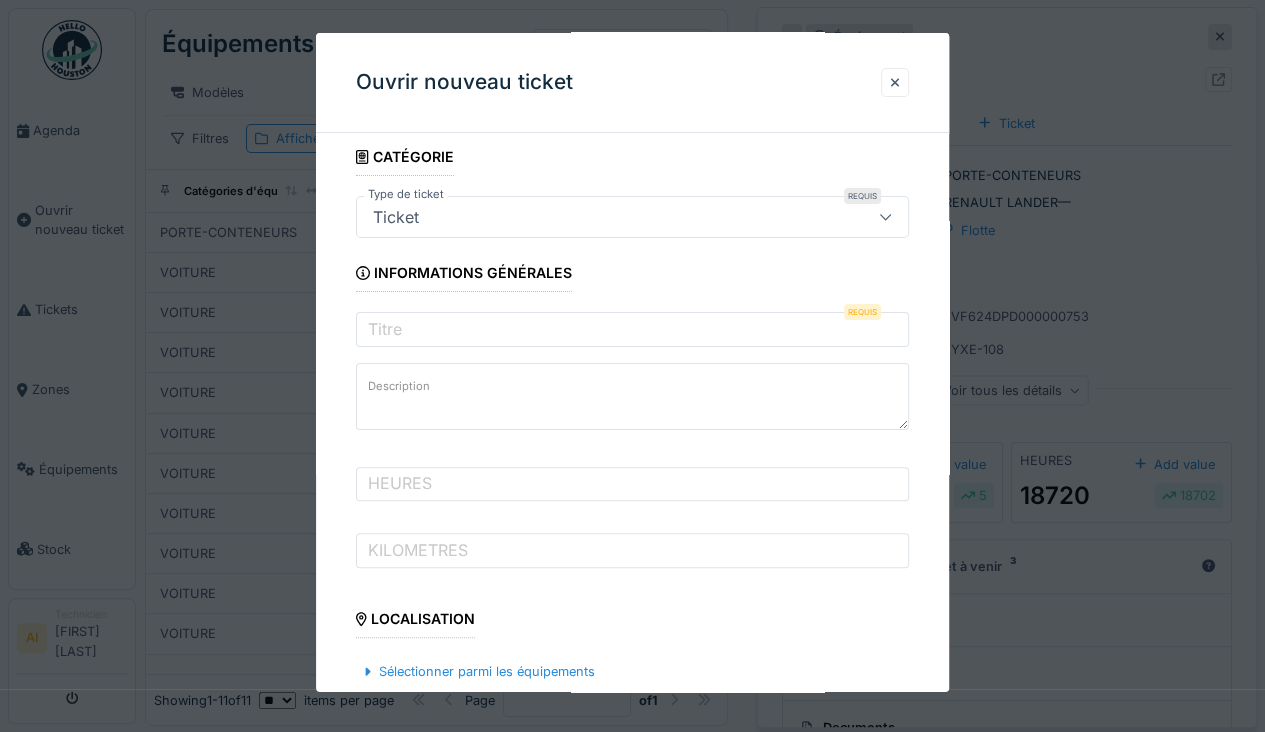 scroll, scrollTop: 156, scrollLeft: 0, axis: vertical 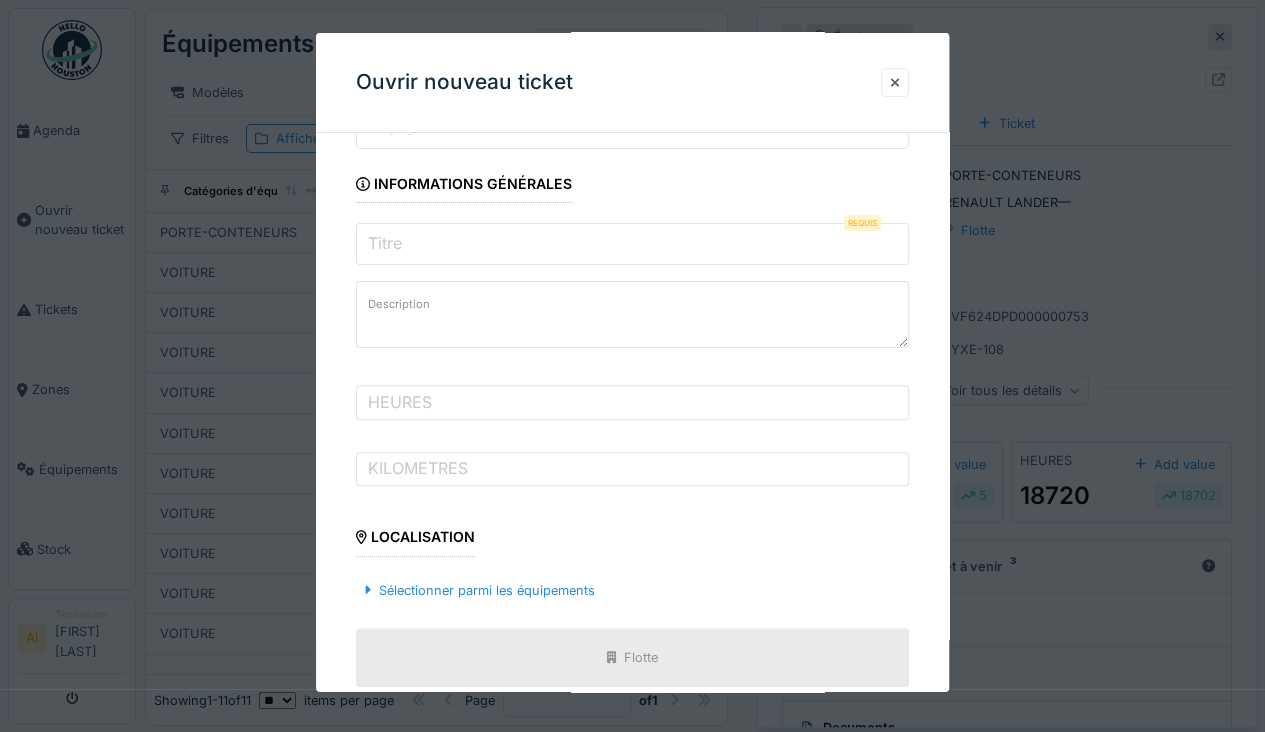click on "Titre" at bounding box center [632, 244] 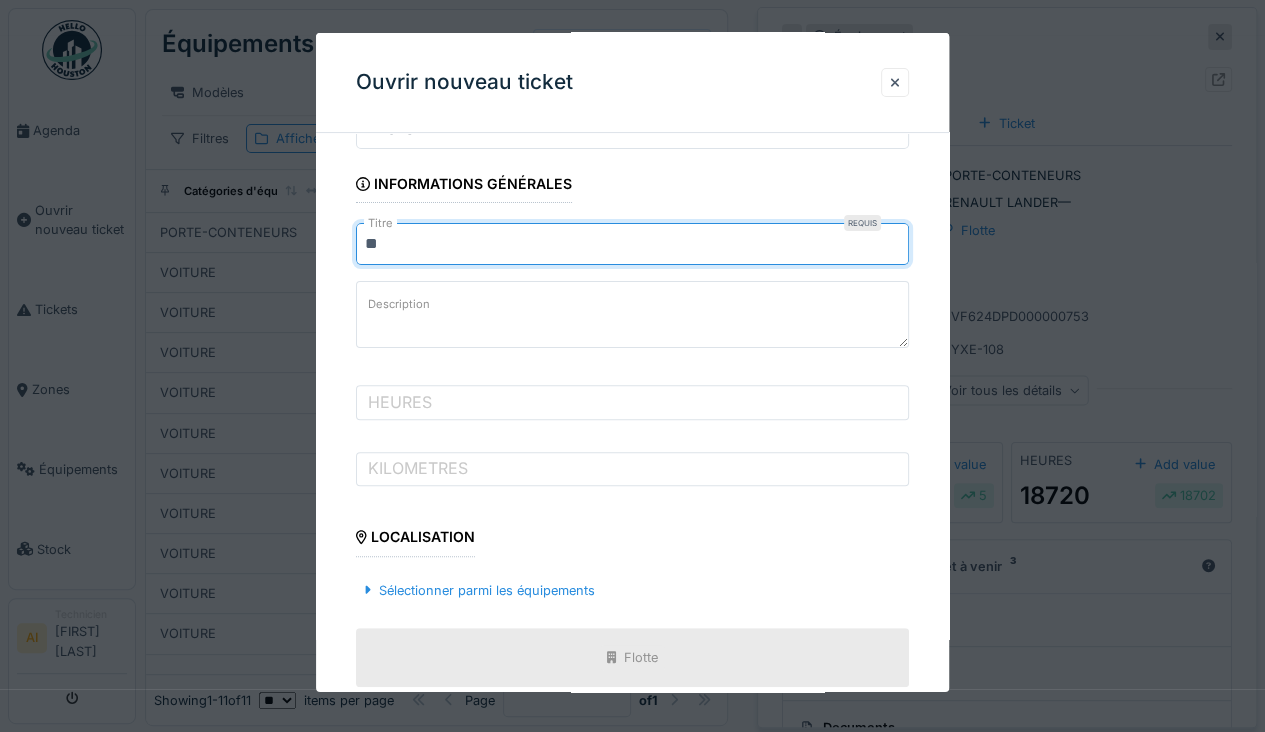 type on "*" 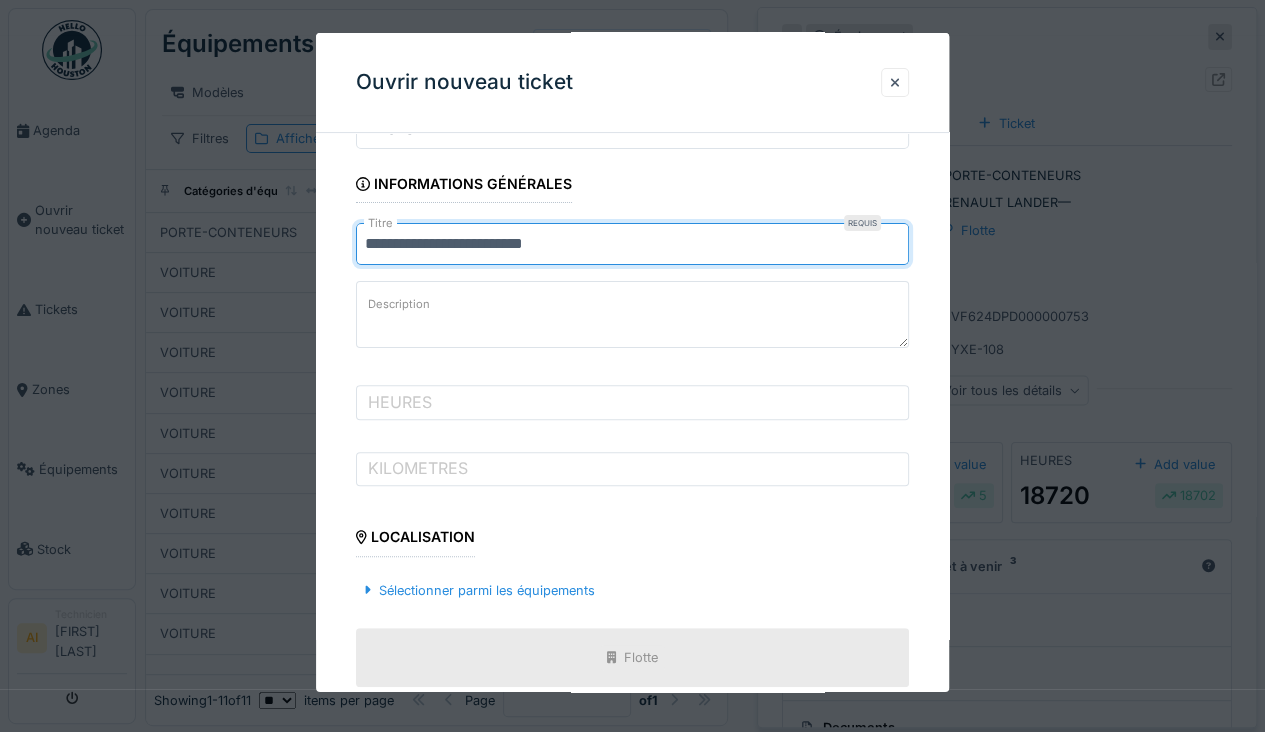 type on "**********" 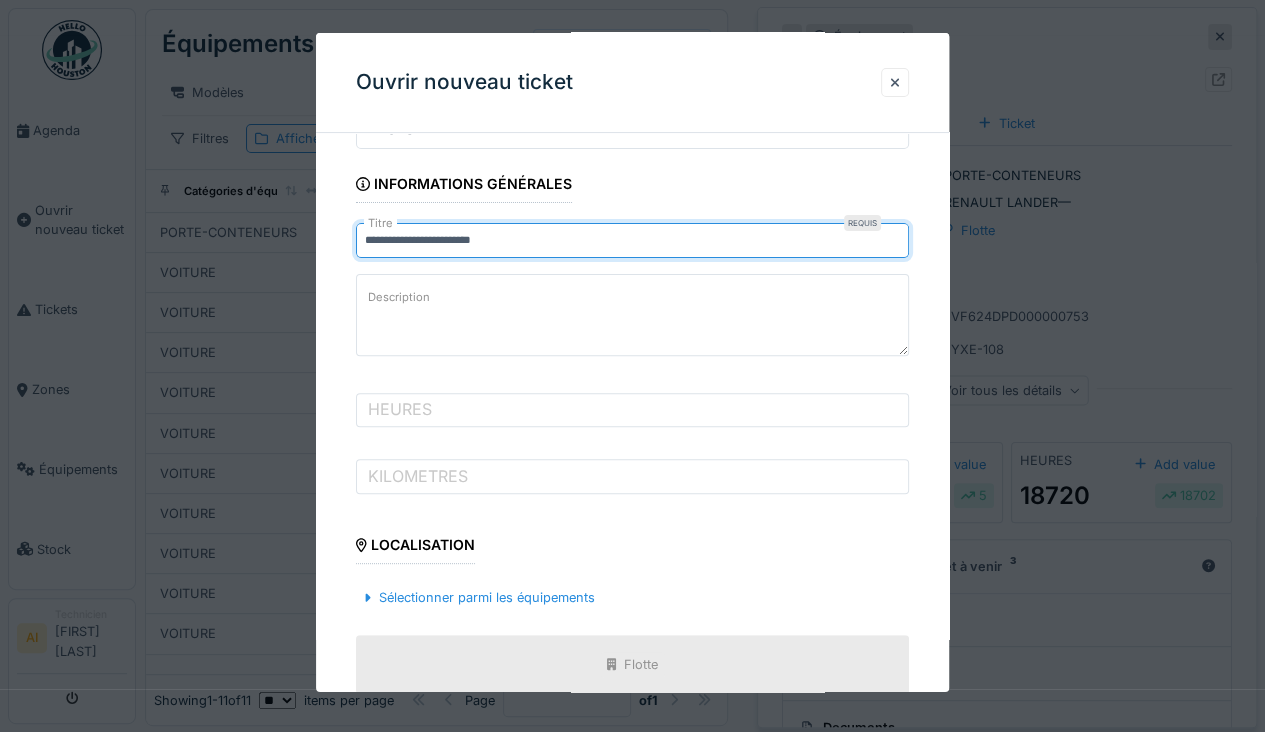 click on "Description" at bounding box center (632, 315) 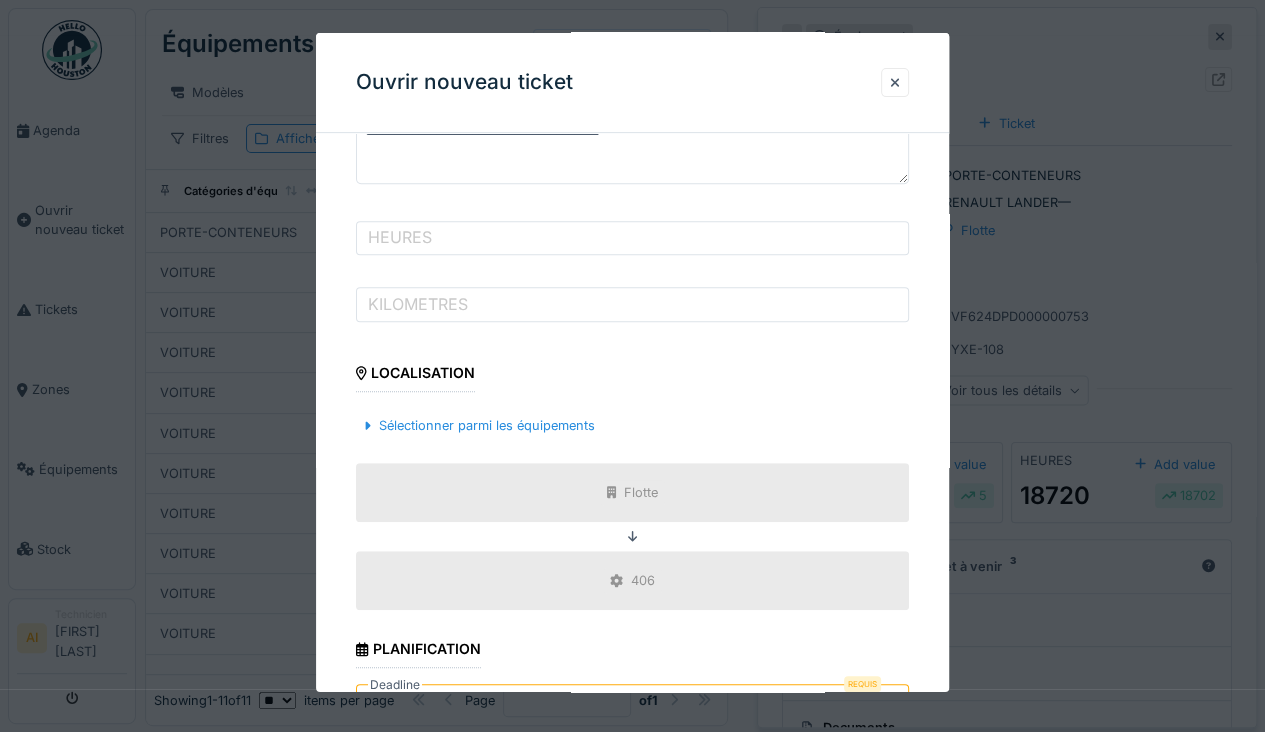 scroll, scrollTop: 334, scrollLeft: 0, axis: vertical 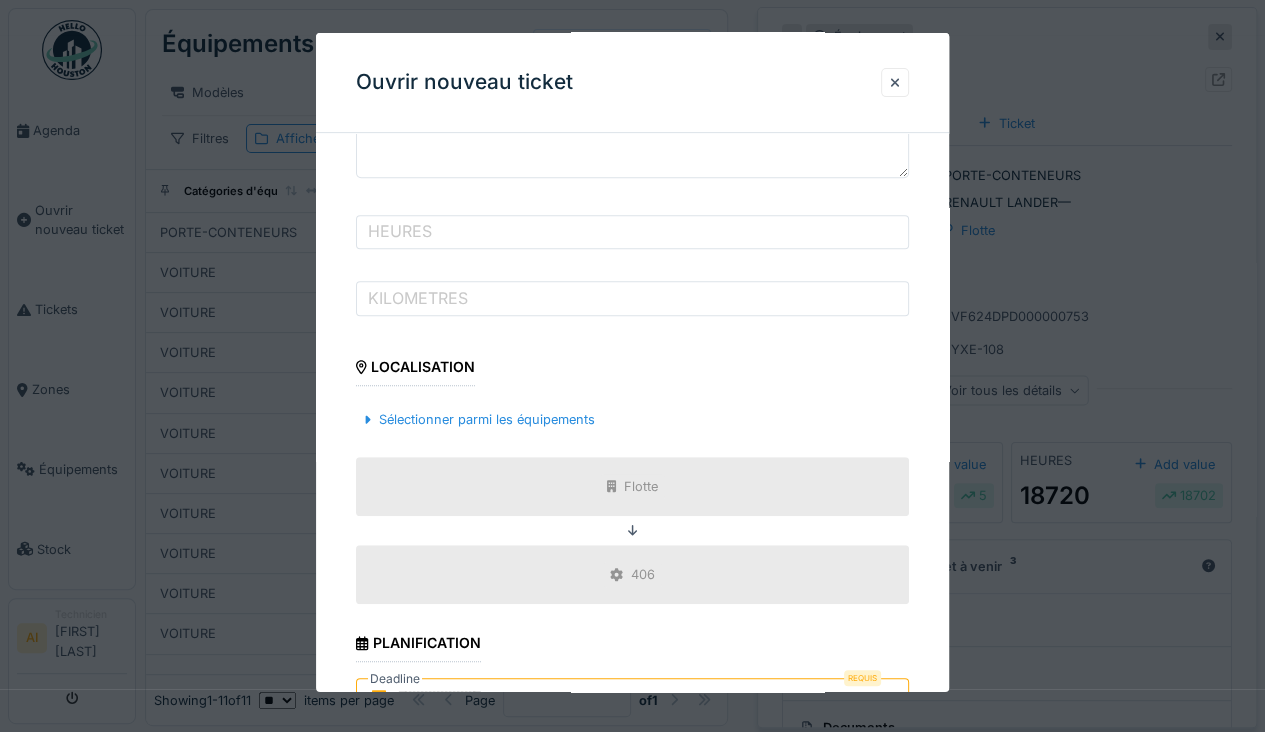 type on "**********" 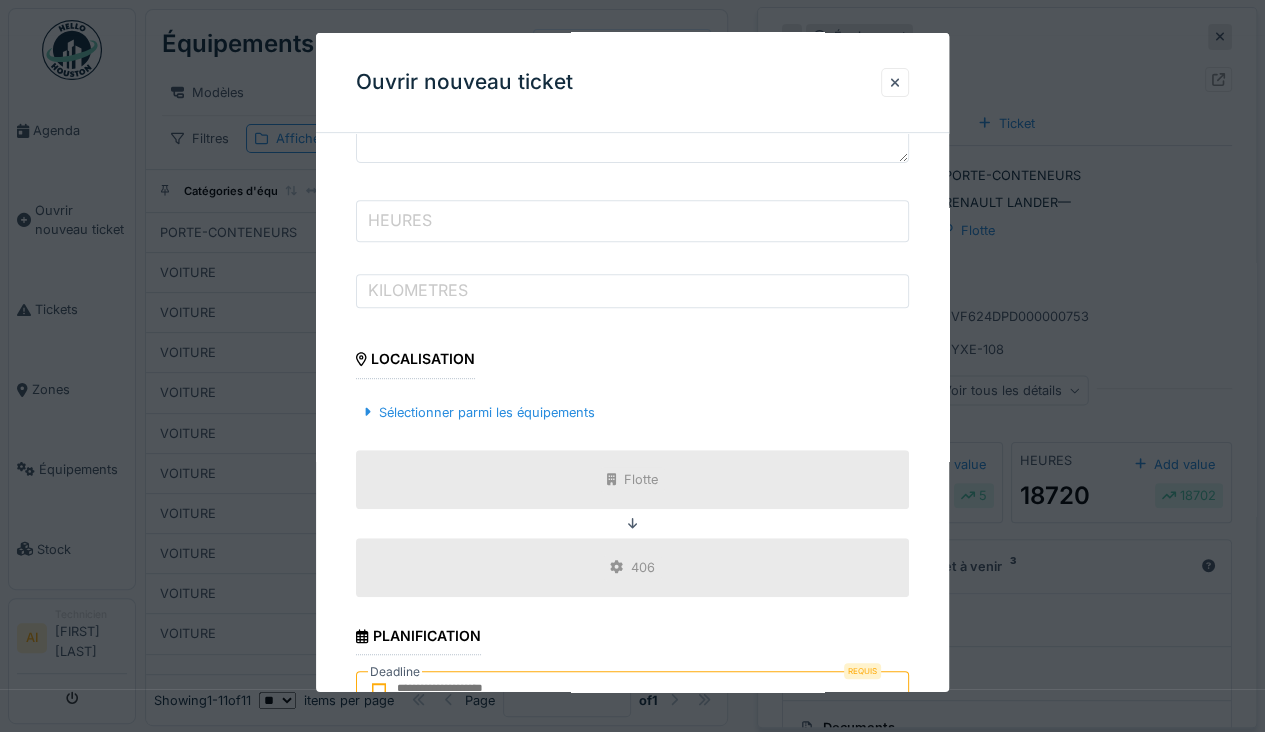 click on "HEURES" at bounding box center (632, 221) 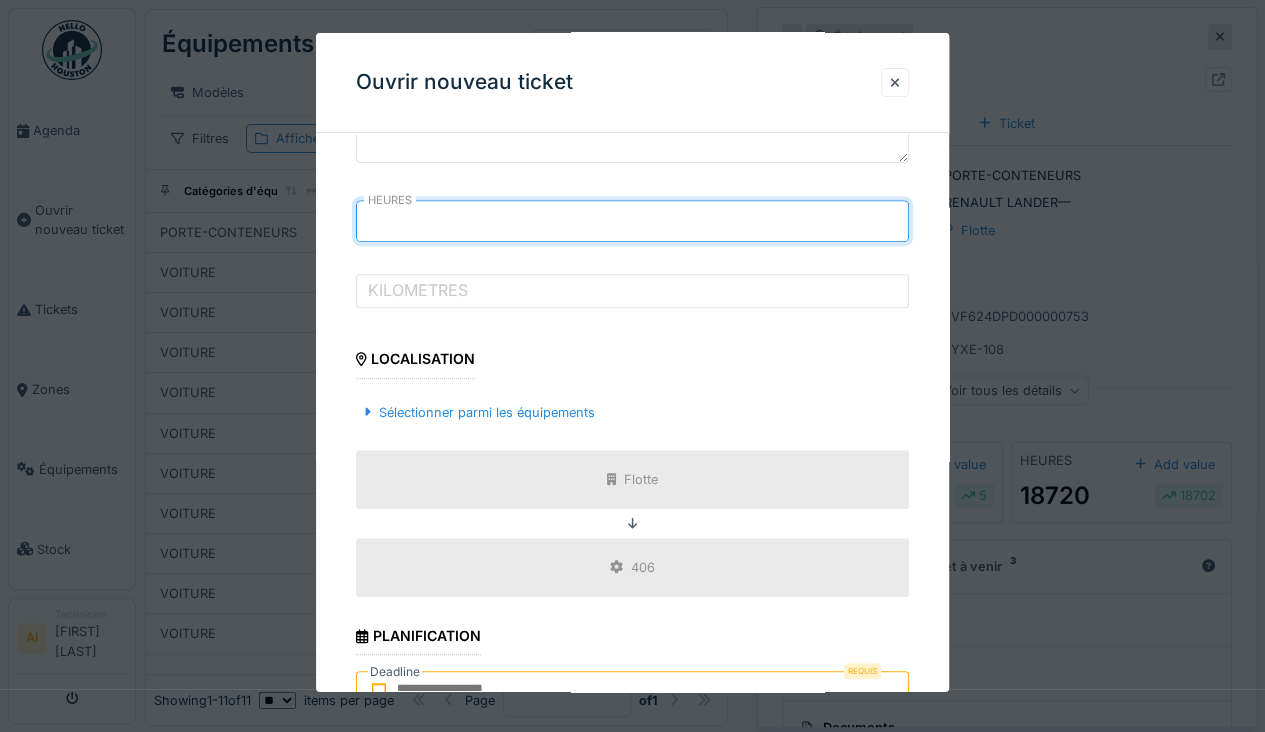 type on "*****" 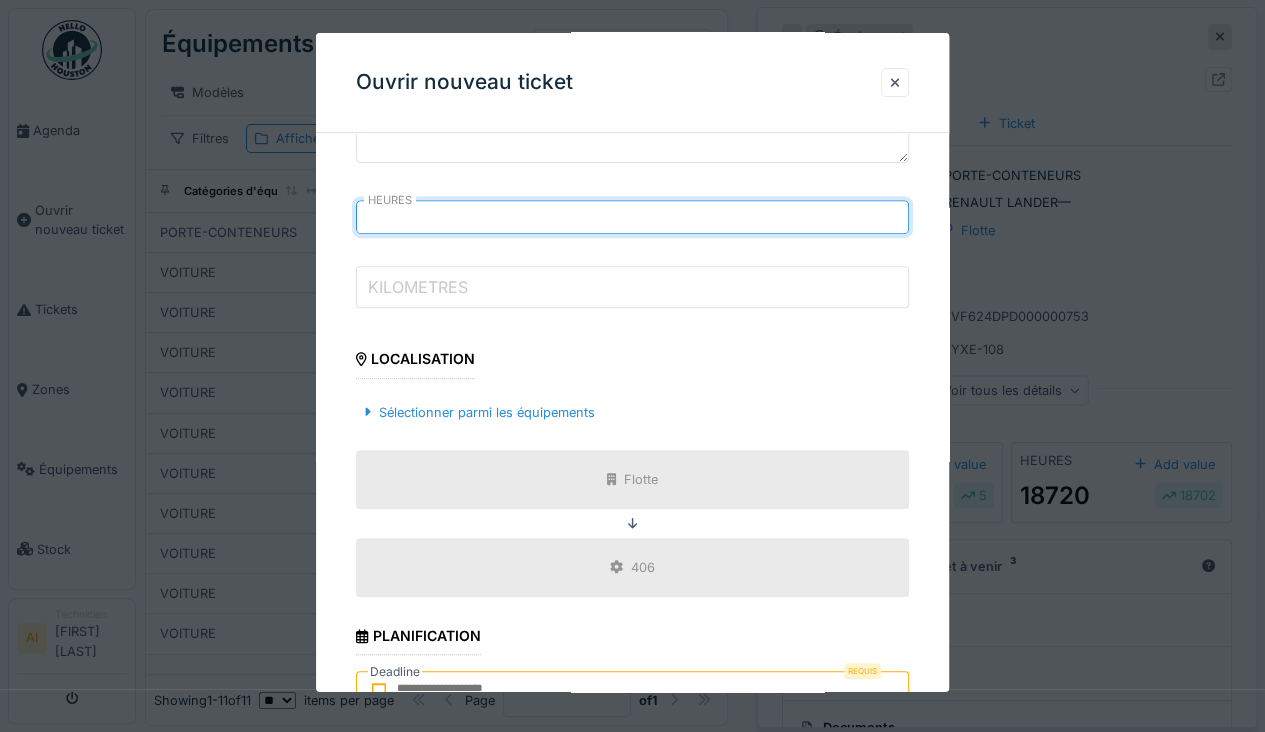 click on "KILOMETRES" at bounding box center [632, 287] 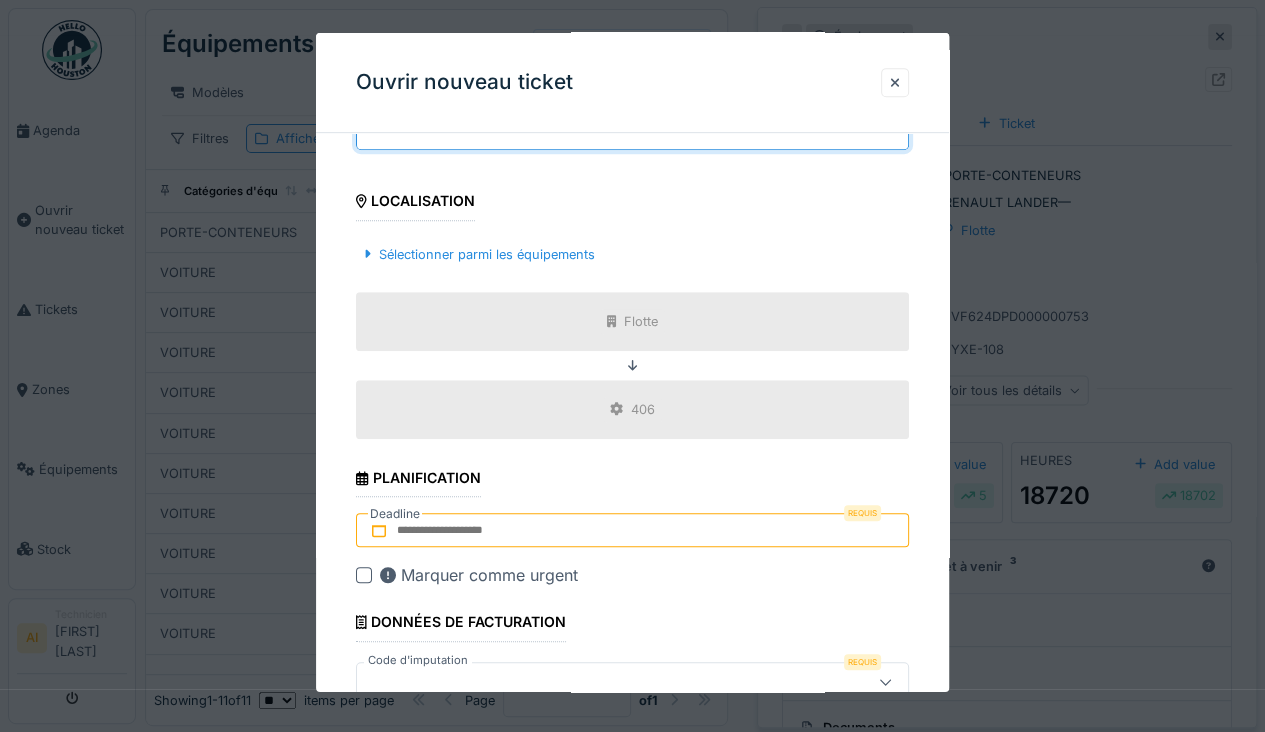 scroll, scrollTop: 496, scrollLeft: 0, axis: vertical 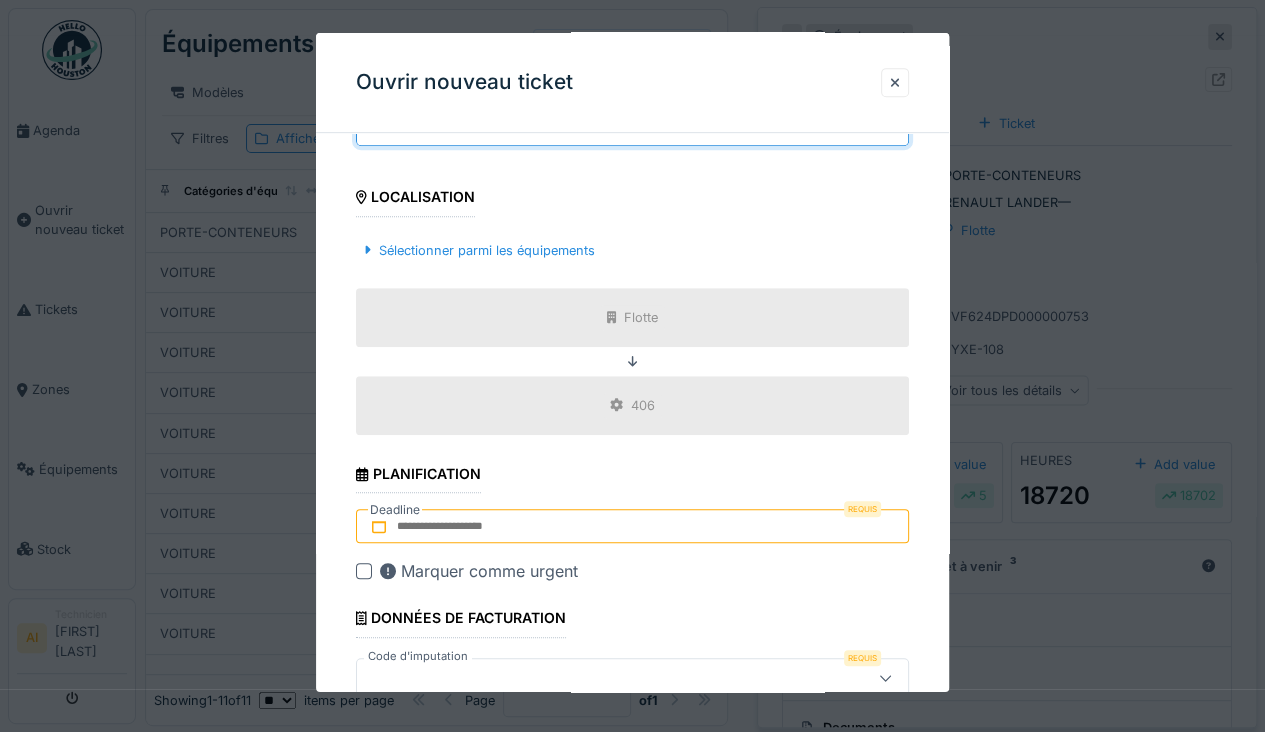 type on "******" 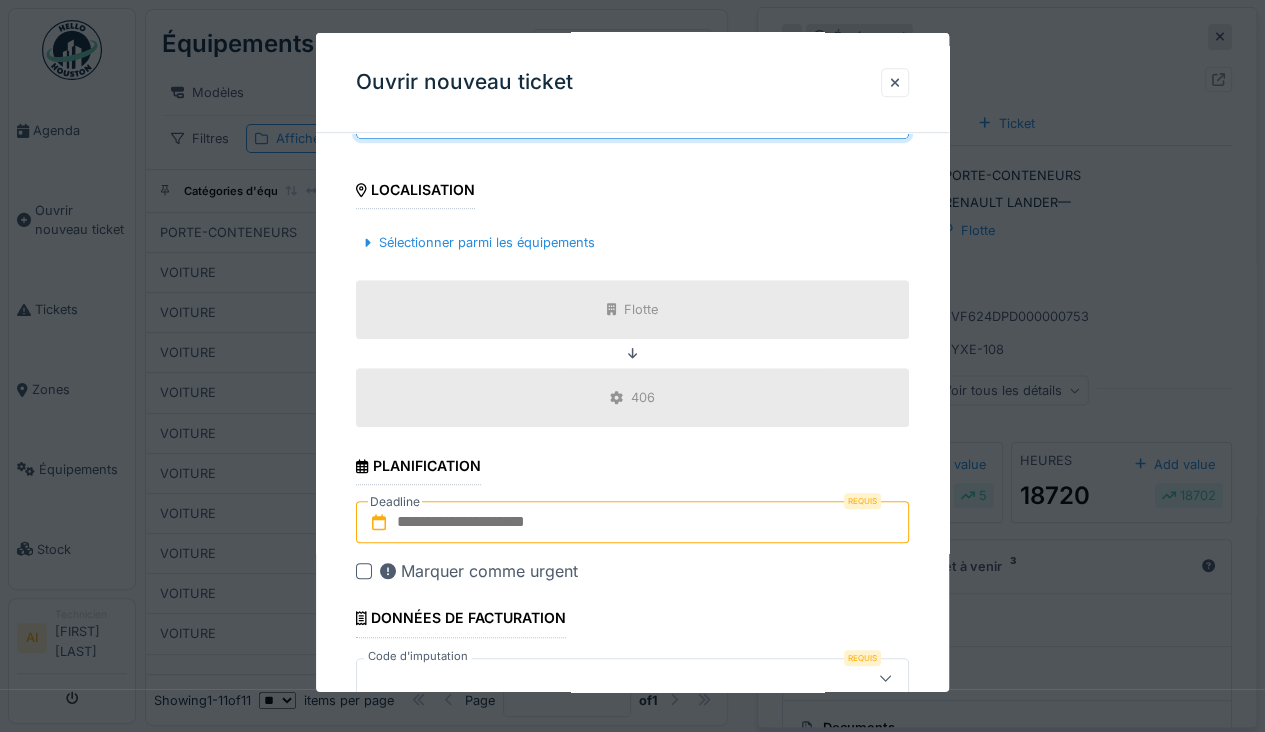 click at bounding box center [632, 522] 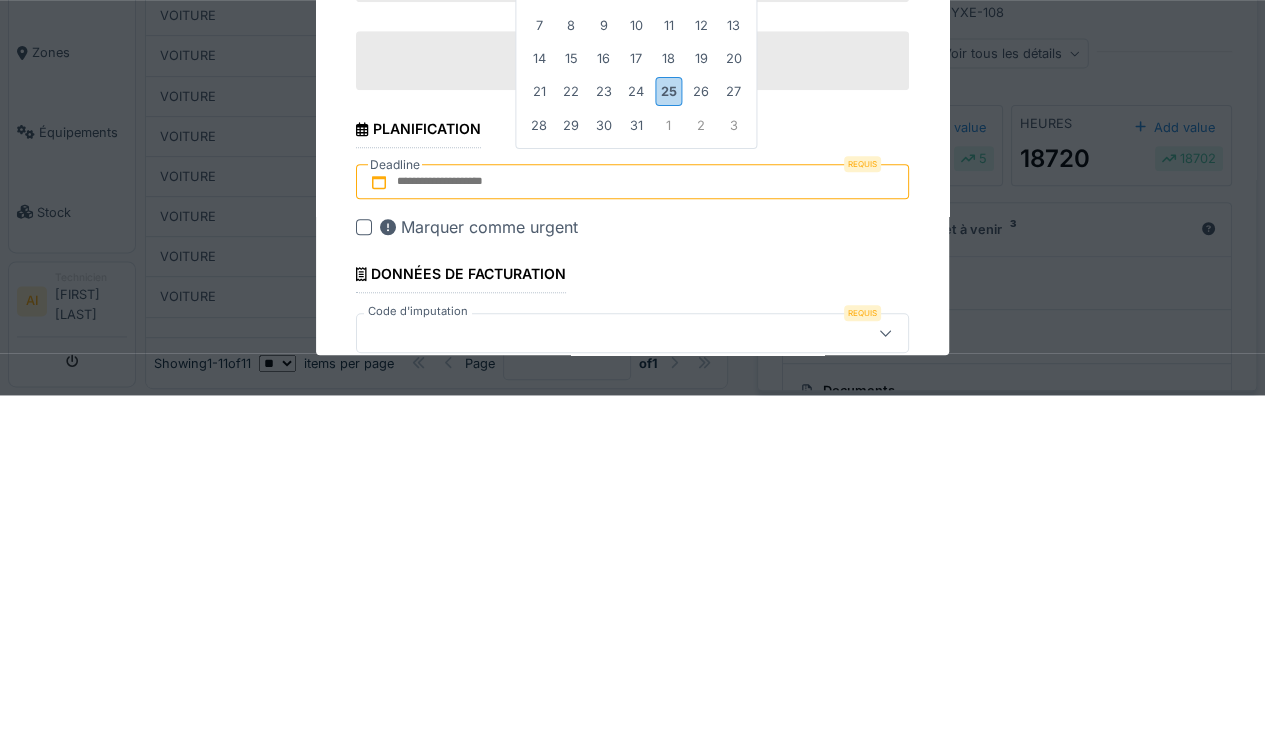 click on "25" at bounding box center (668, 428) 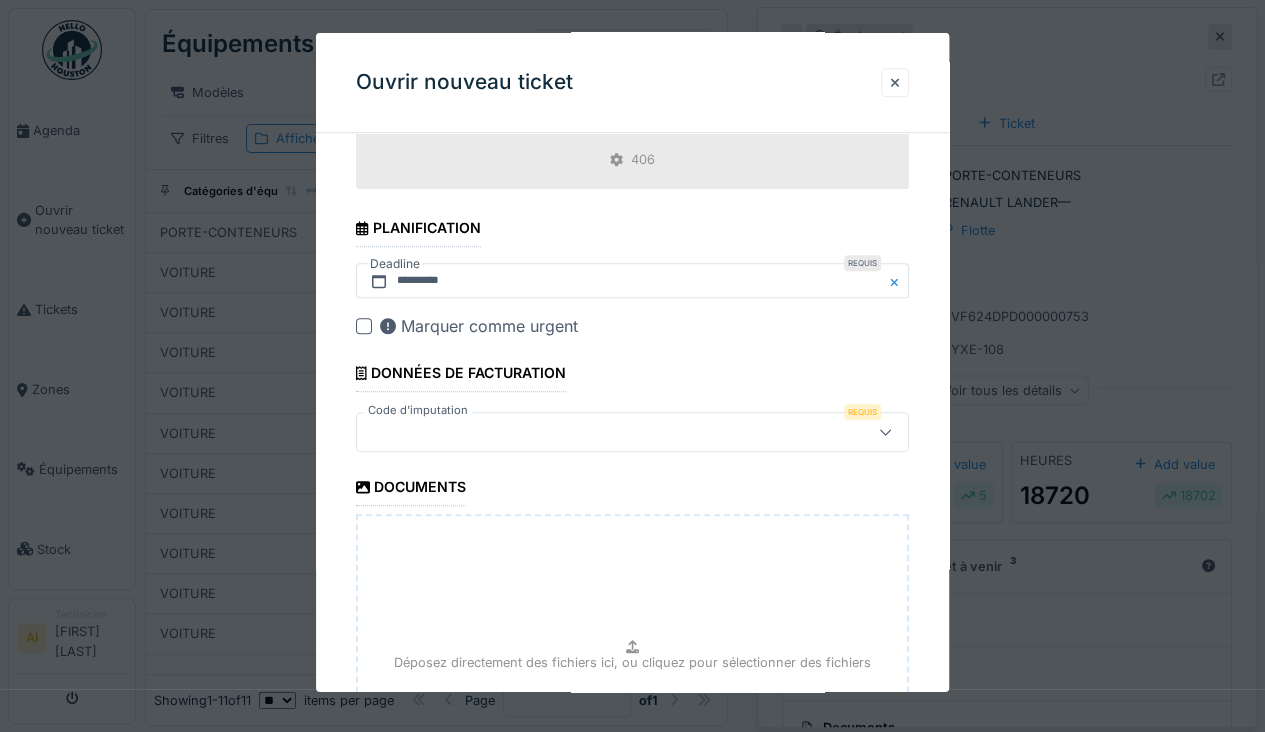 scroll, scrollTop: 735, scrollLeft: 0, axis: vertical 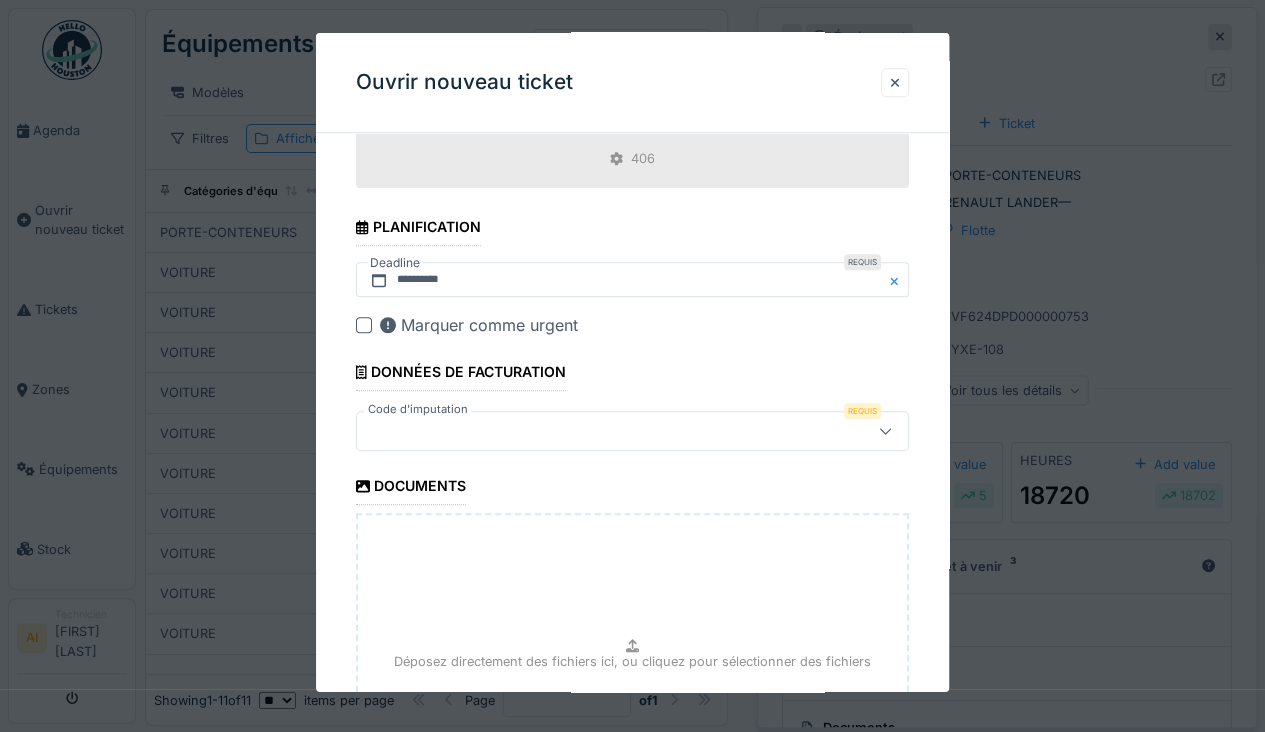 click at bounding box center (604, 431) 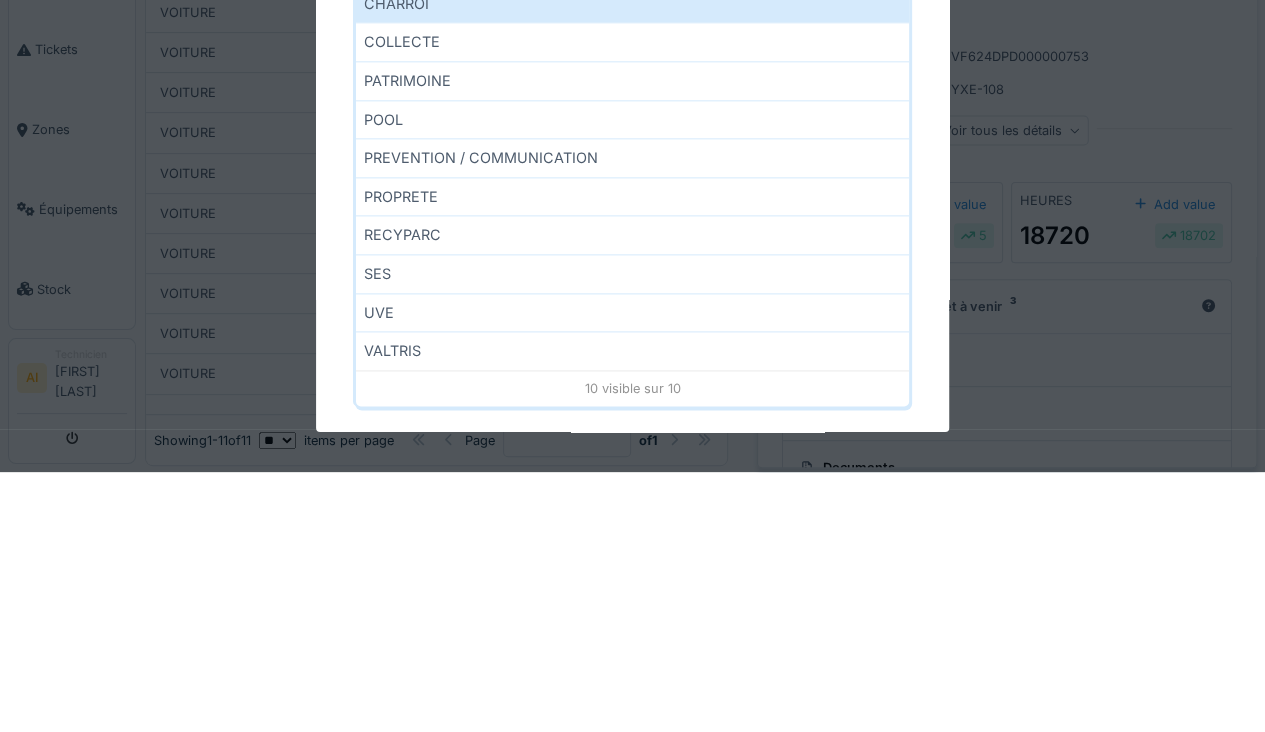 scroll, scrollTop: 1001, scrollLeft: 0, axis: vertical 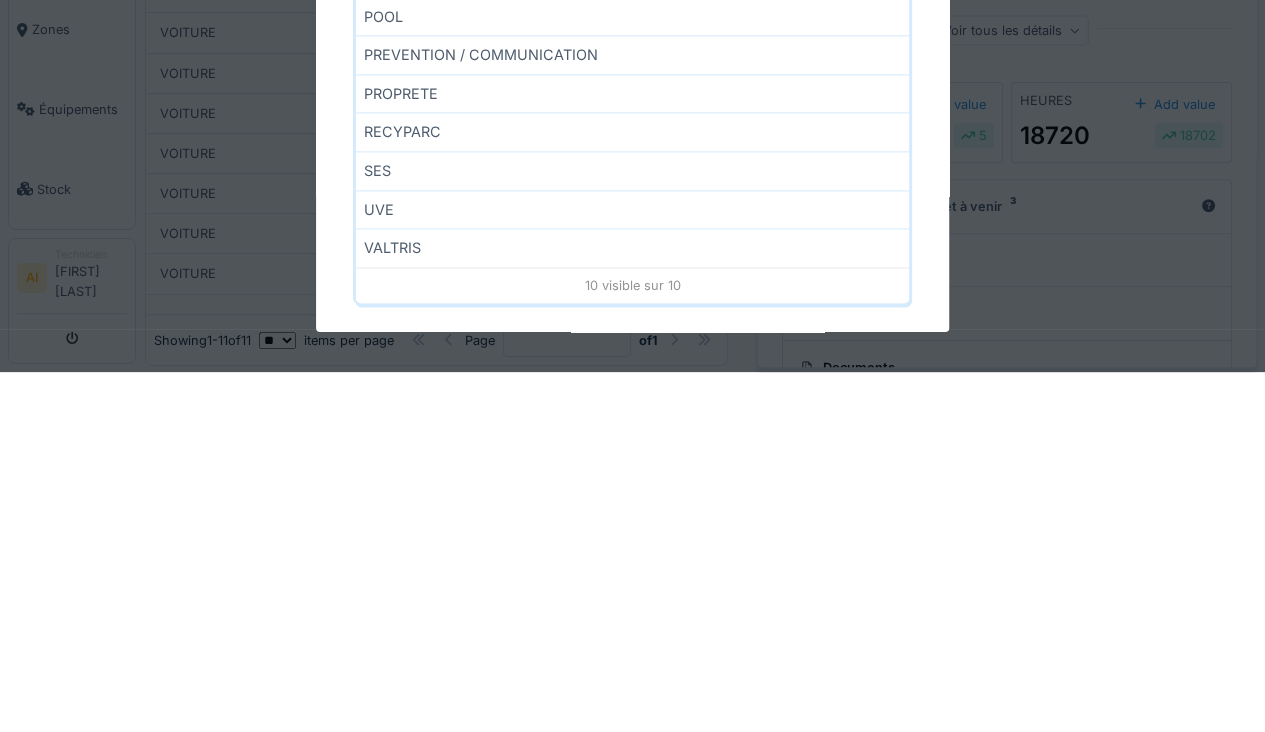 click on "VALTRIS" at bounding box center (632, 607) 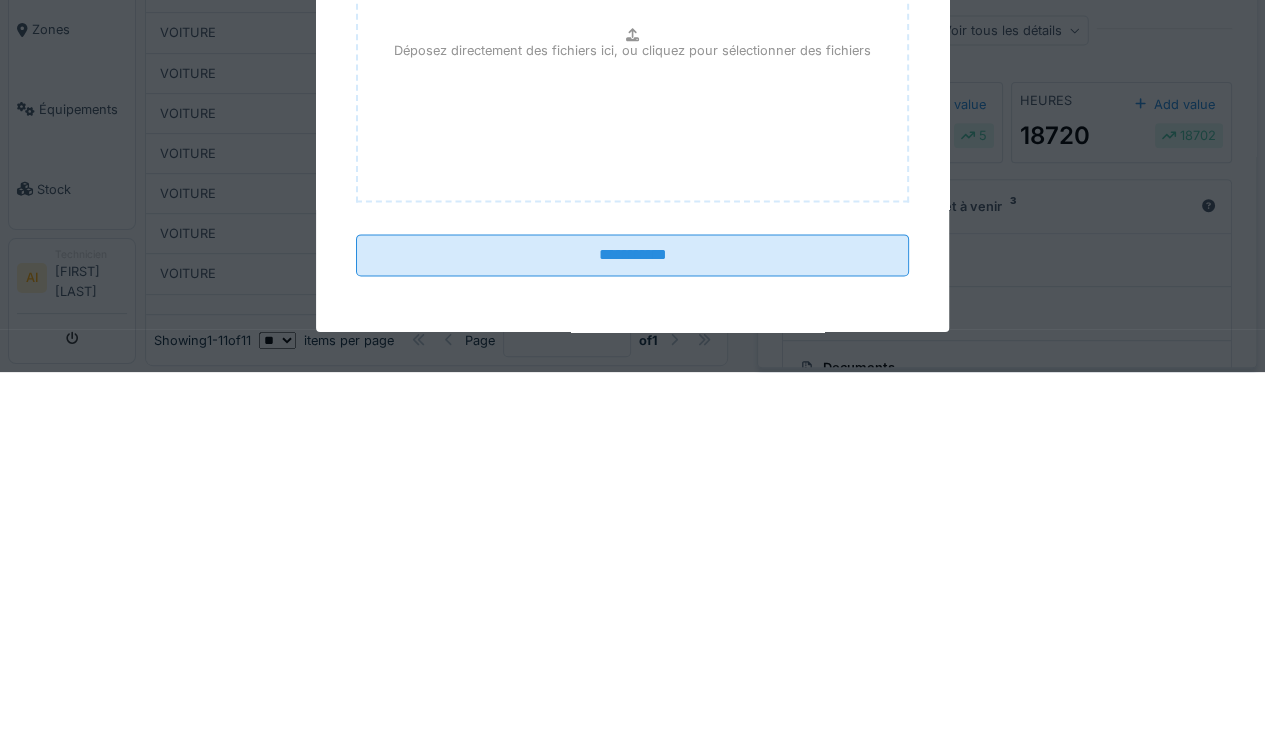scroll, scrollTop: 986, scrollLeft: 0, axis: vertical 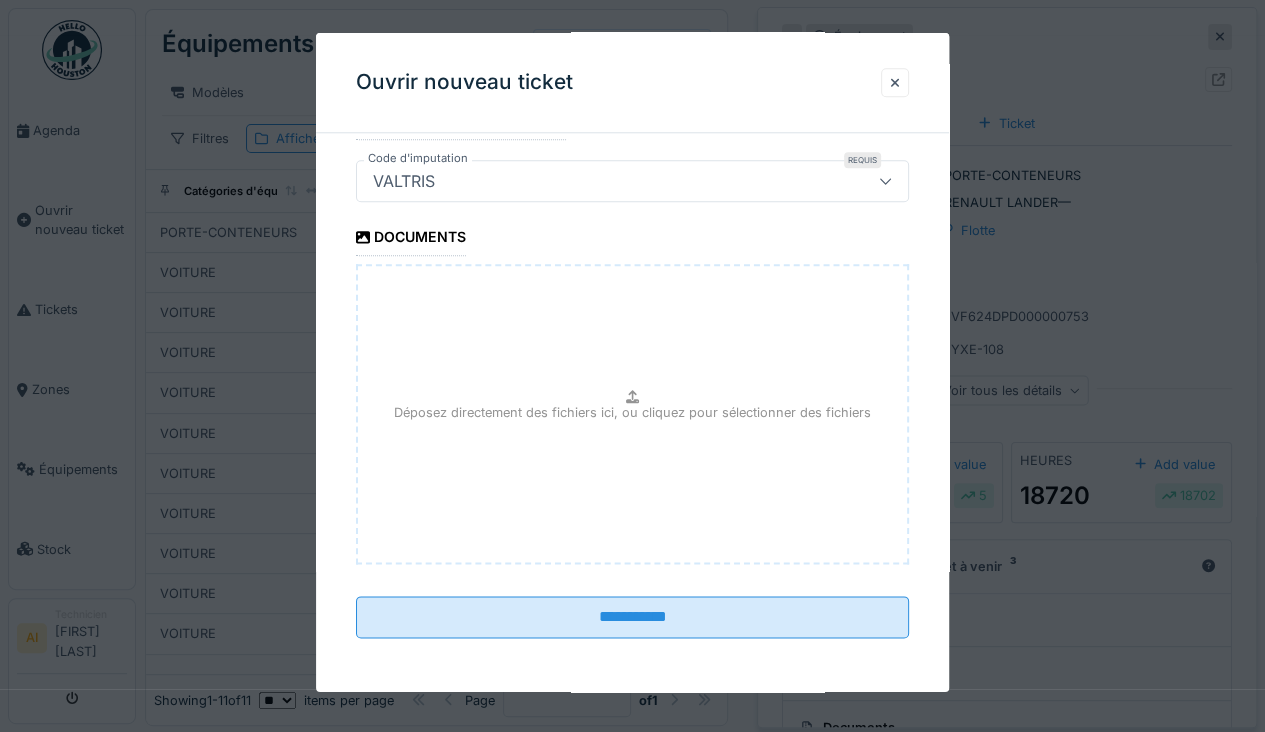 click on "**********" at bounding box center [632, 617] 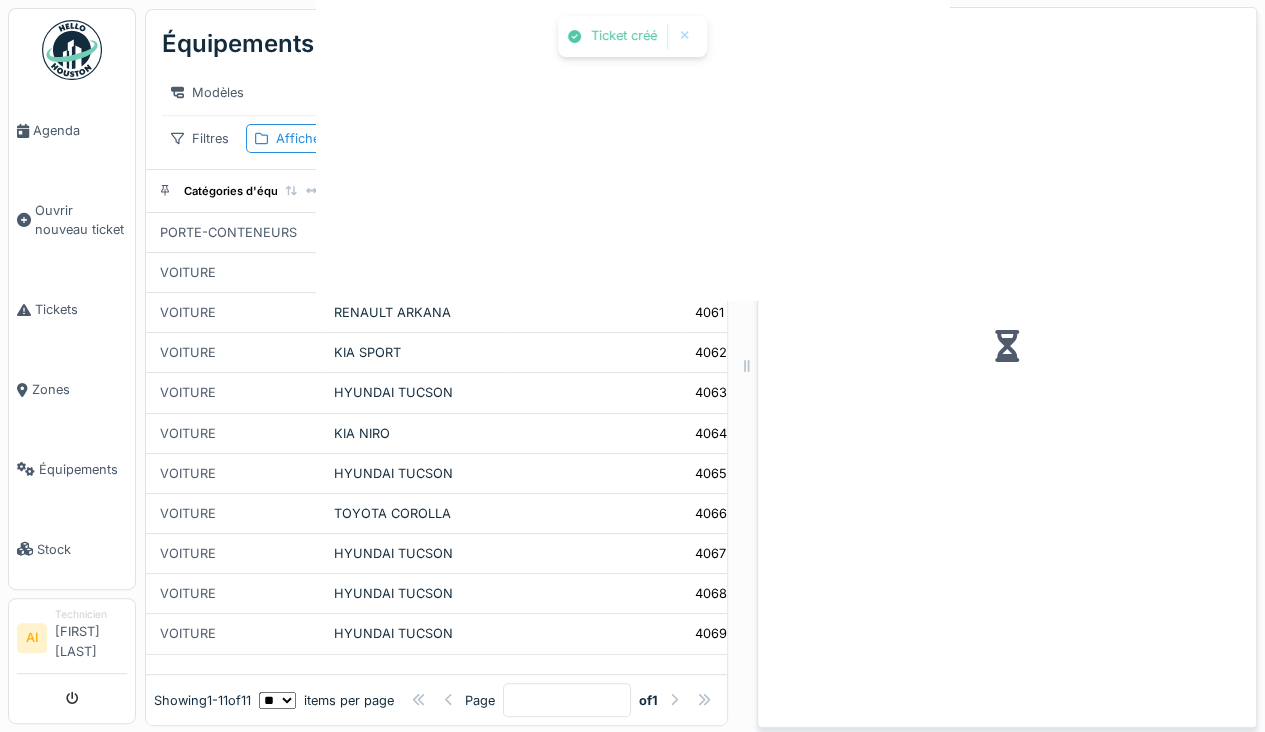 scroll, scrollTop: 0, scrollLeft: 0, axis: both 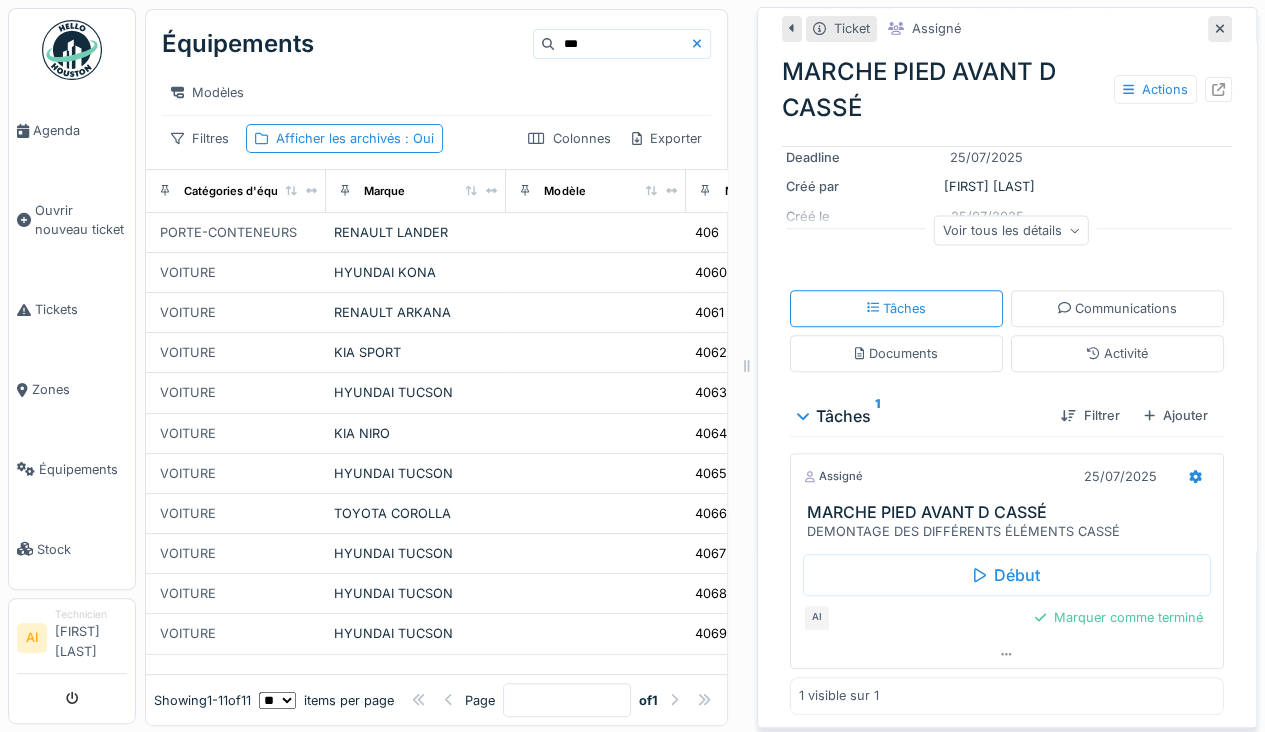 click on "Début" at bounding box center [1007, 575] 